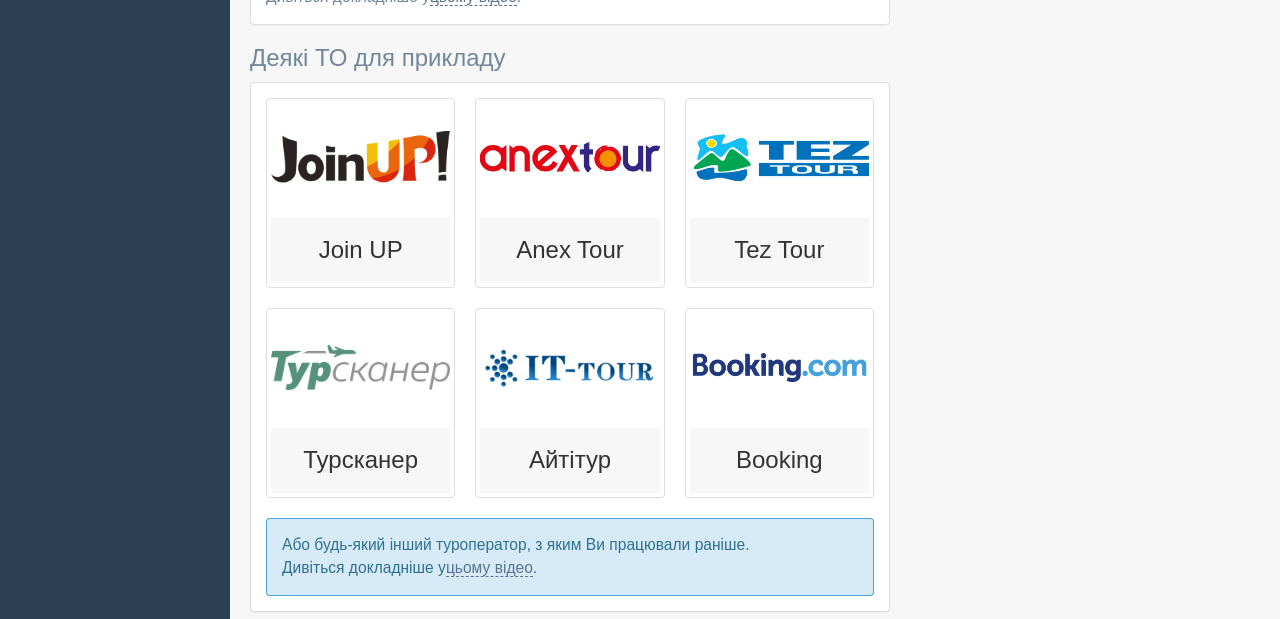 scroll, scrollTop: 404, scrollLeft: 0, axis: vertical 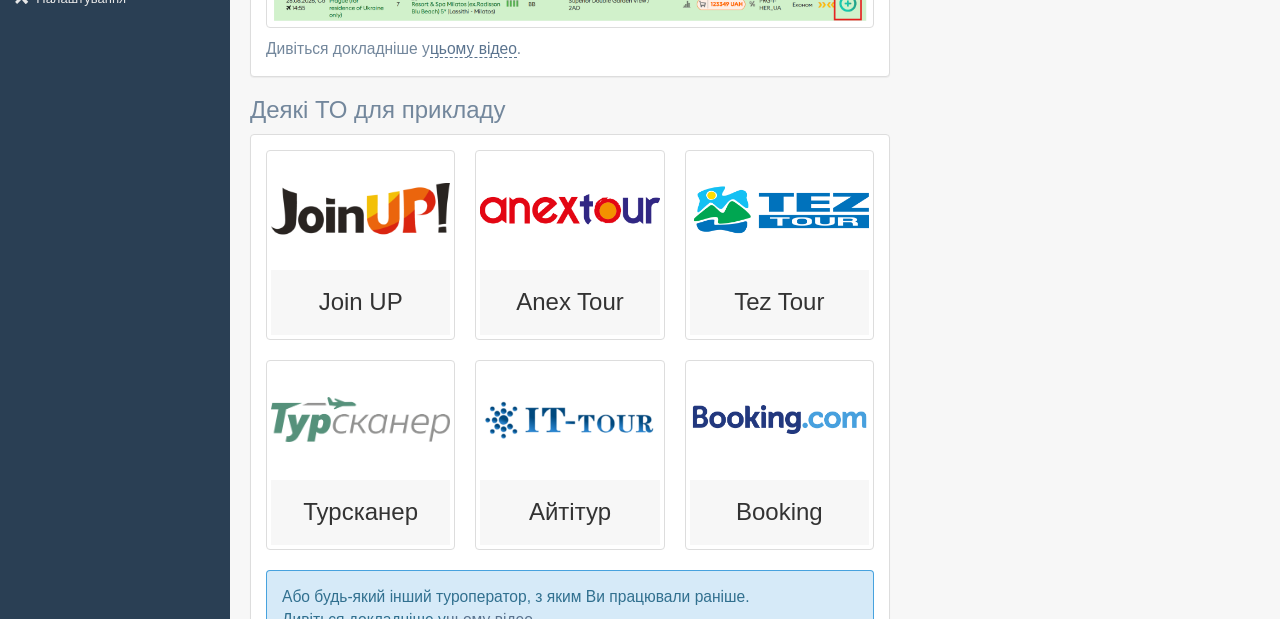click at bounding box center (360, 210) 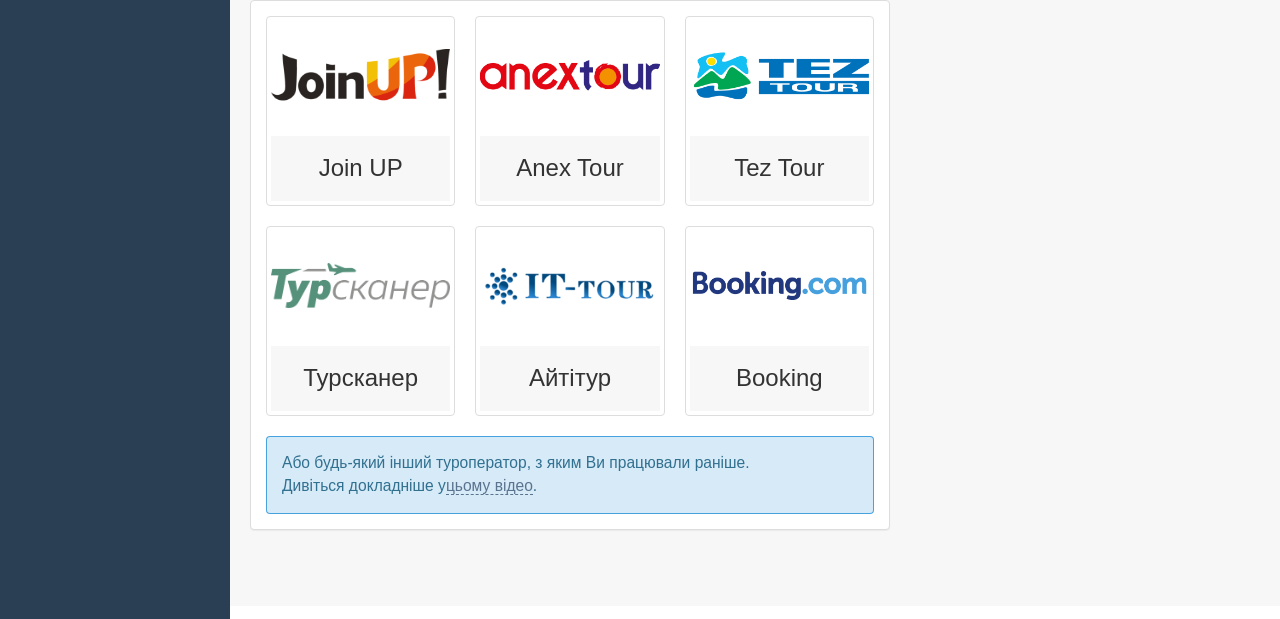 scroll, scrollTop: 533, scrollLeft: 0, axis: vertical 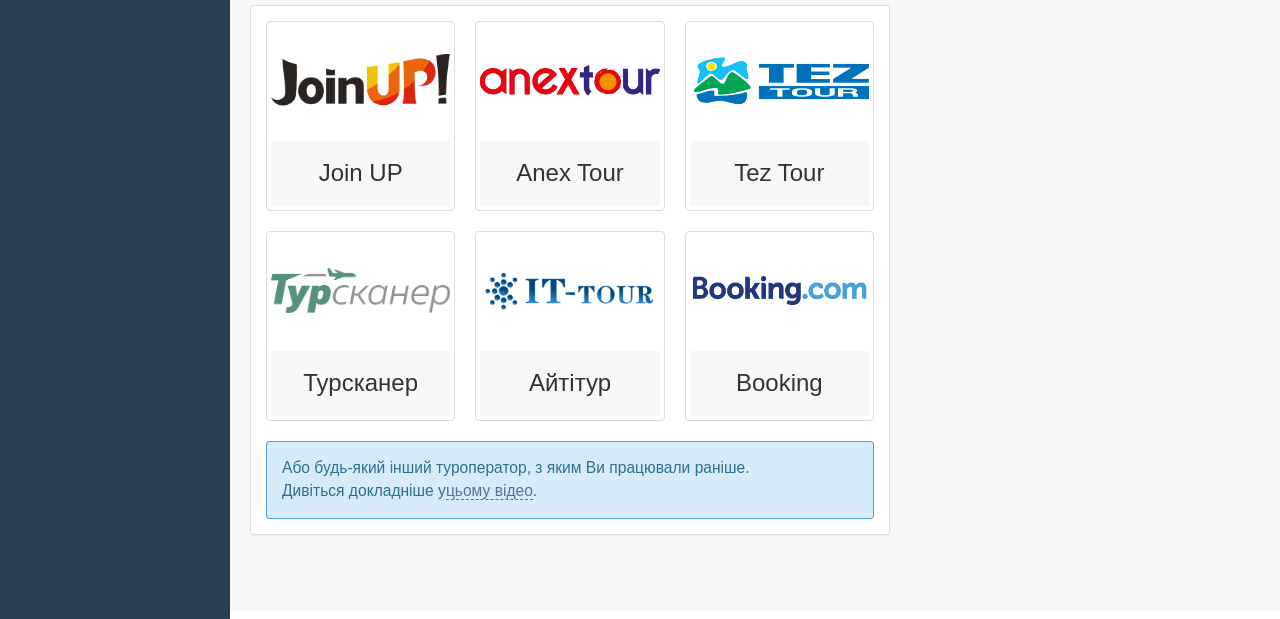 click at bounding box center (360, 291) 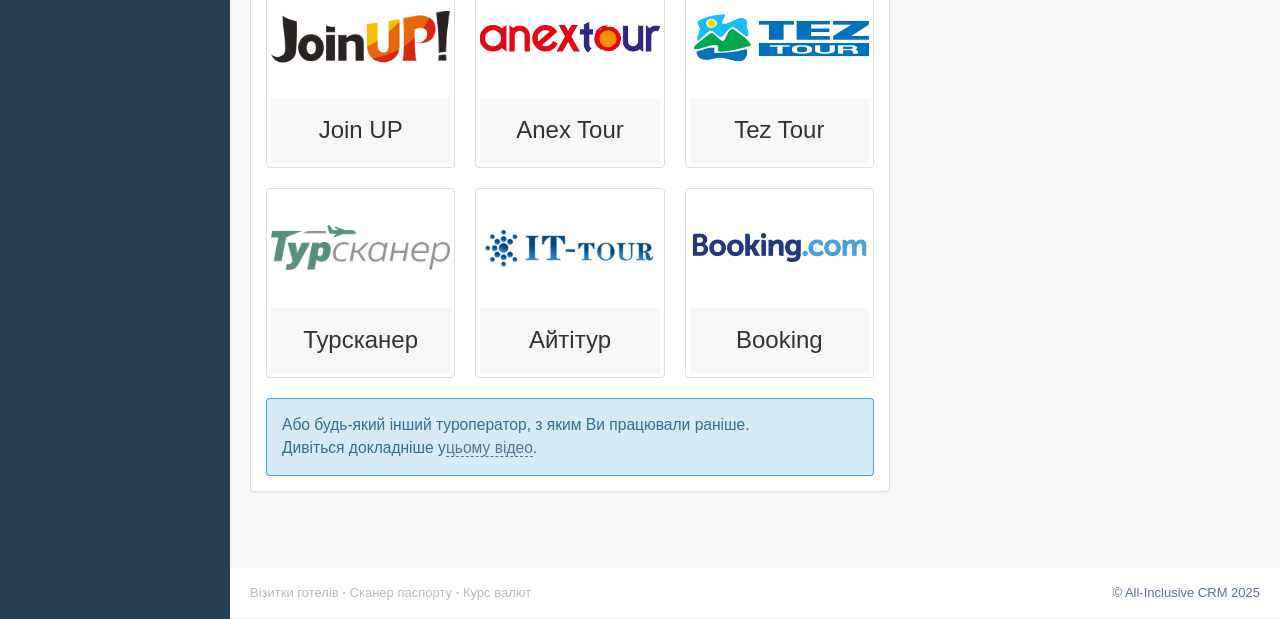 scroll, scrollTop: 577, scrollLeft: 0, axis: vertical 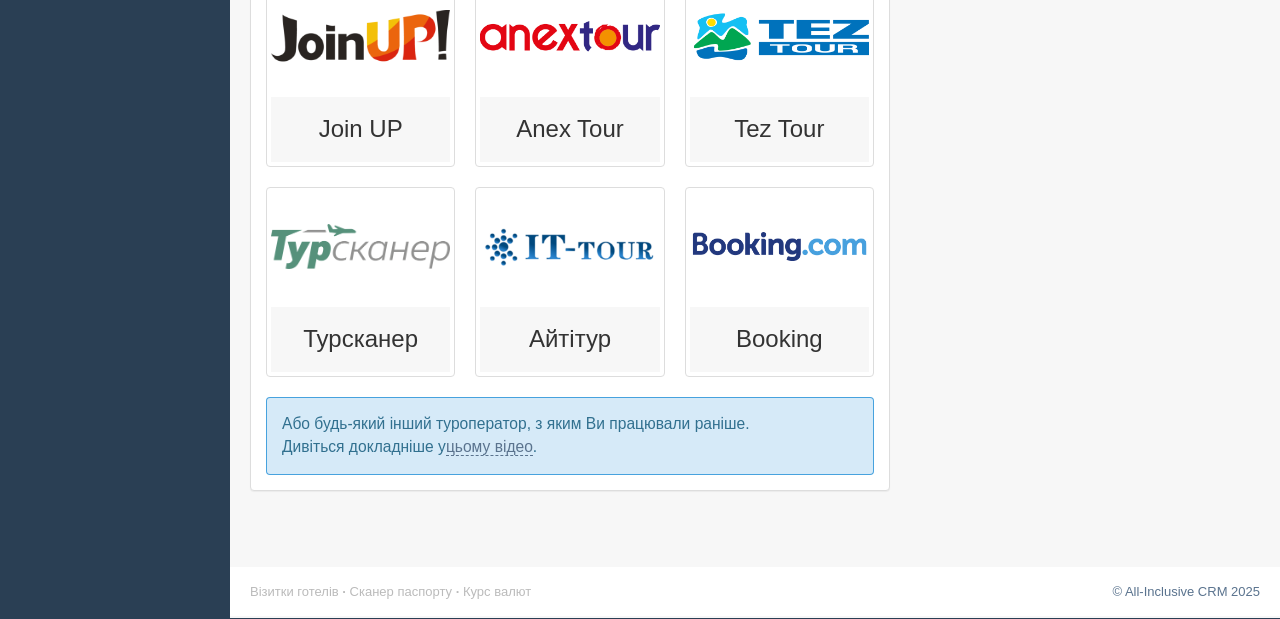 click at bounding box center (360, 247) 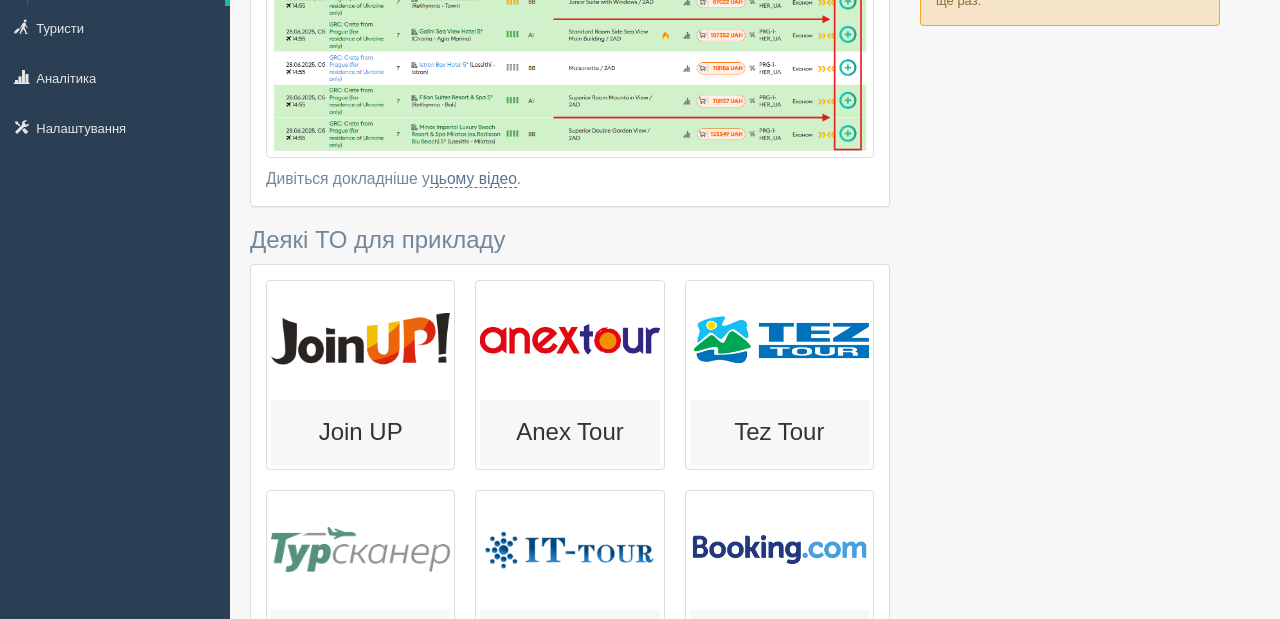 scroll, scrollTop: 0, scrollLeft: 0, axis: both 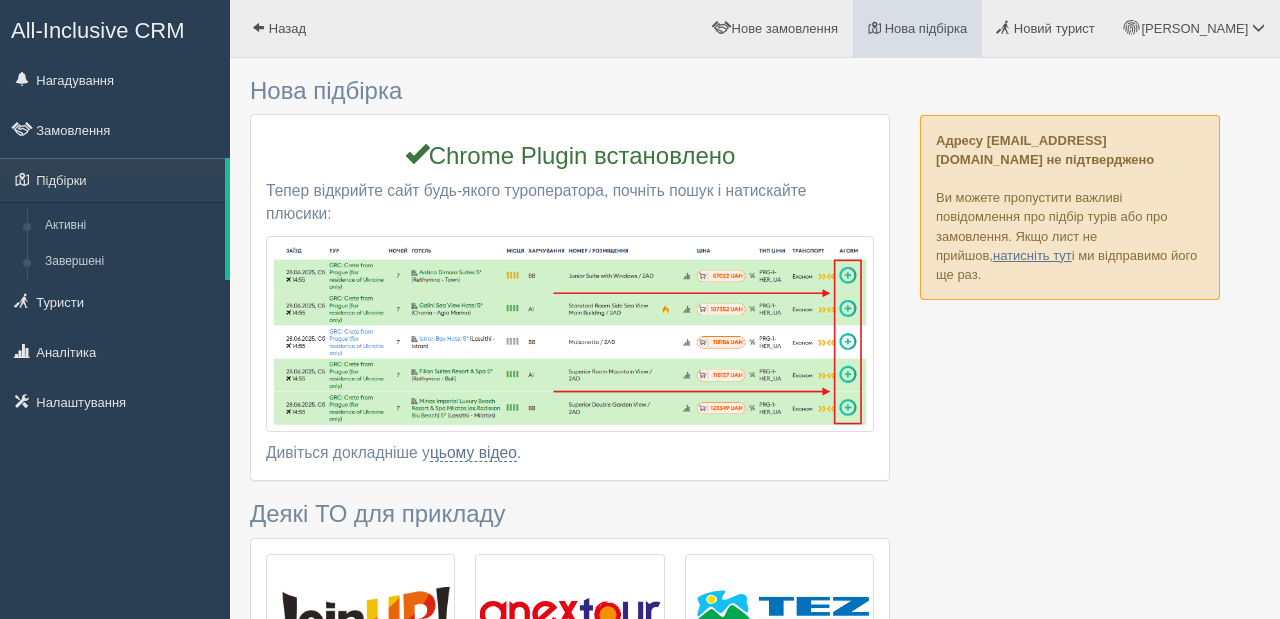 click on "Нова підбірка" at bounding box center [926, 28] 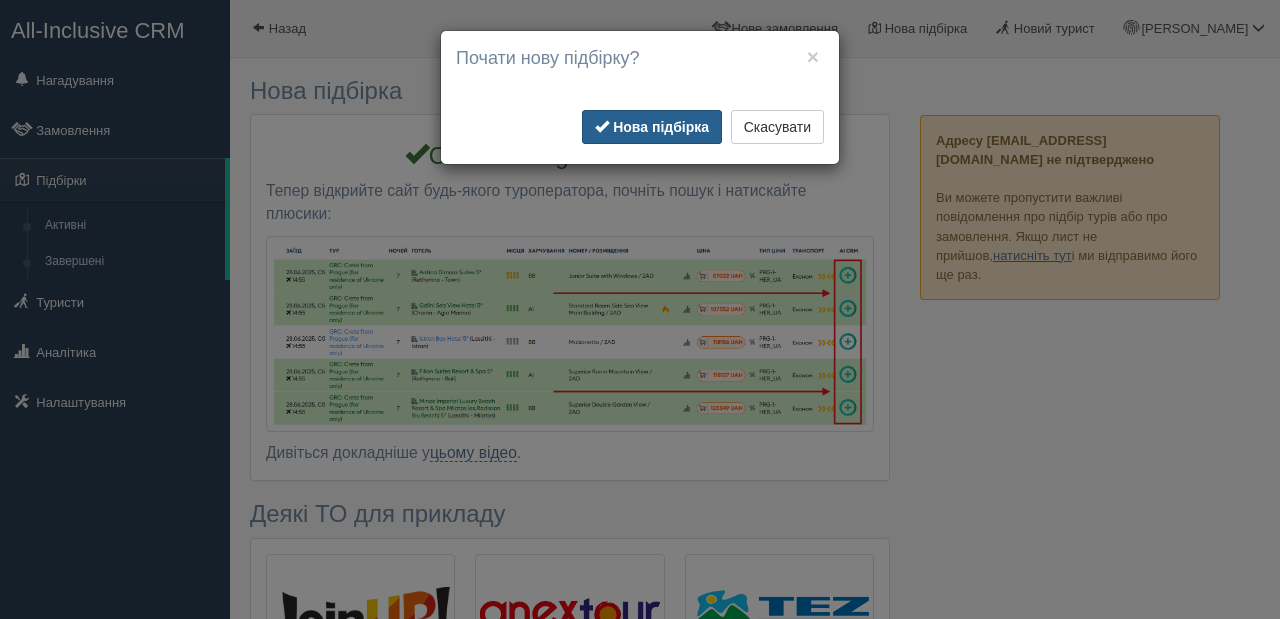 click on "Нова підбірка" at bounding box center (661, 127) 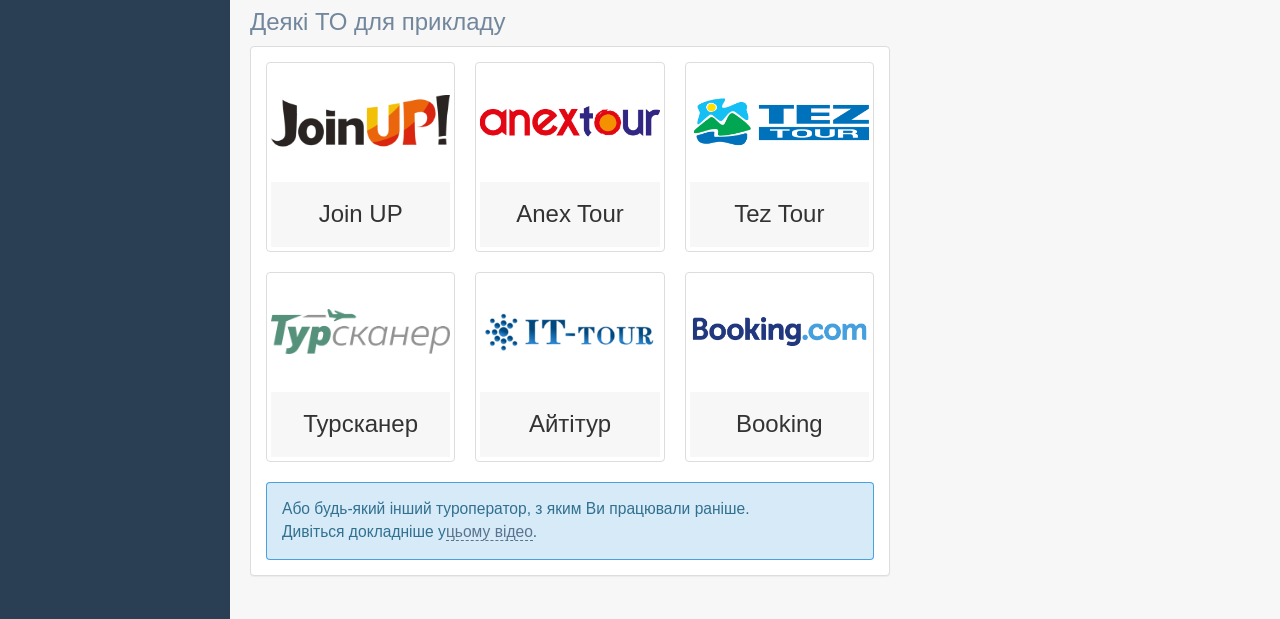 scroll, scrollTop: 489, scrollLeft: 0, axis: vertical 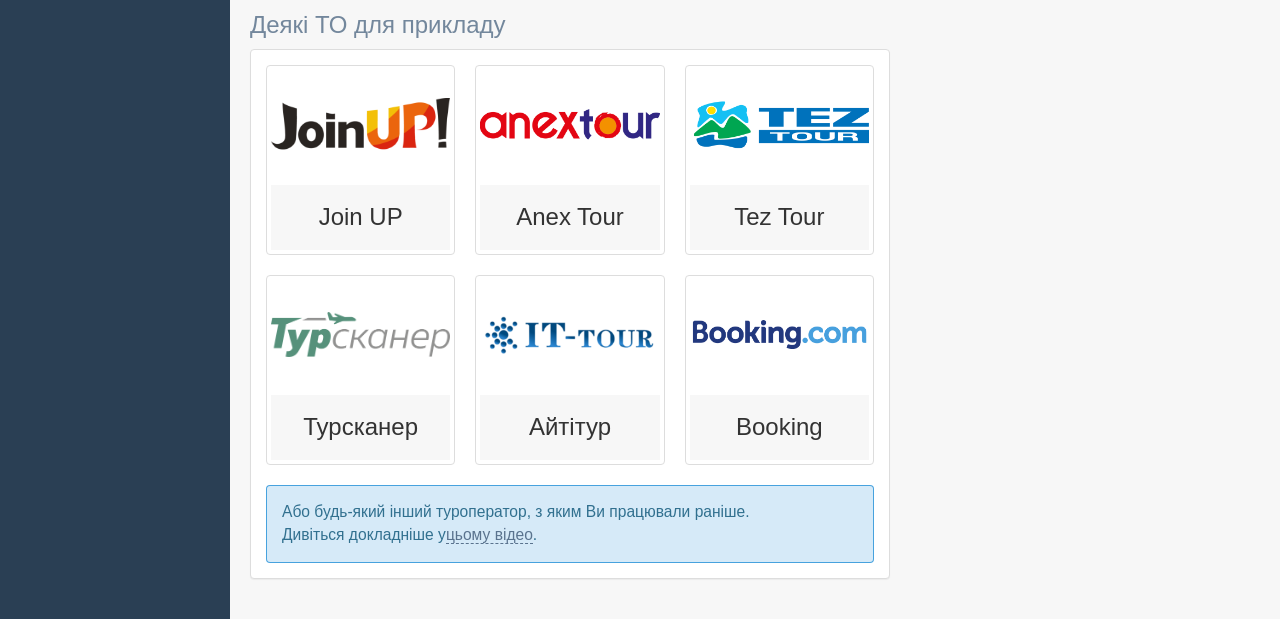 click at bounding box center (569, 125) 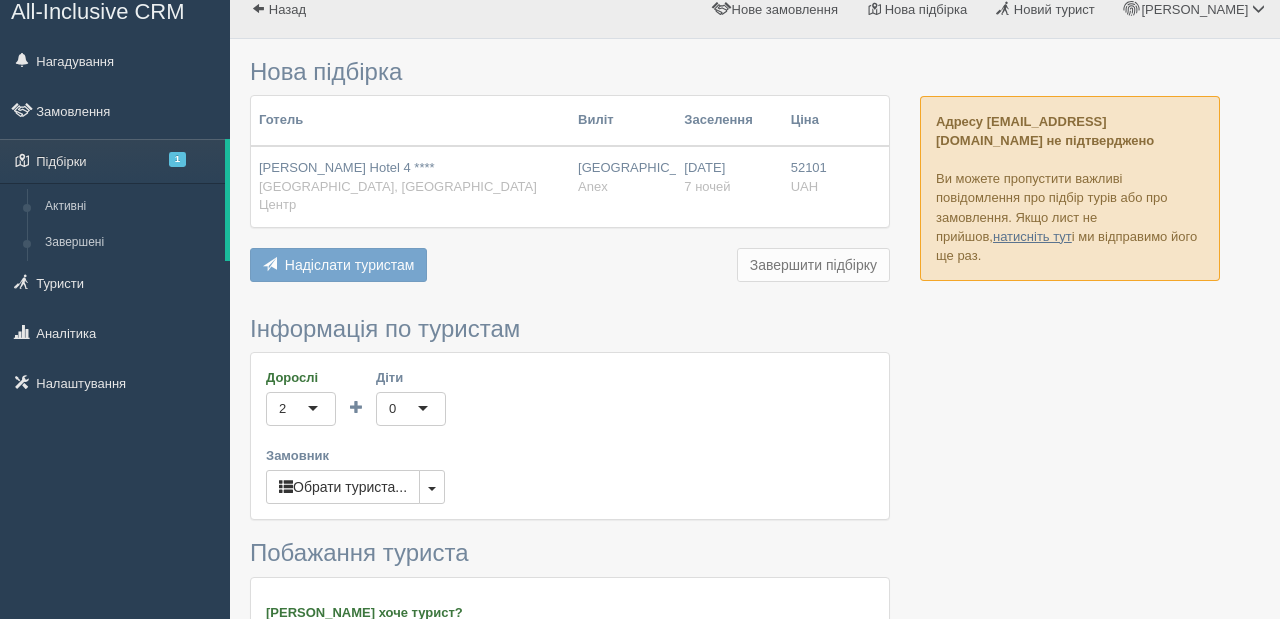 scroll, scrollTop: 0, scrollLeft: 0, axis: both 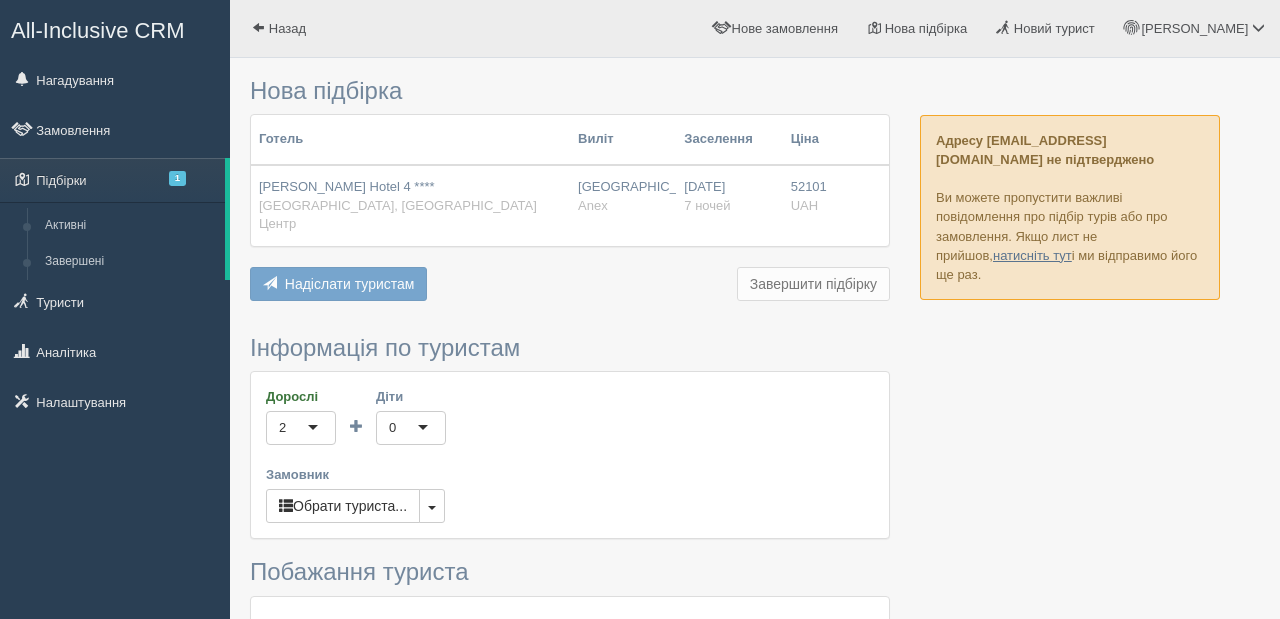 click on "Kleopatra Ikiz Hotel 4 ****
Туреччина, Аланія Центр" at bounding box center [410, 206] 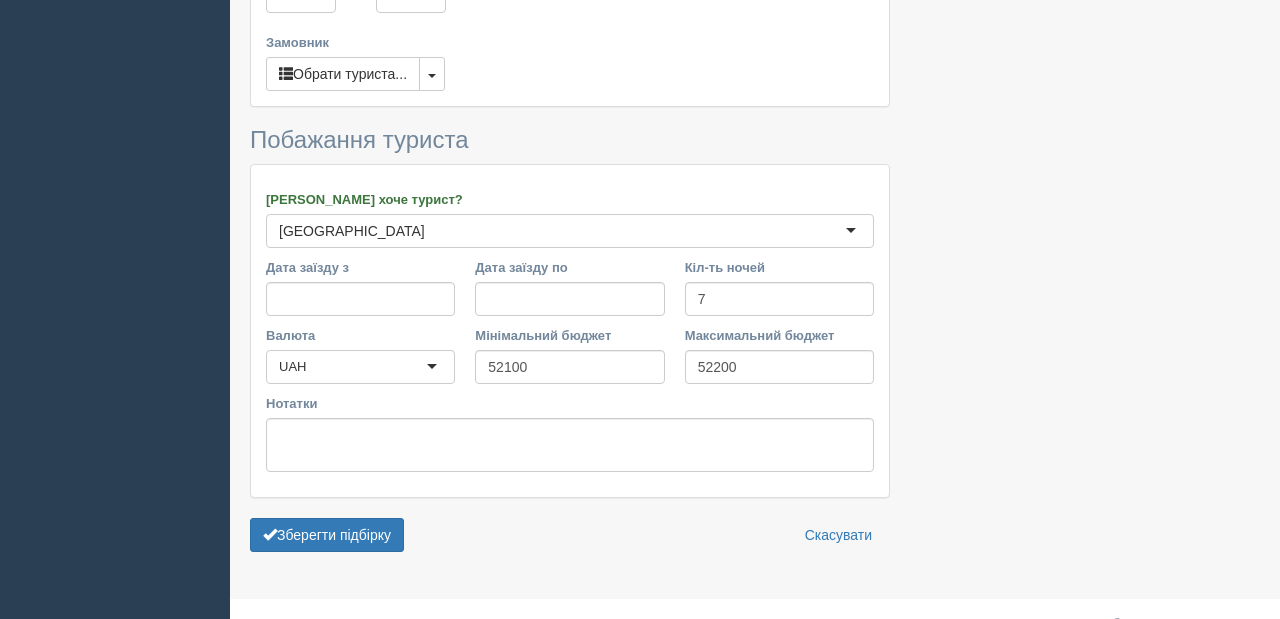 scroll, scrollTop: 436, scrollLeft: 0, axis: vertical 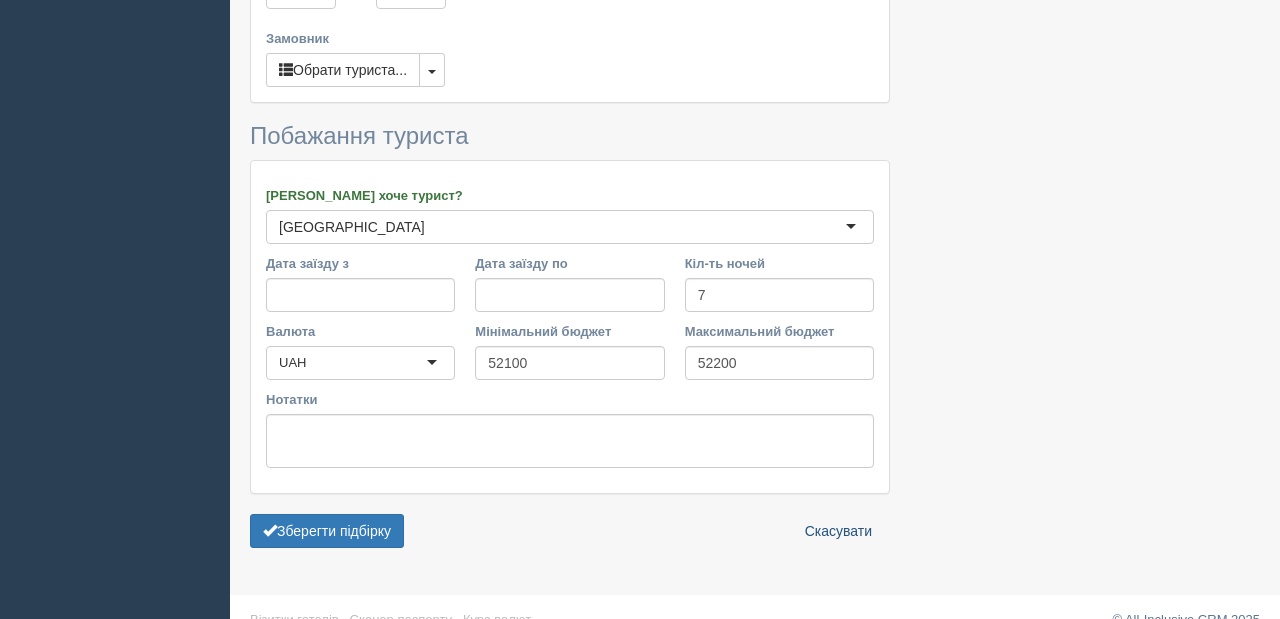 click on "Скасувати" at bounding box center [838, 531] 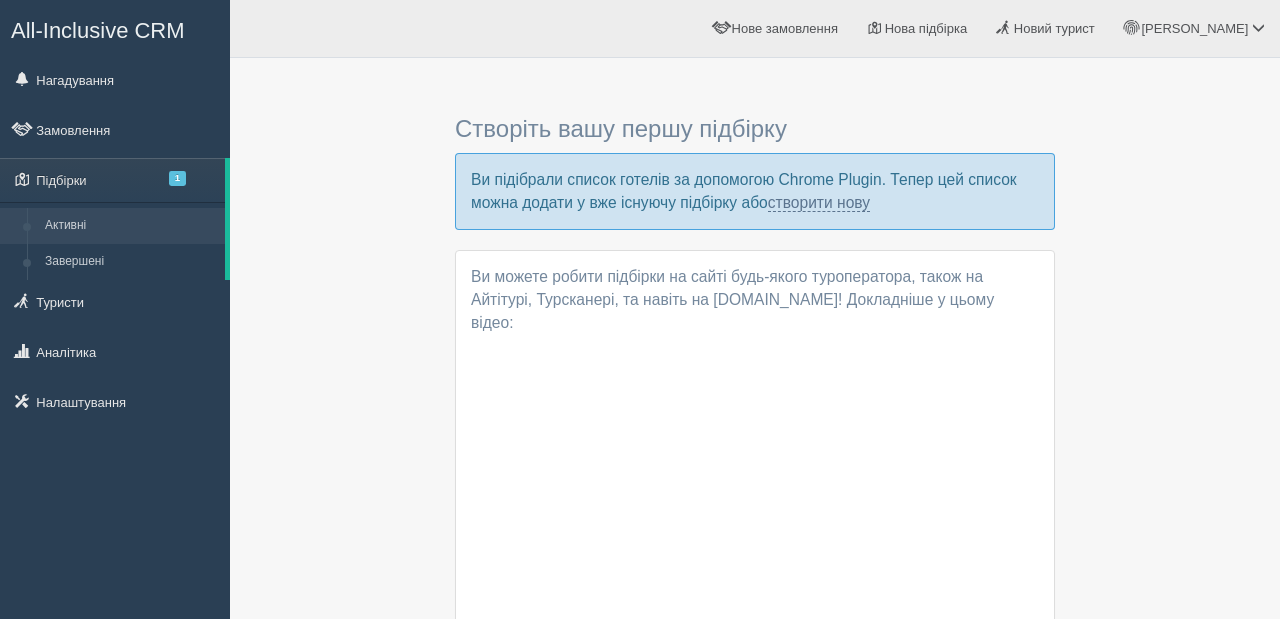 scroll, scrollTop: 0, scrollLeft: 0, axis: both 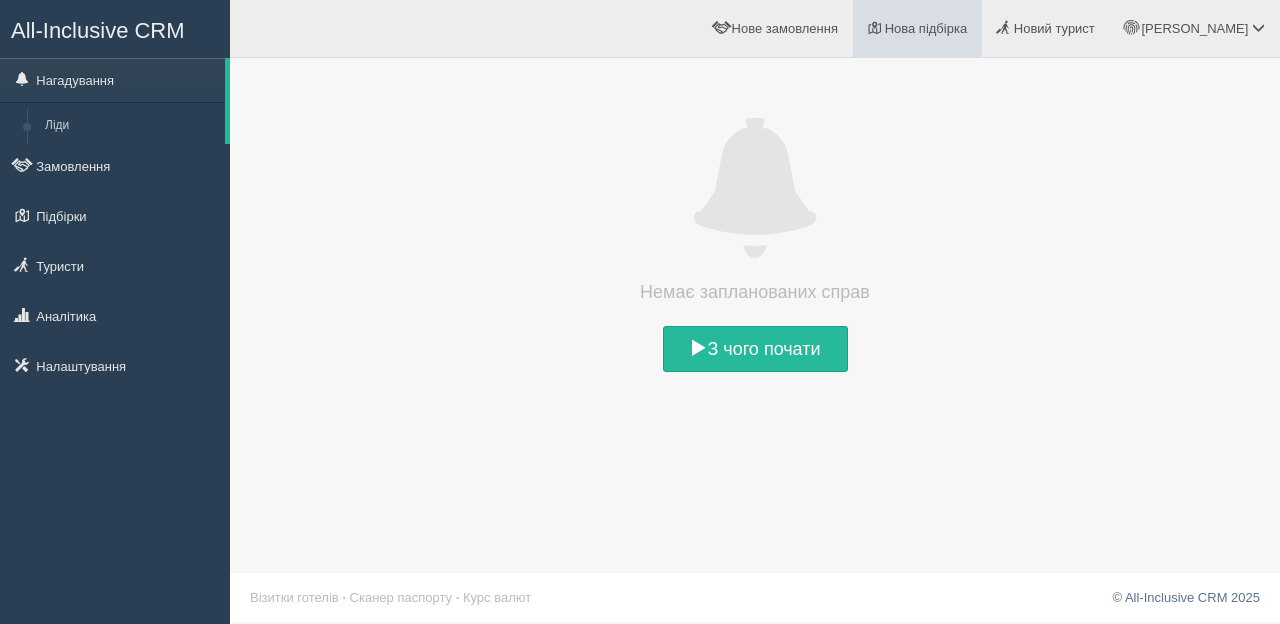 click on "Нова підбірка" at bounding box center (926, 28) 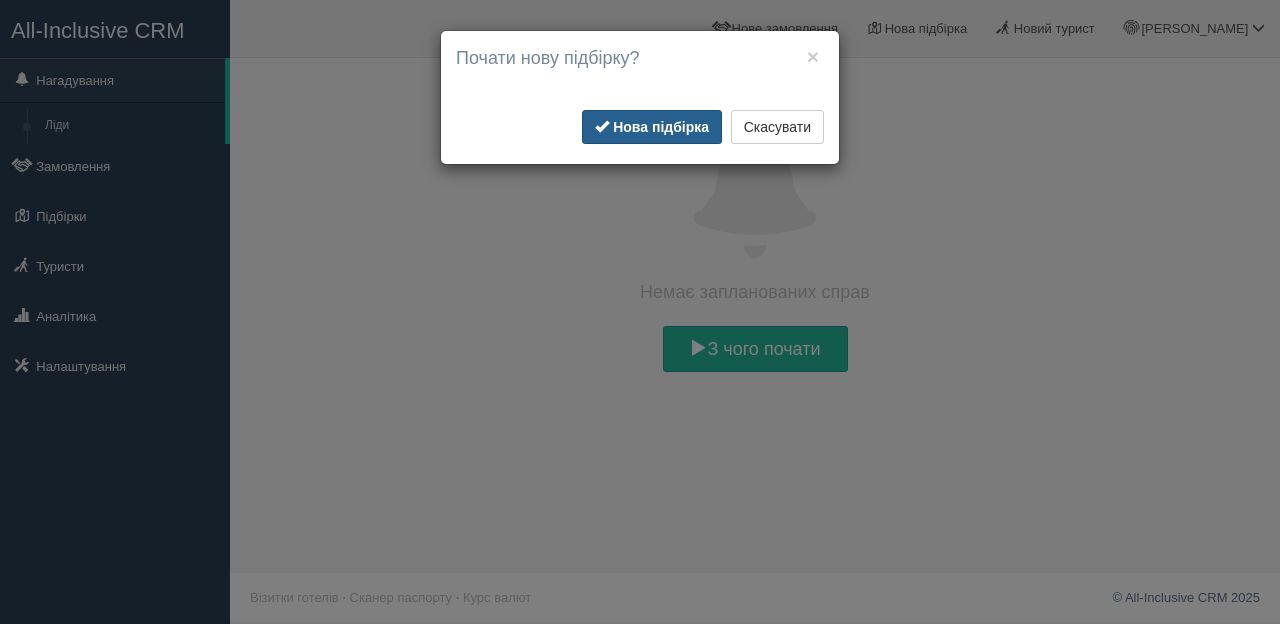 click on "Нова підбірка" at bounding box center (661, 127) 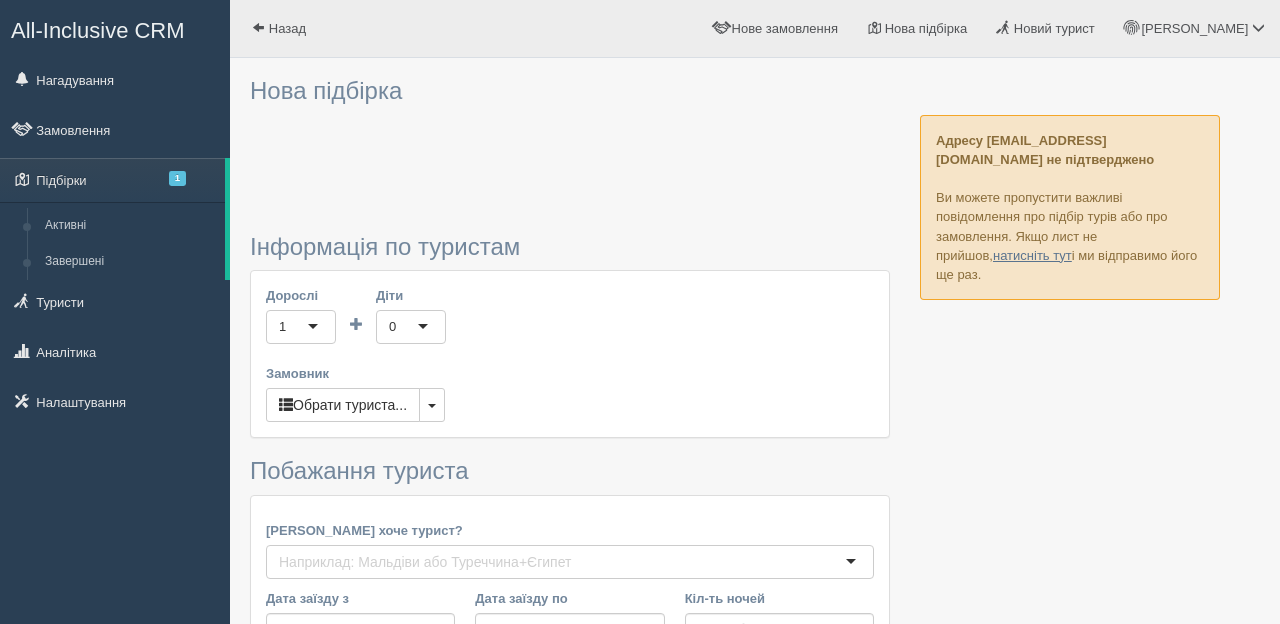 scroll, scrollTop: 0, scrollLeft: 0, axis: both 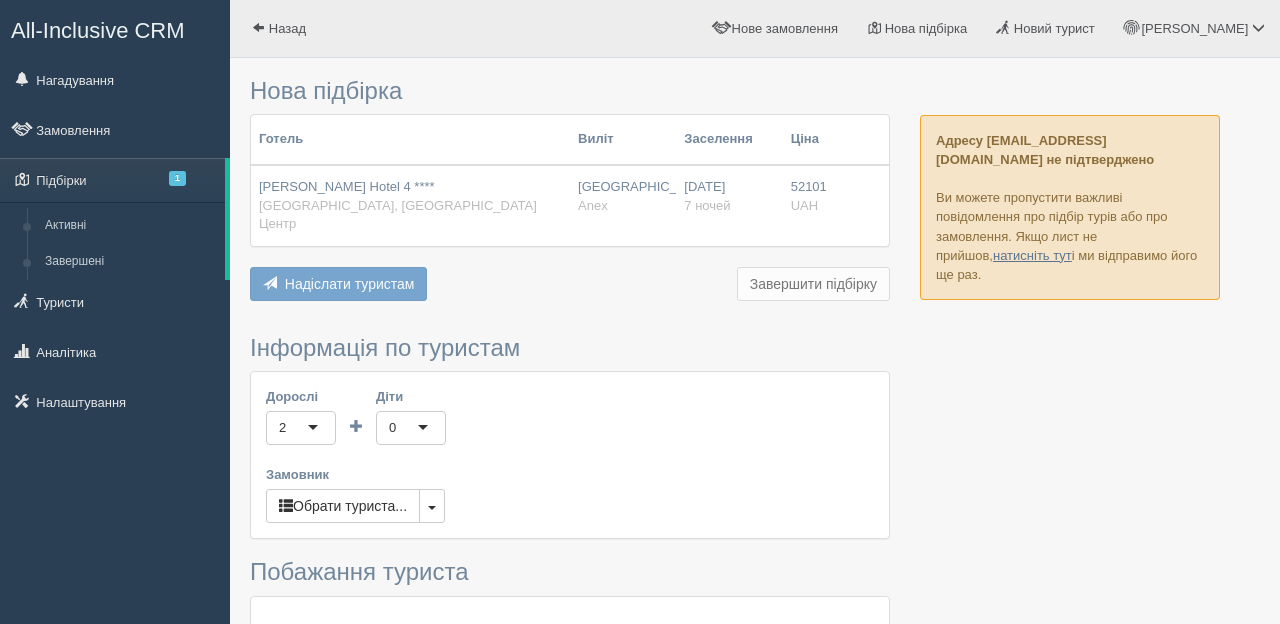 type on "7" 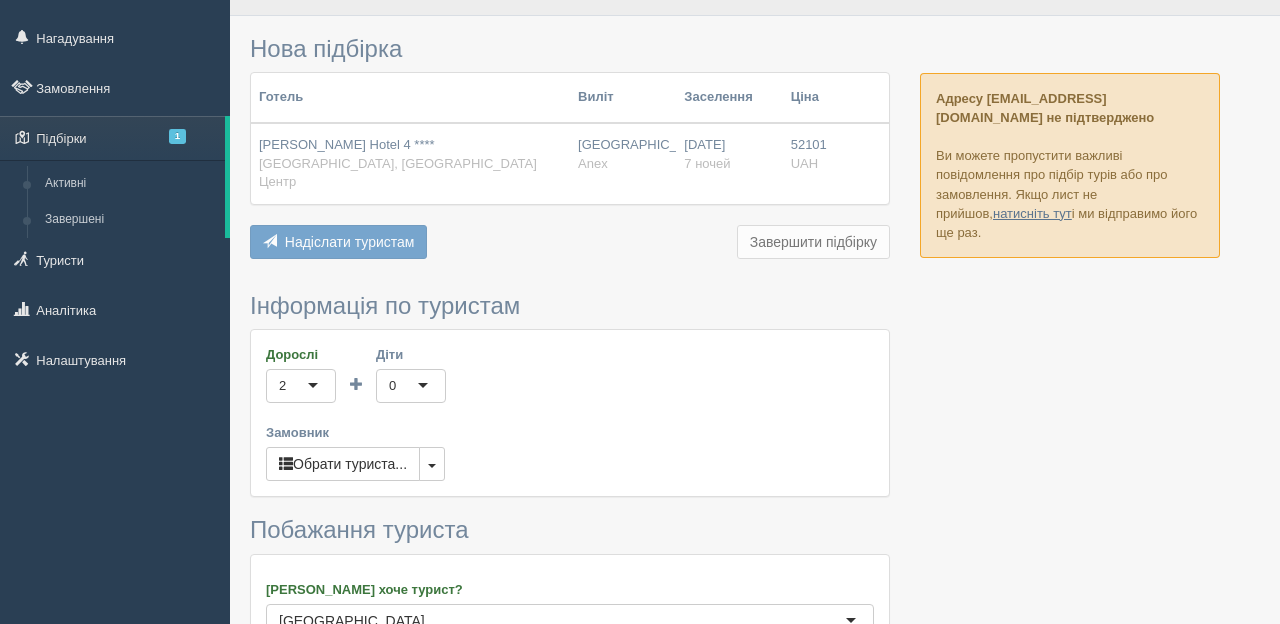 scroll, scrollTop: 24, scrollLeft: 0, axis: vertical 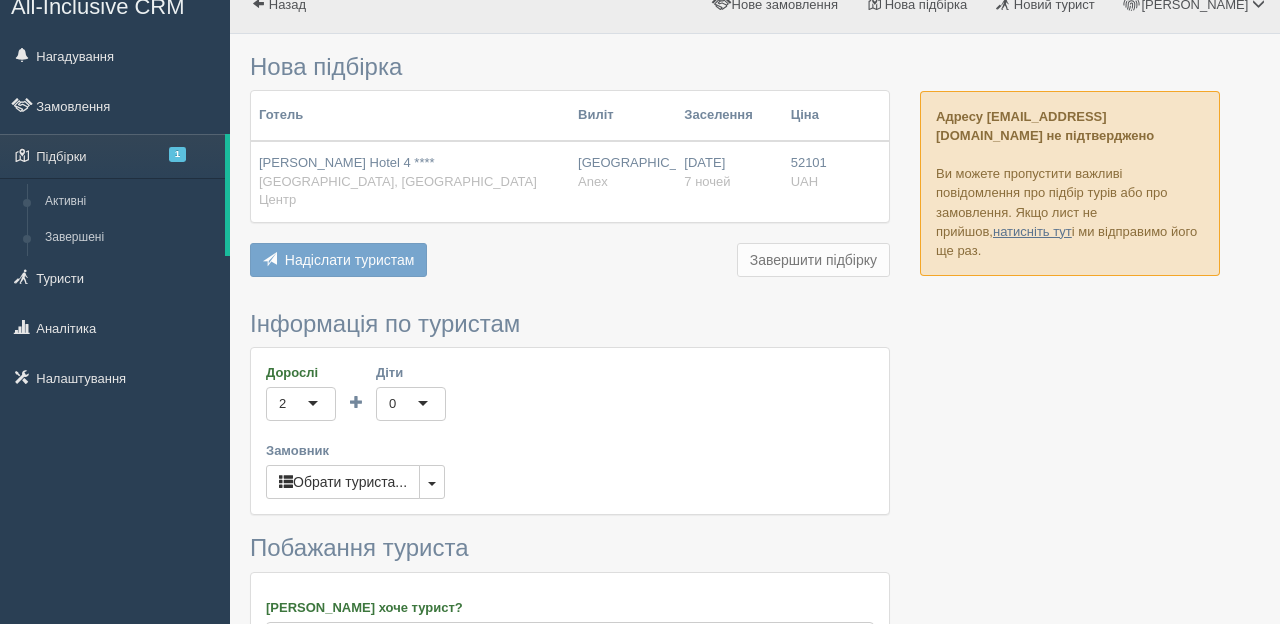 click on "Завершити підбірку" at bounding box center [813, 260] 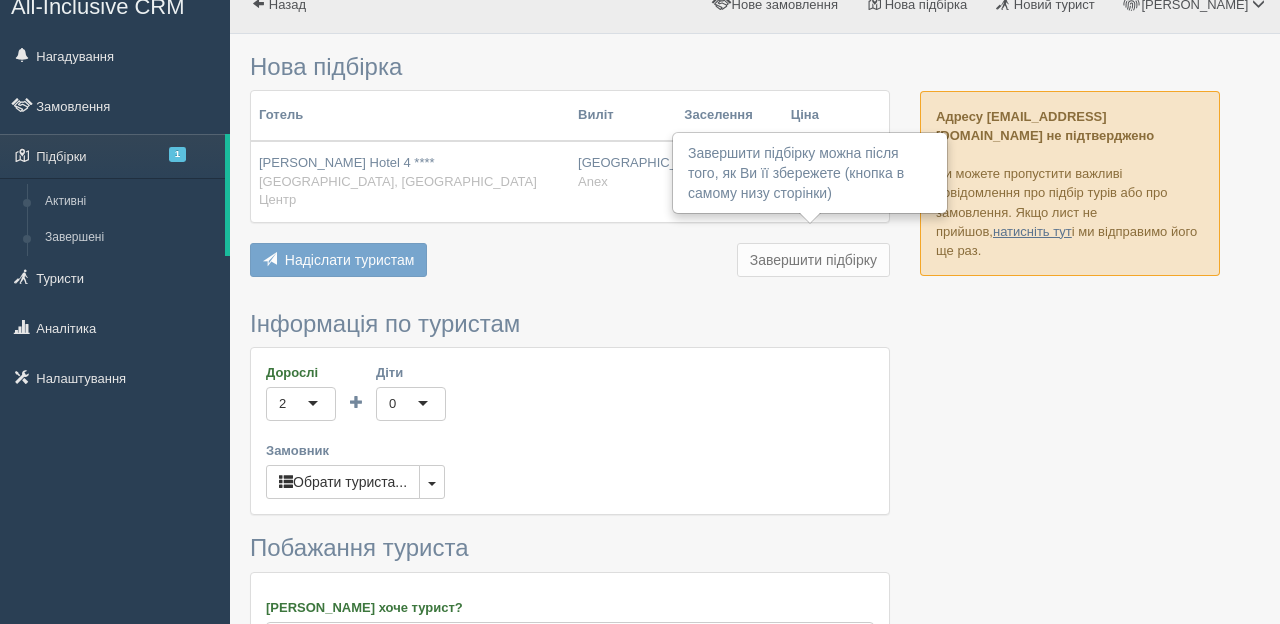 click on "Завершити підбірку" at bounding box center [813, 260] 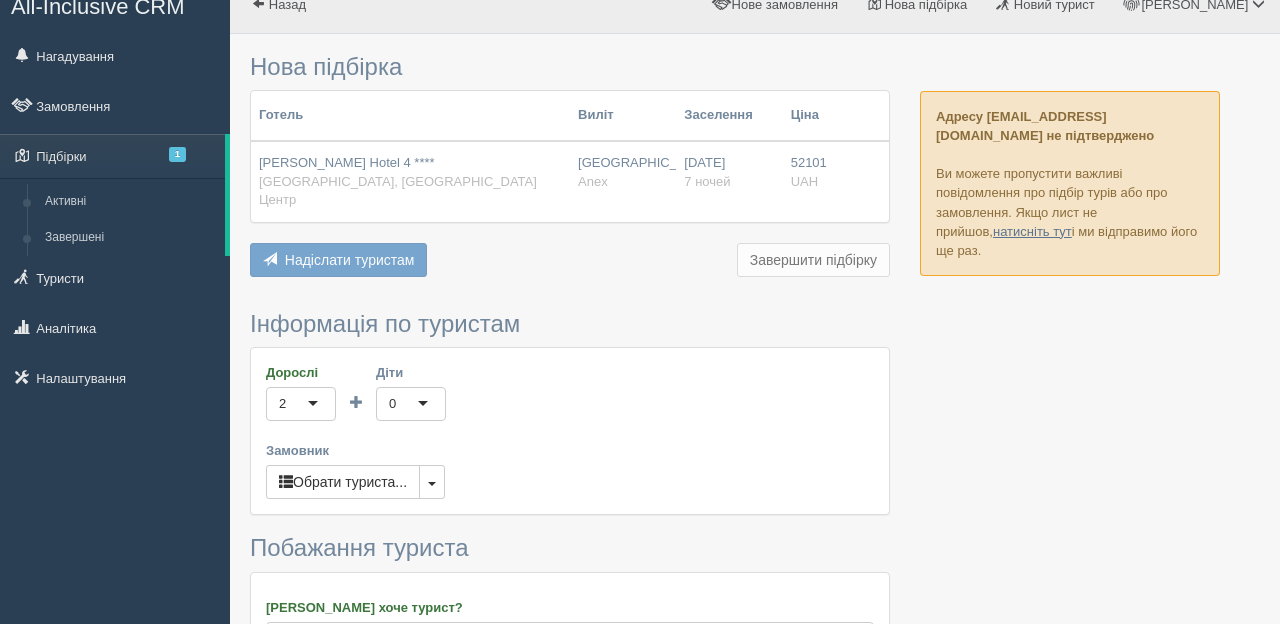 click on "Завершити підбірку" at bounding box center [813, 260] 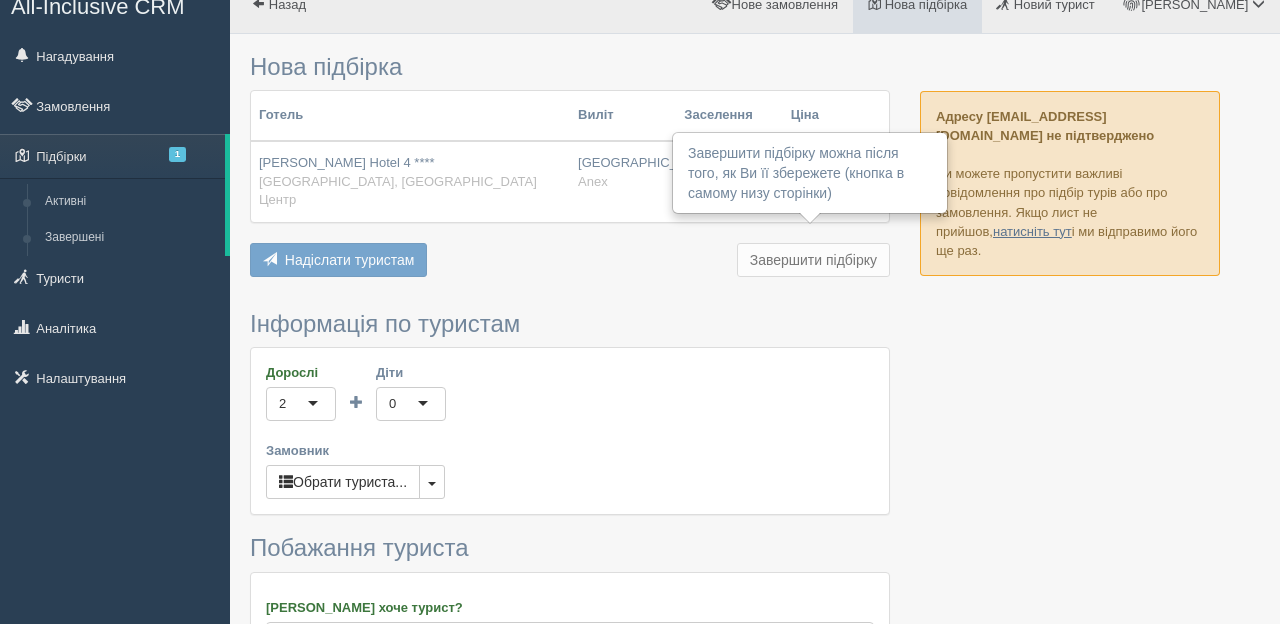 click on "Нова підбірка" at bounding box center [926, 4] 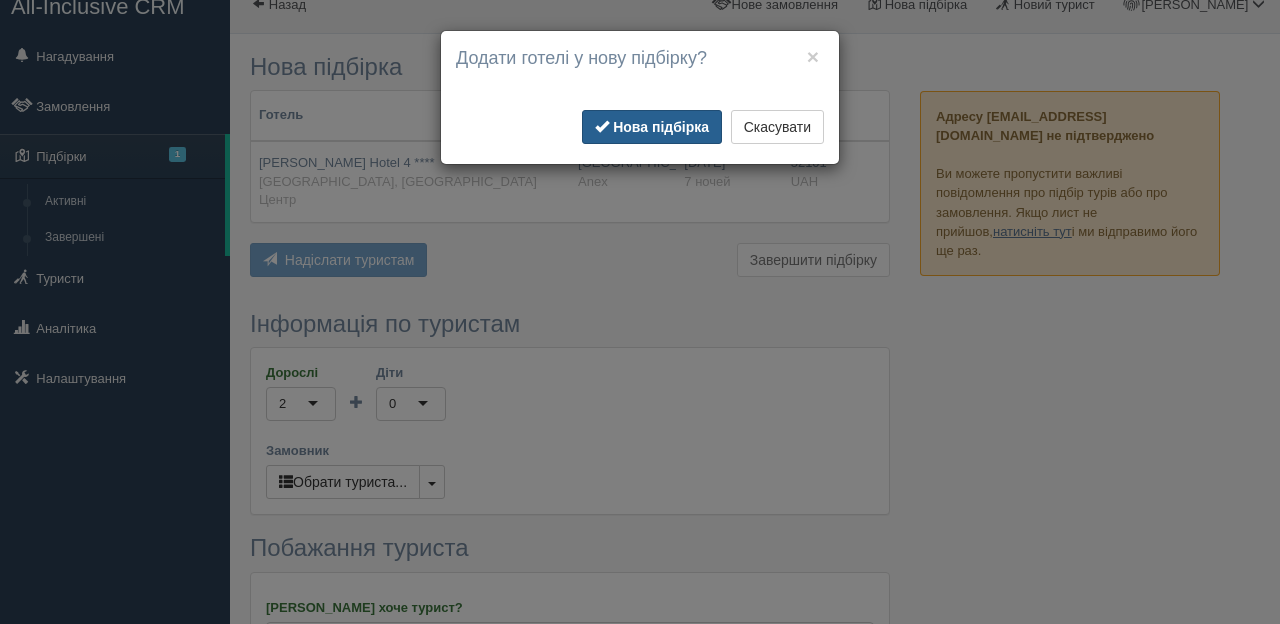 click at bounding box center [602, 126] 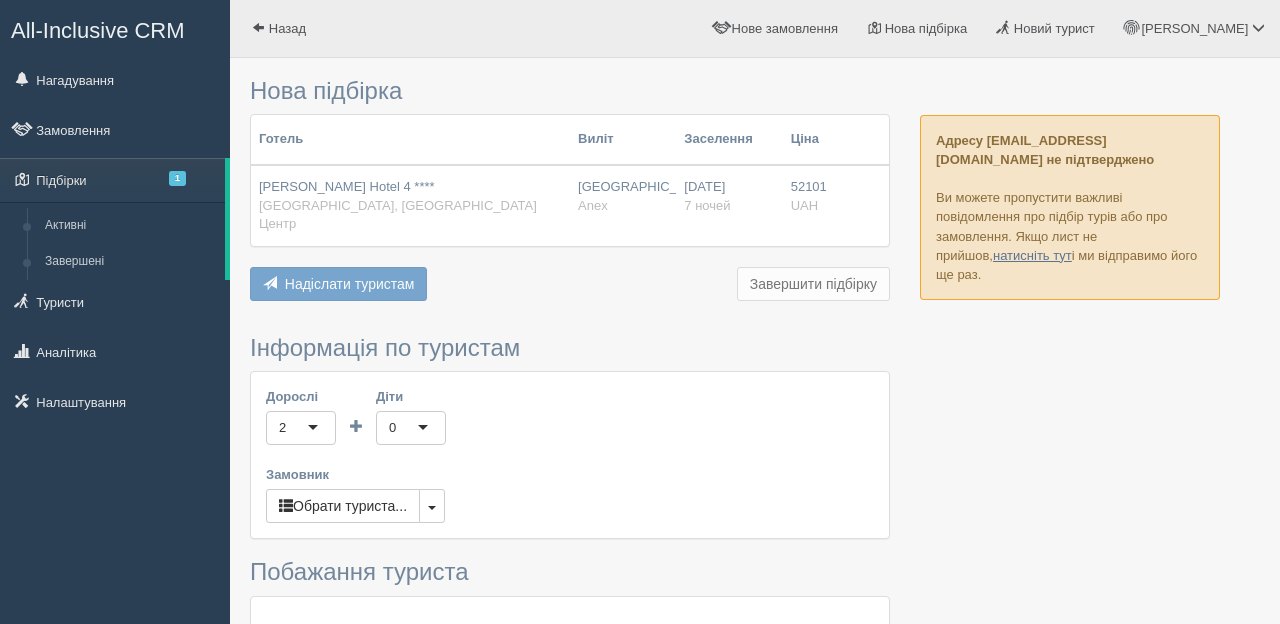 scroll, scrollTop: 0, scrollLeft: 0, axis: both 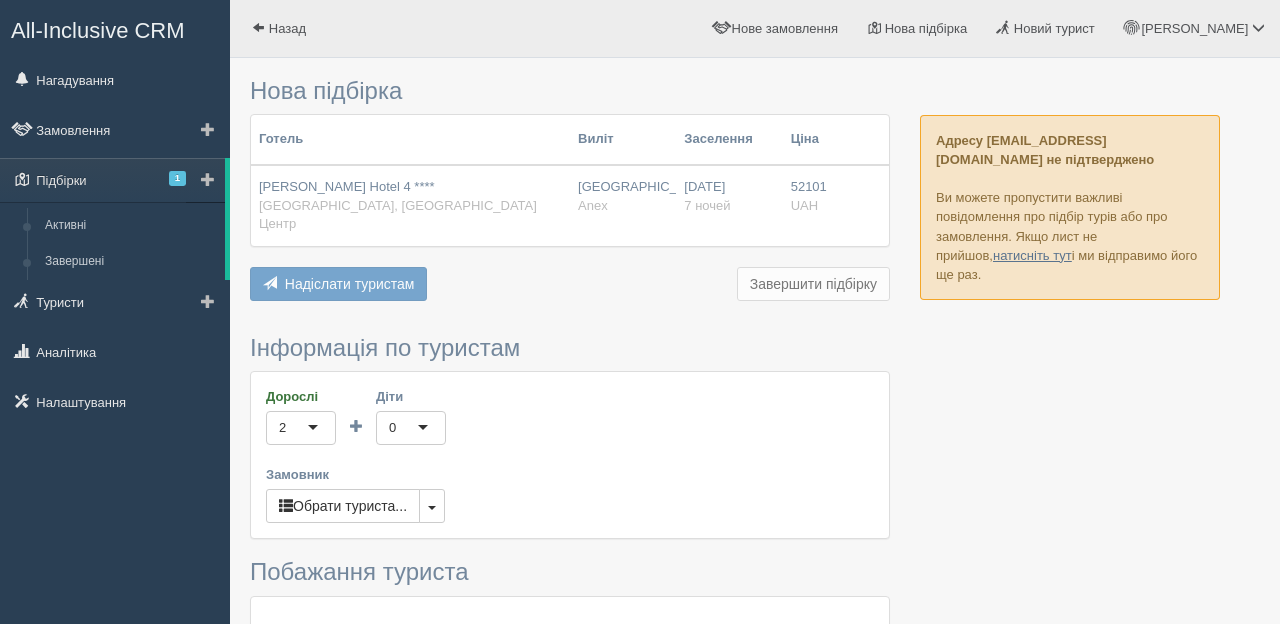 click at bounding box center (208, 179) 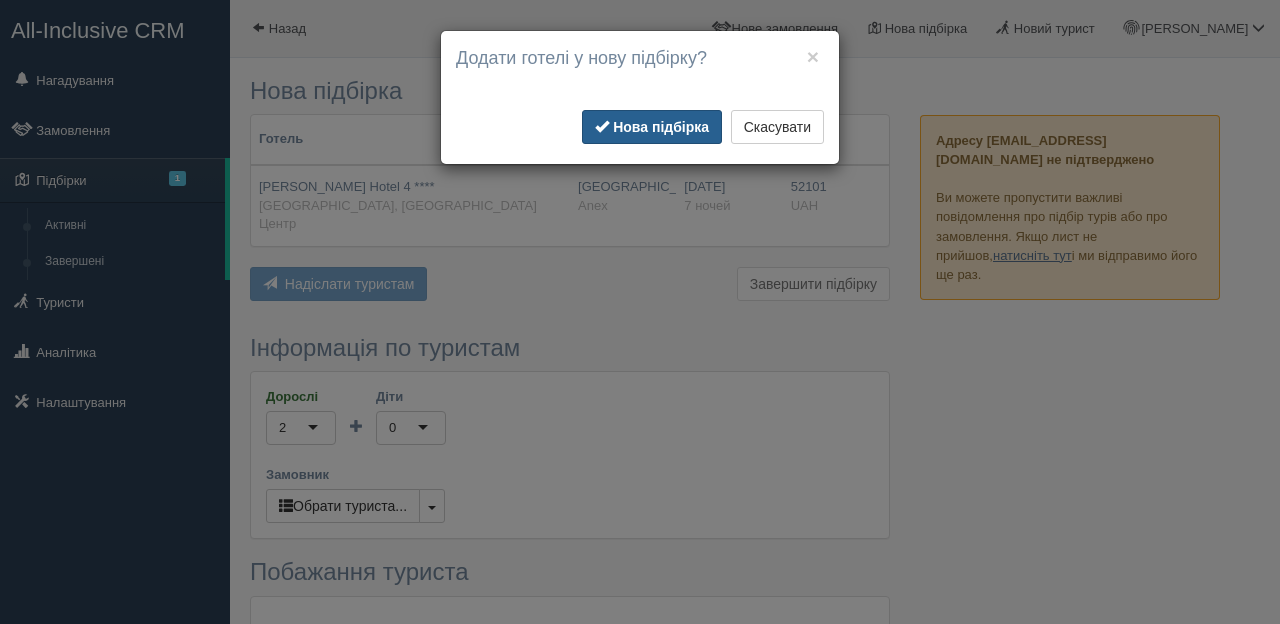 click on "Нова підбірка" at bounding box center [661, 127] 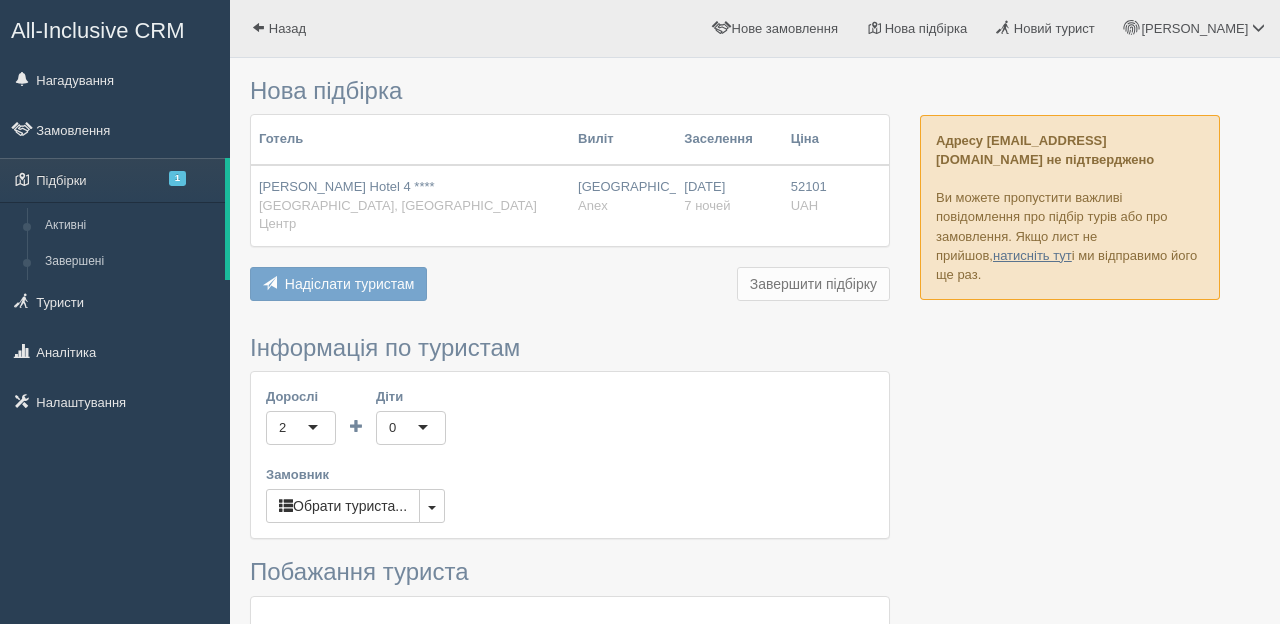 scroll, scrollTop: 0, scrollLeft: 0, axis: both 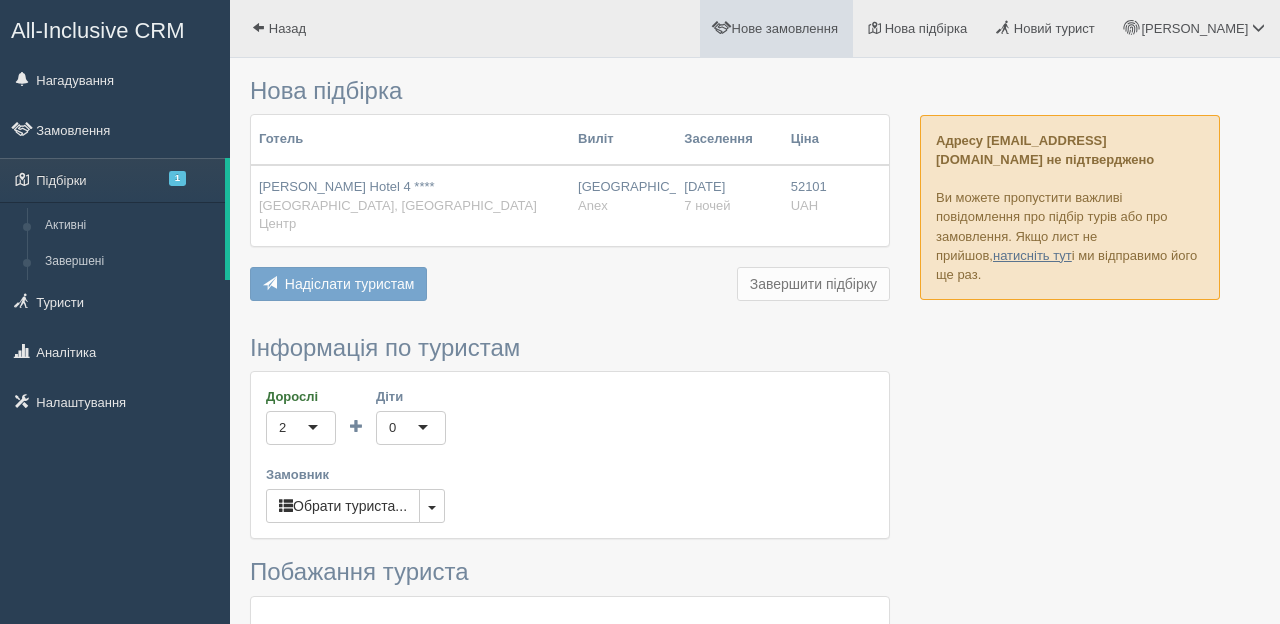 click on "Нове замовлення" at bounding box center [785, 28] 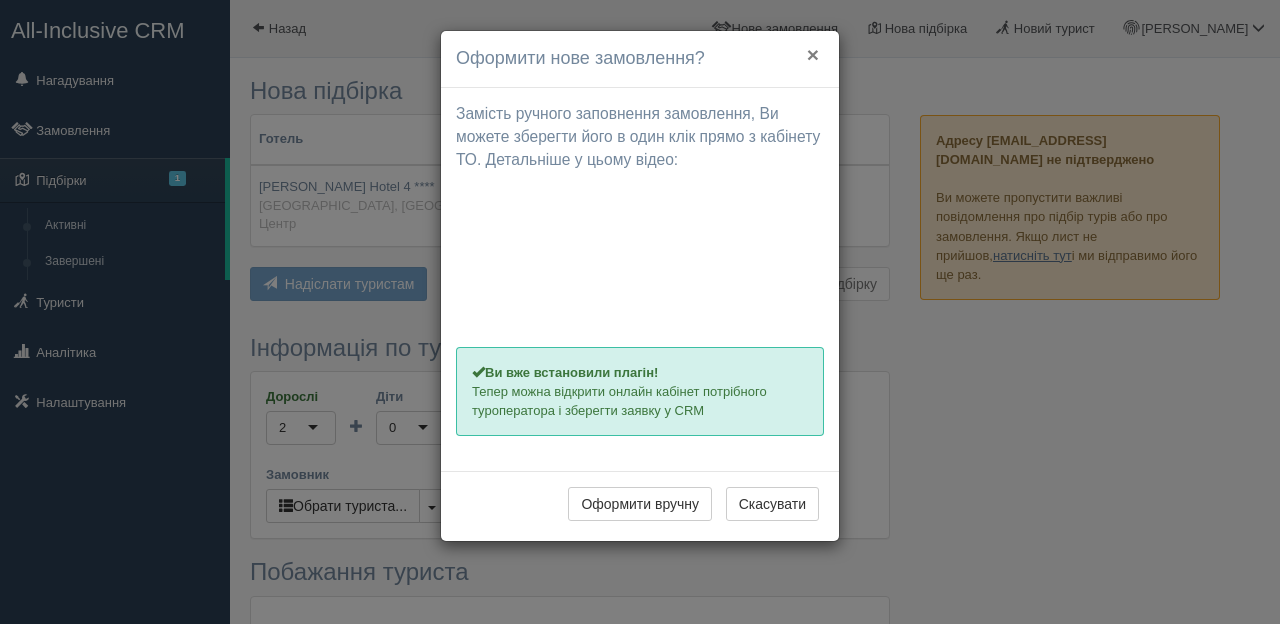 click on "×" at bounding box center (813, 54) 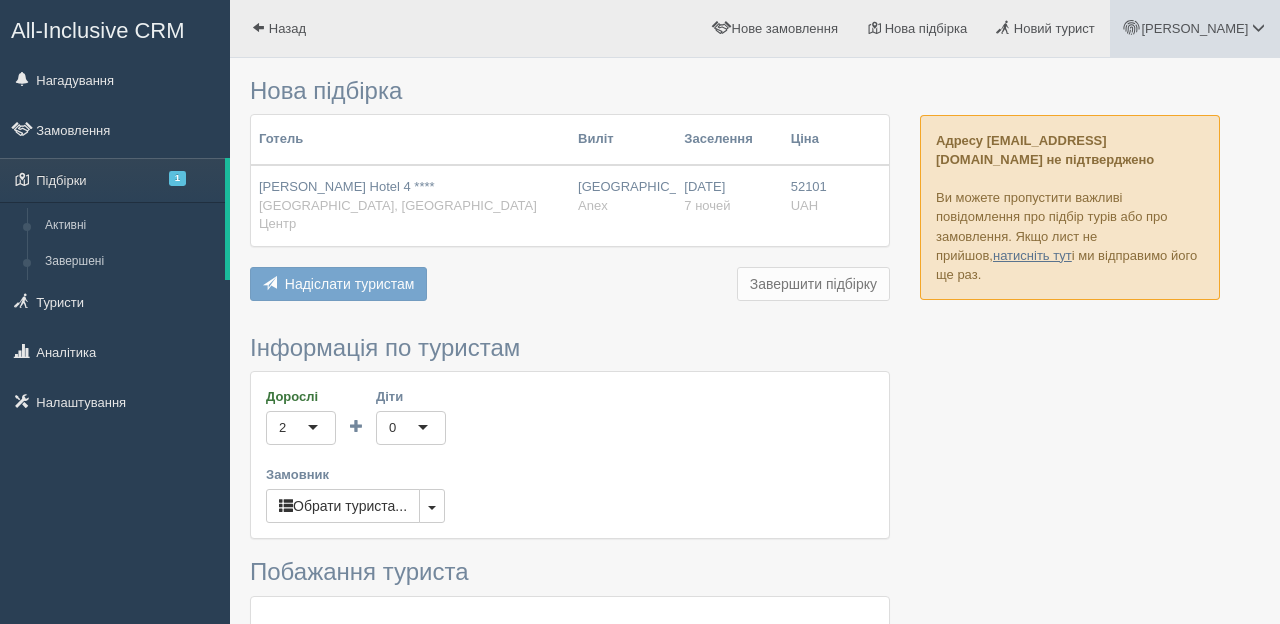 click at bounding box center (1258, 27) 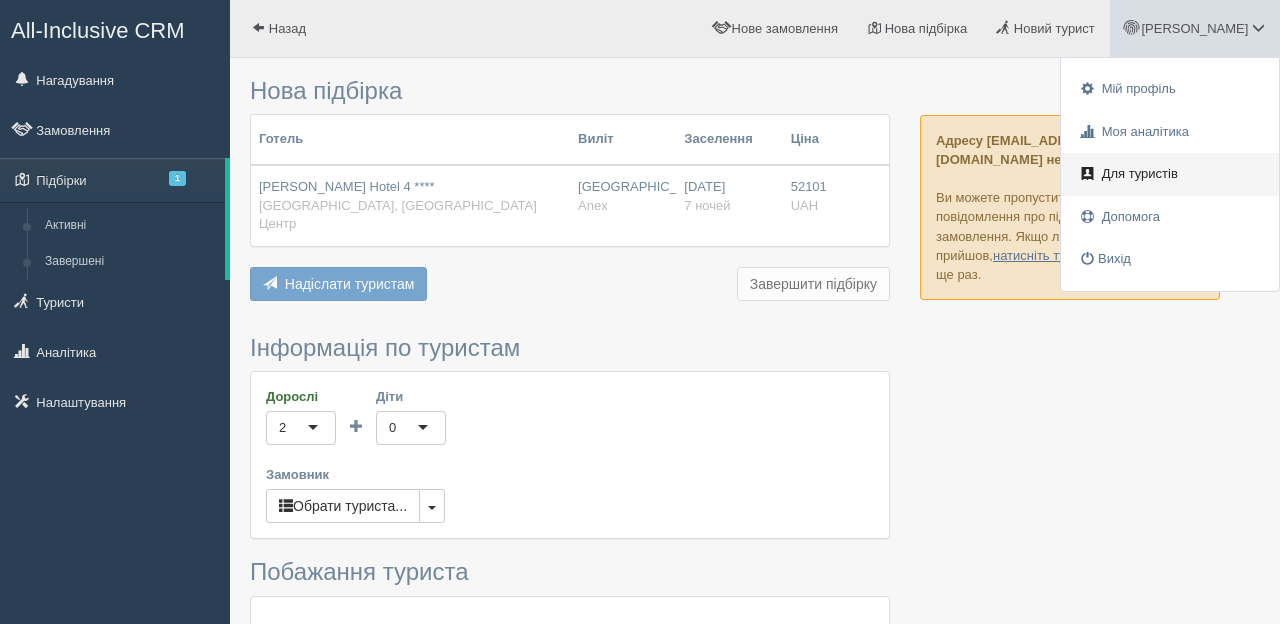 click on "Для туристів" at bounding box center [1140, 173] 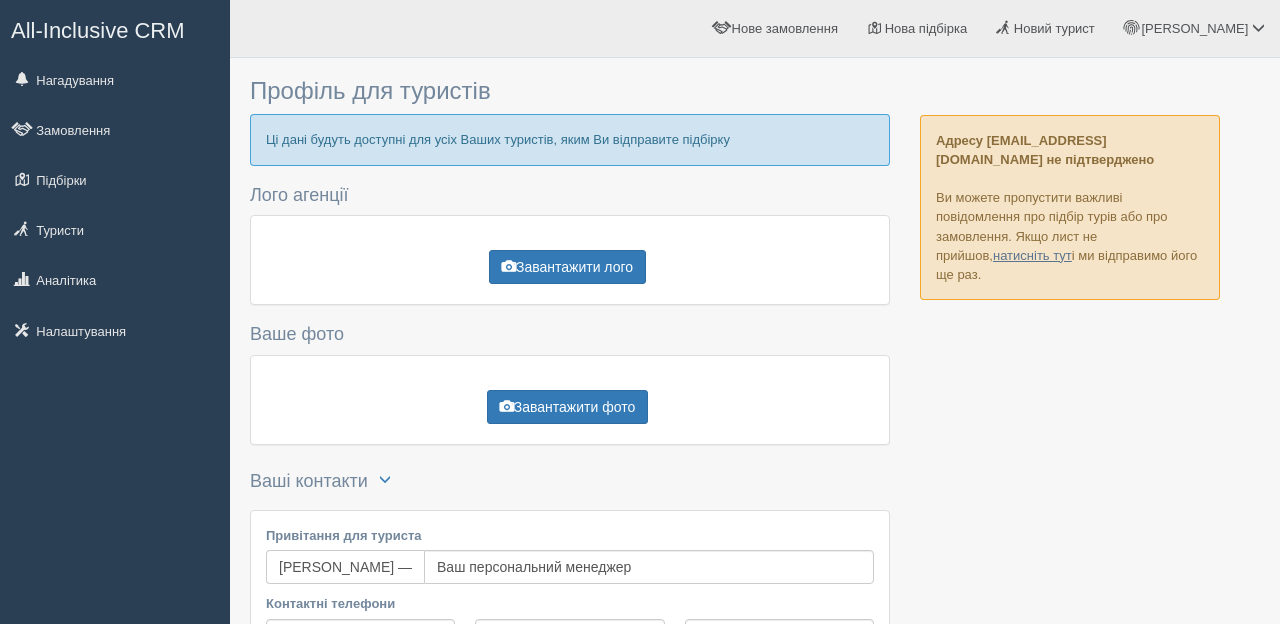 scroll, scrollTop: 0, scrollLeft: 0, axis: both 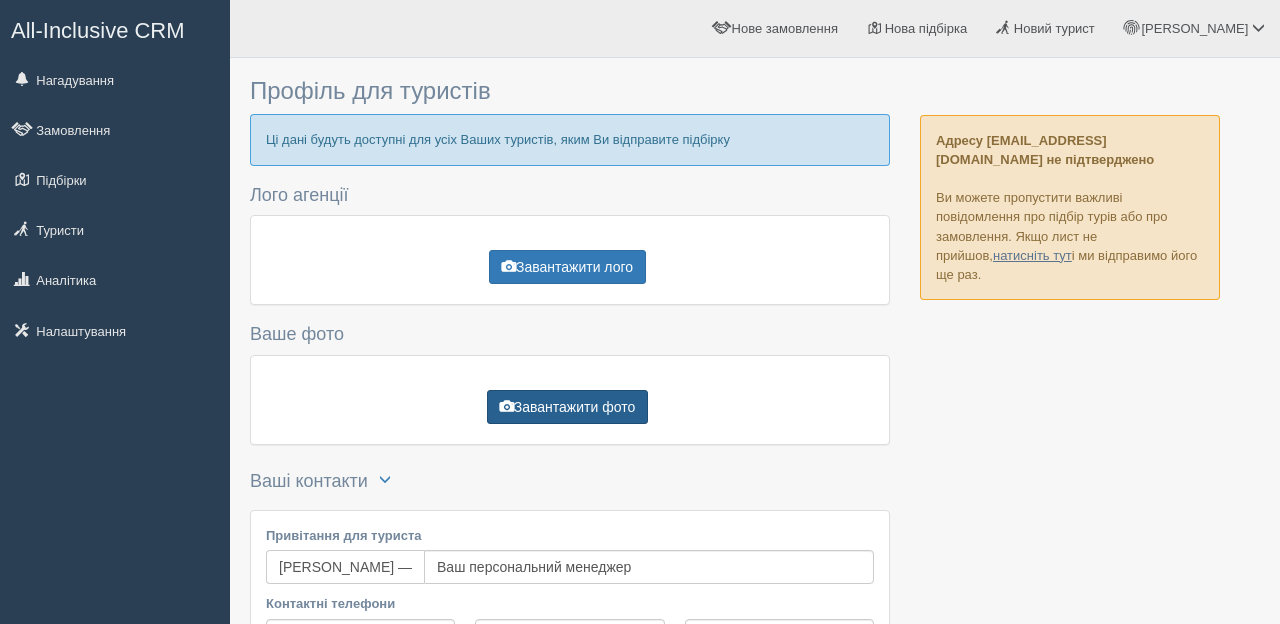 click on "Завантажити фото" at bounding box center (567, 407) 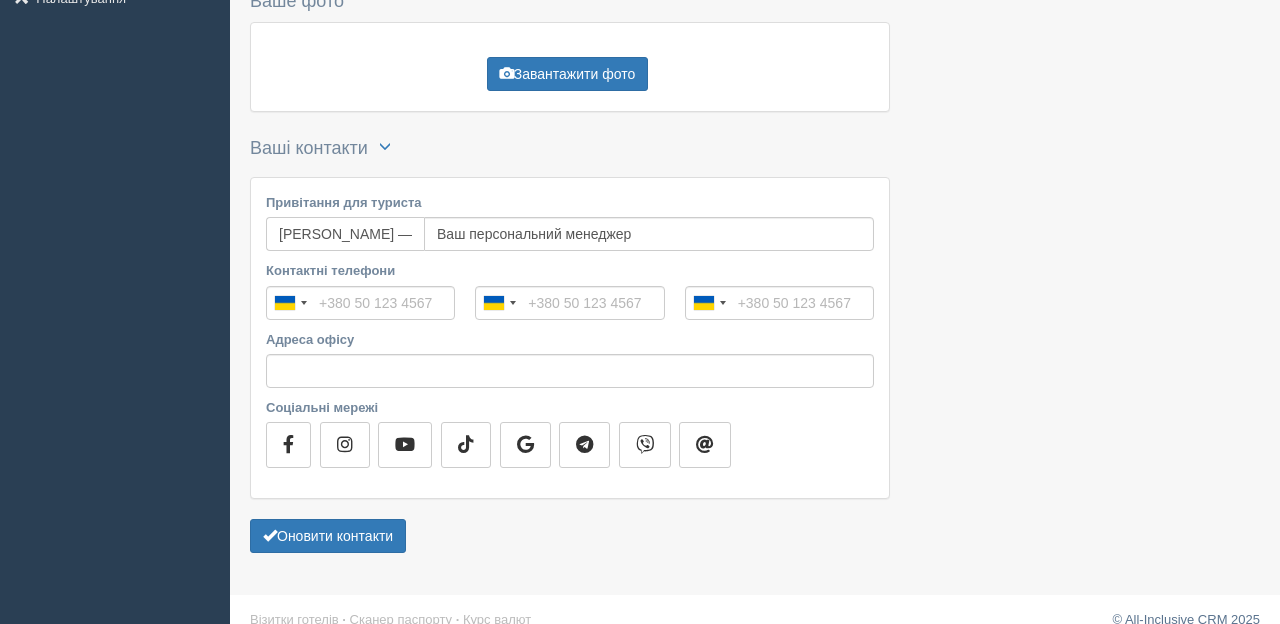 scroll, scrollTop: 358, scrollLeft: 0, axis: vertical 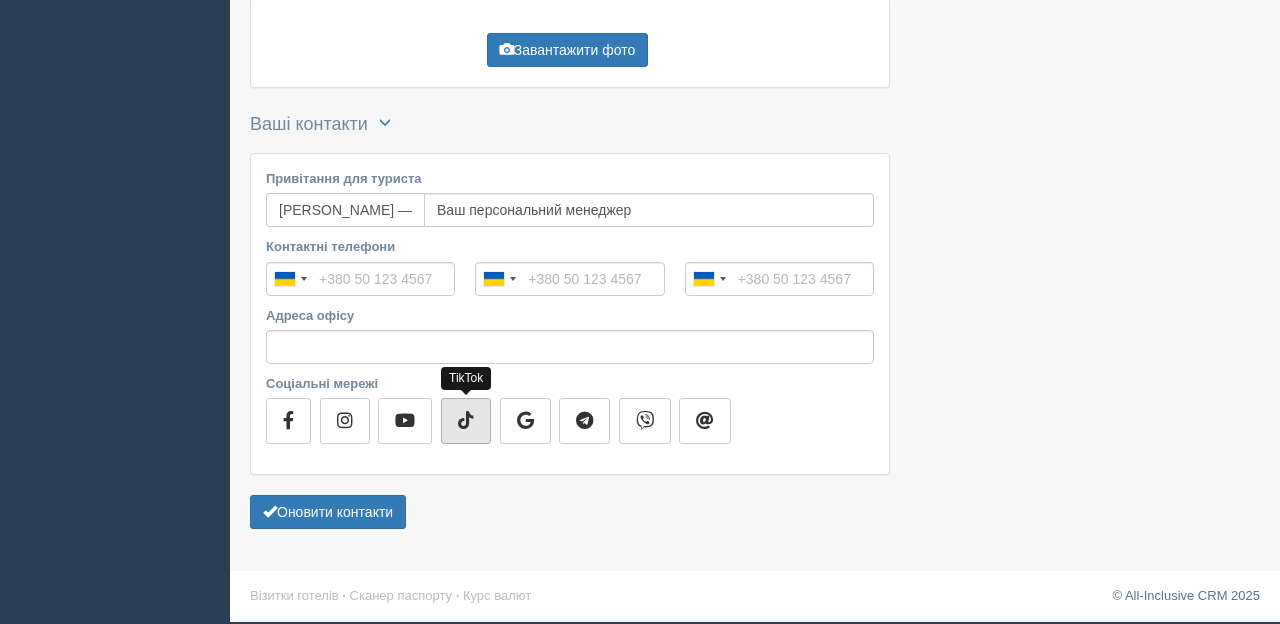 click at bounding box center [466, 420] 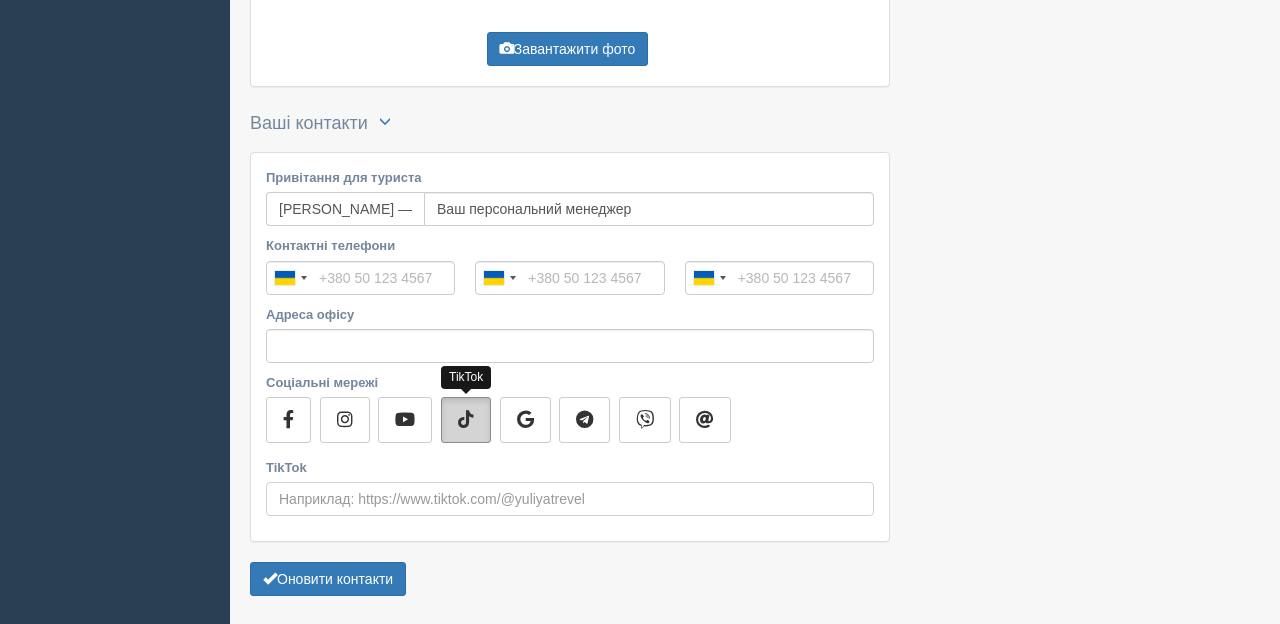 scroll, scrollTop: 426, scrollLeft: 0, axis: vertical 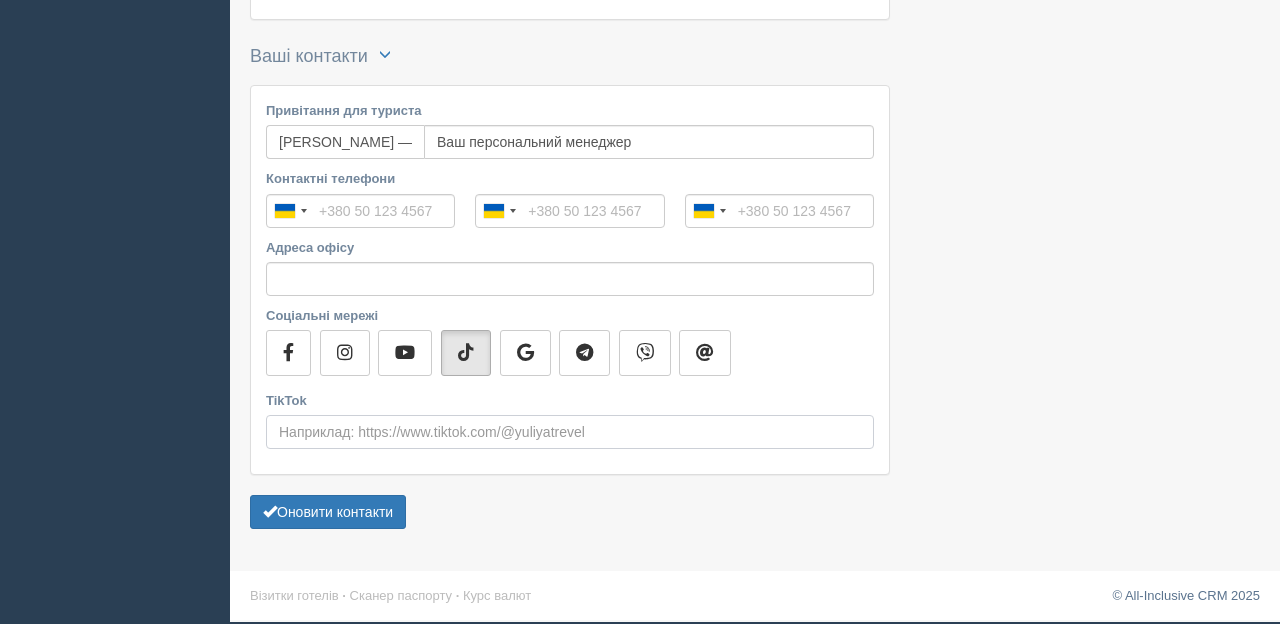 type on "h" 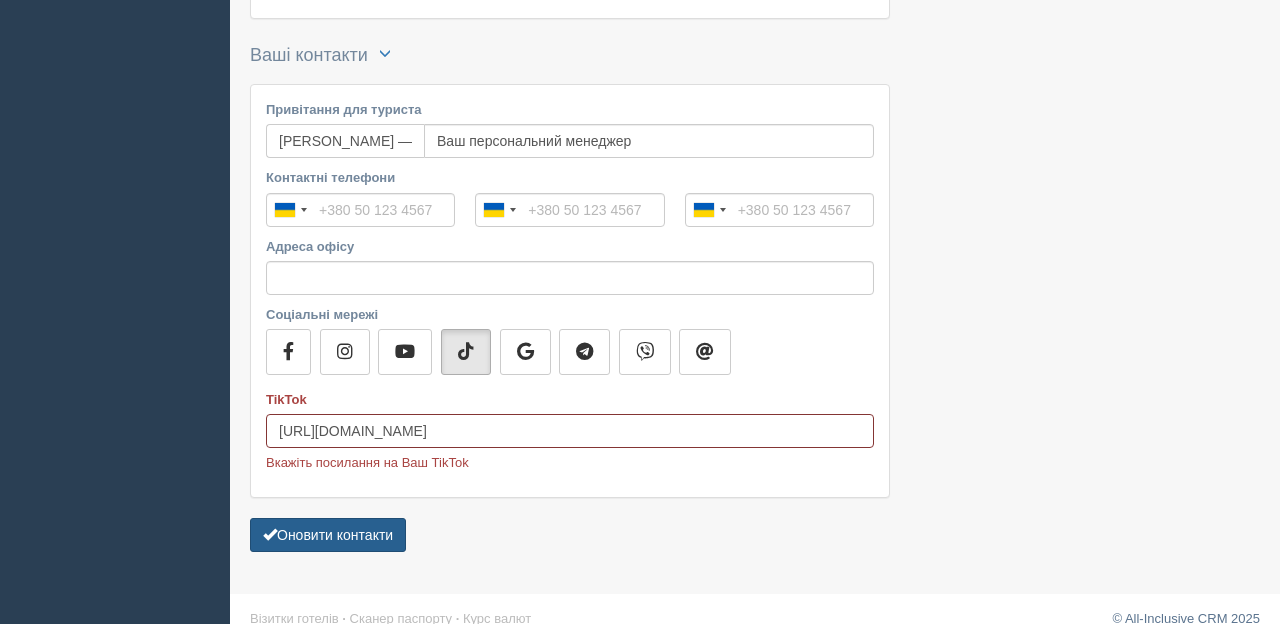 type on "https://www.tiktok.com/@iuliyatour" 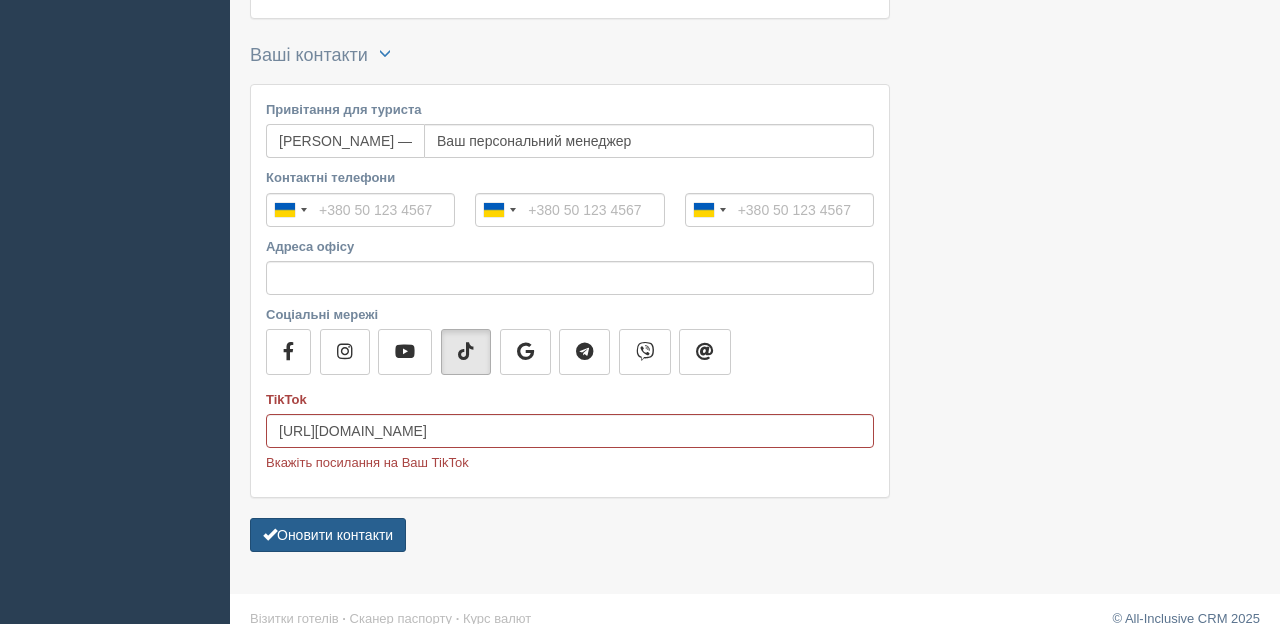 click on "Оновити контакти" at bounding box center (328, 535) 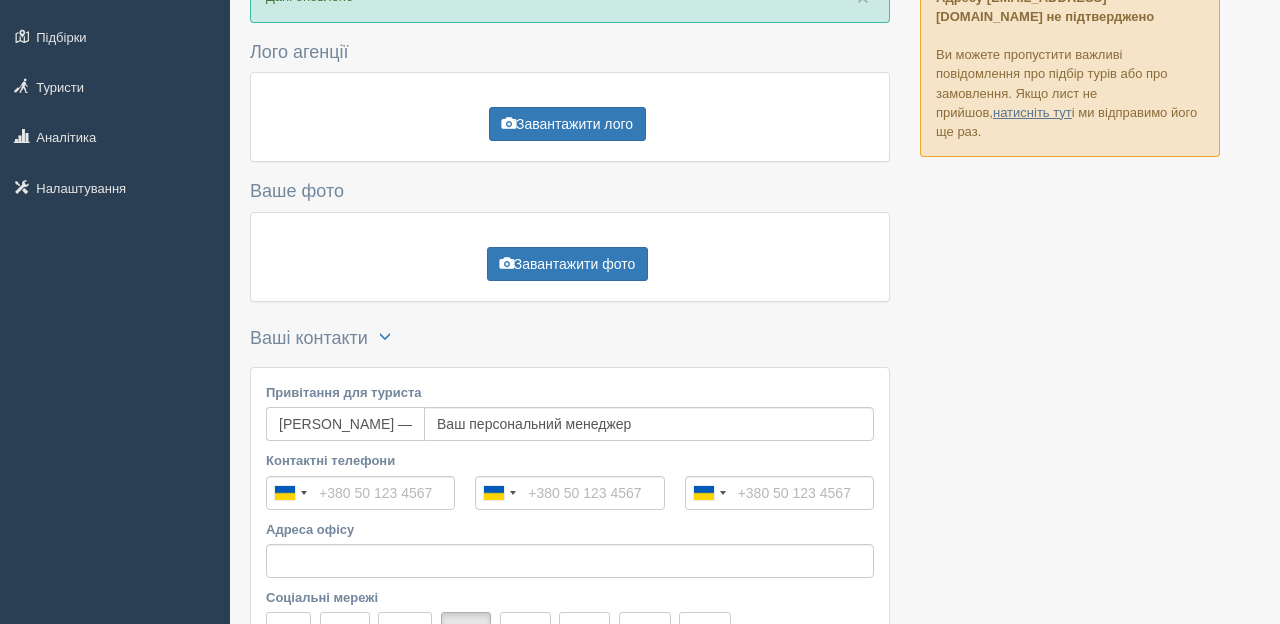 scroll, scrollTop: 146, scrollLeft: 0, axis: vertical 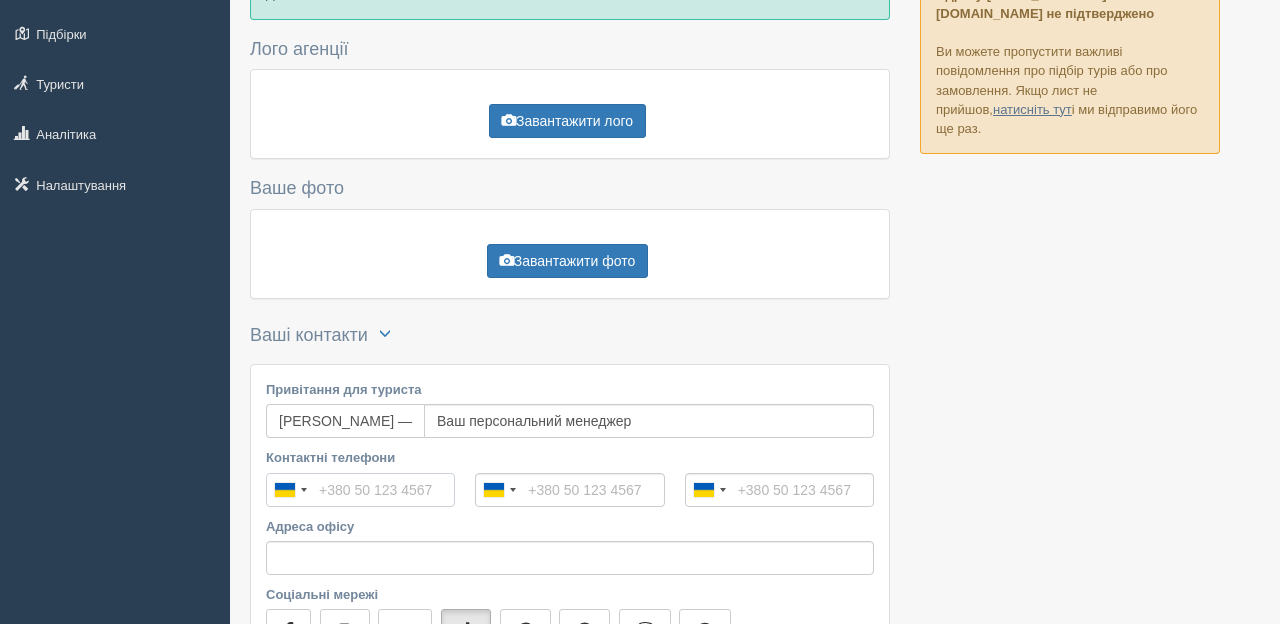 click on "Контактні телефони" at bounding box center [360, 490] 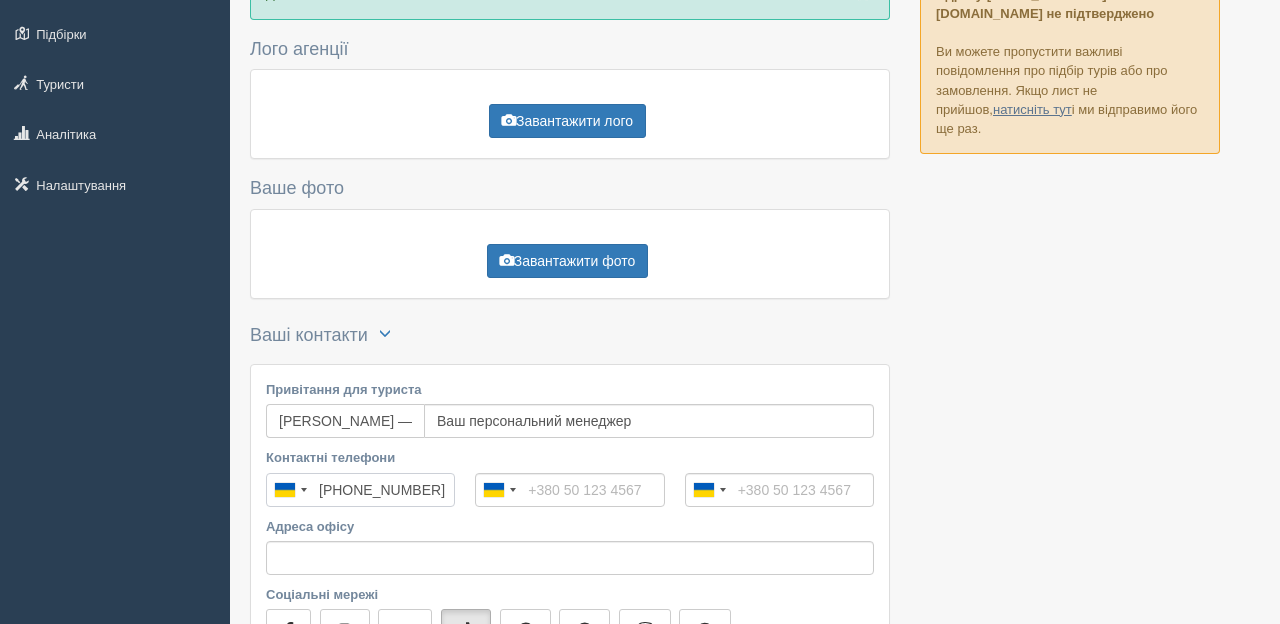 type on "[PHONE_NUMBER]" 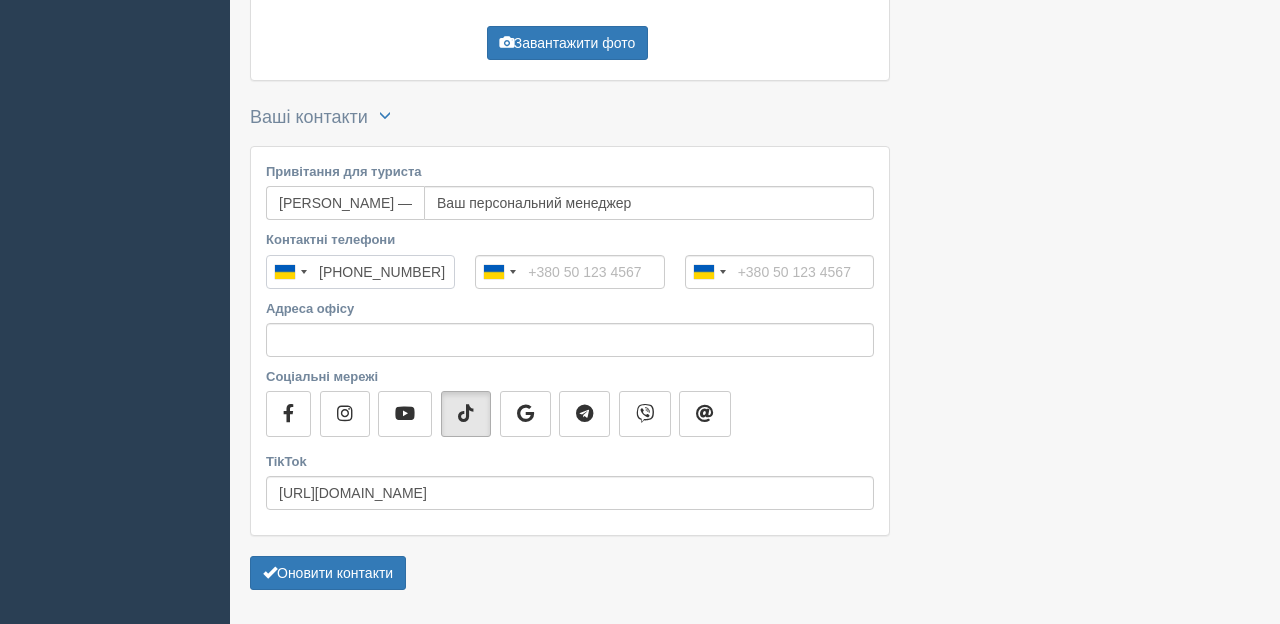 scroll, scrollTop: 378, scrollLeft: 0, axis: vertical 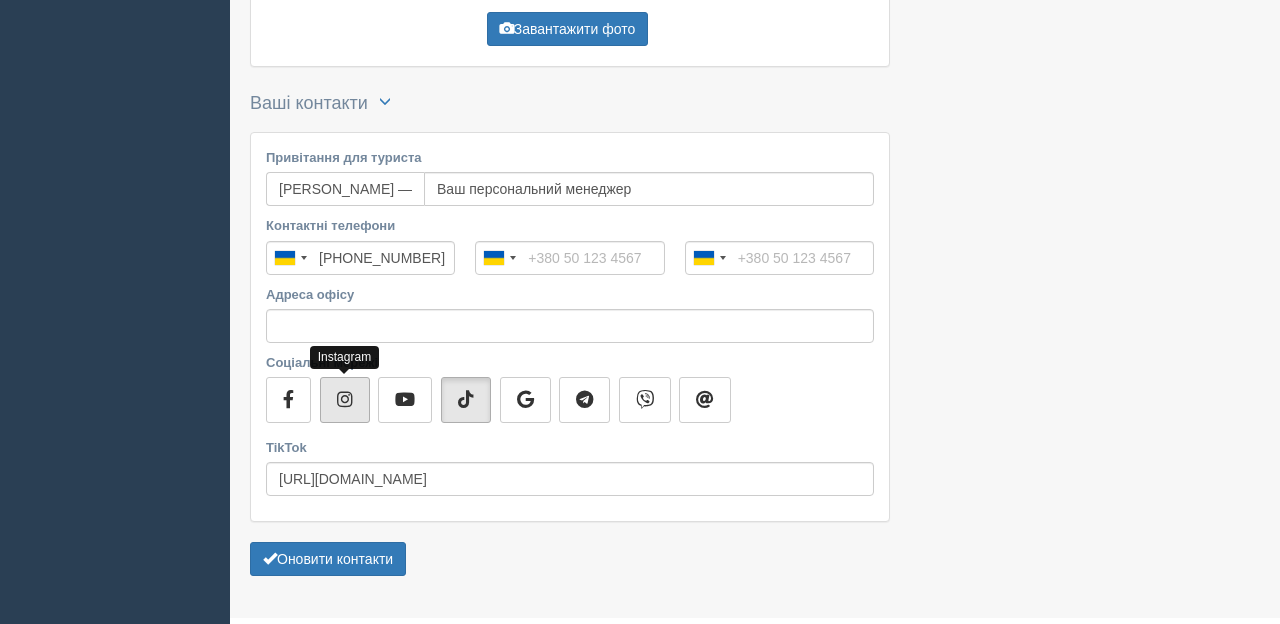 click at bounding box center [345, 399] 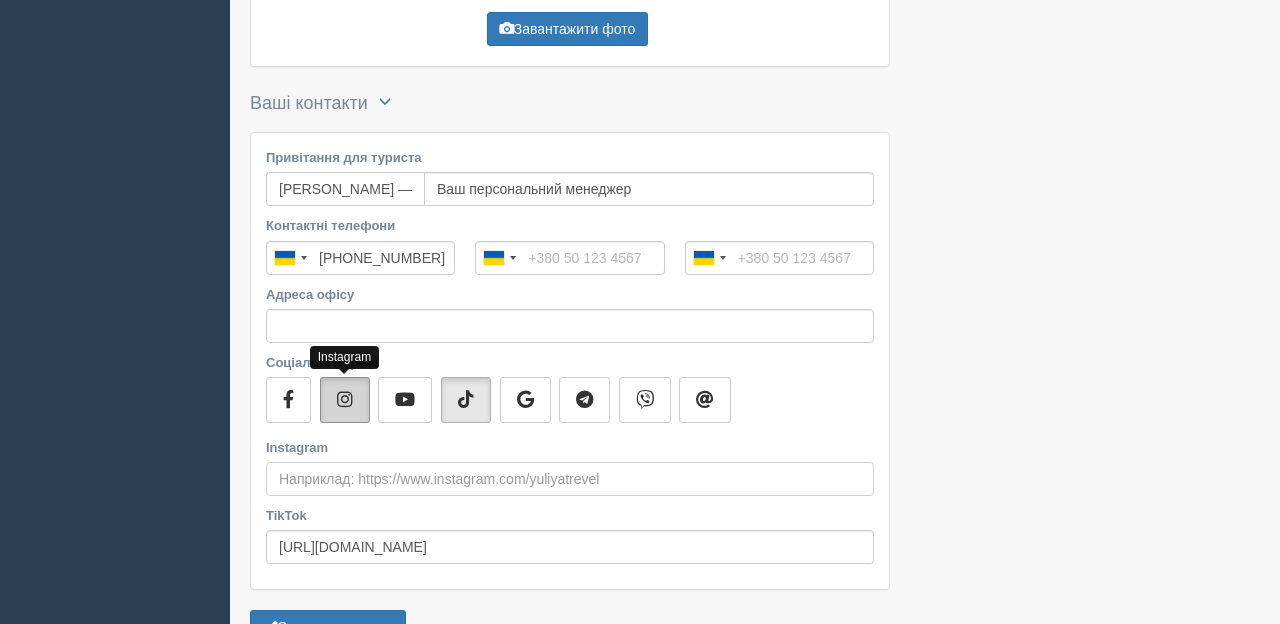 scroll, scrollTop: 494, scrollLeft: 0, axis: vertical 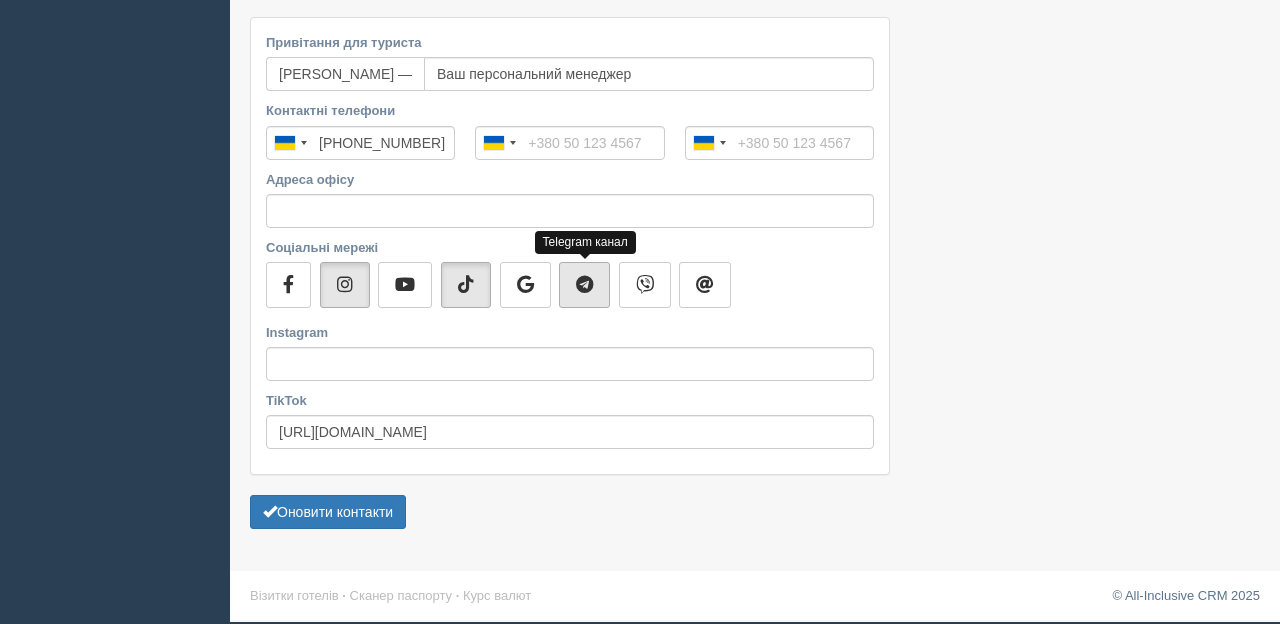 click at bounding box center (584, 284) 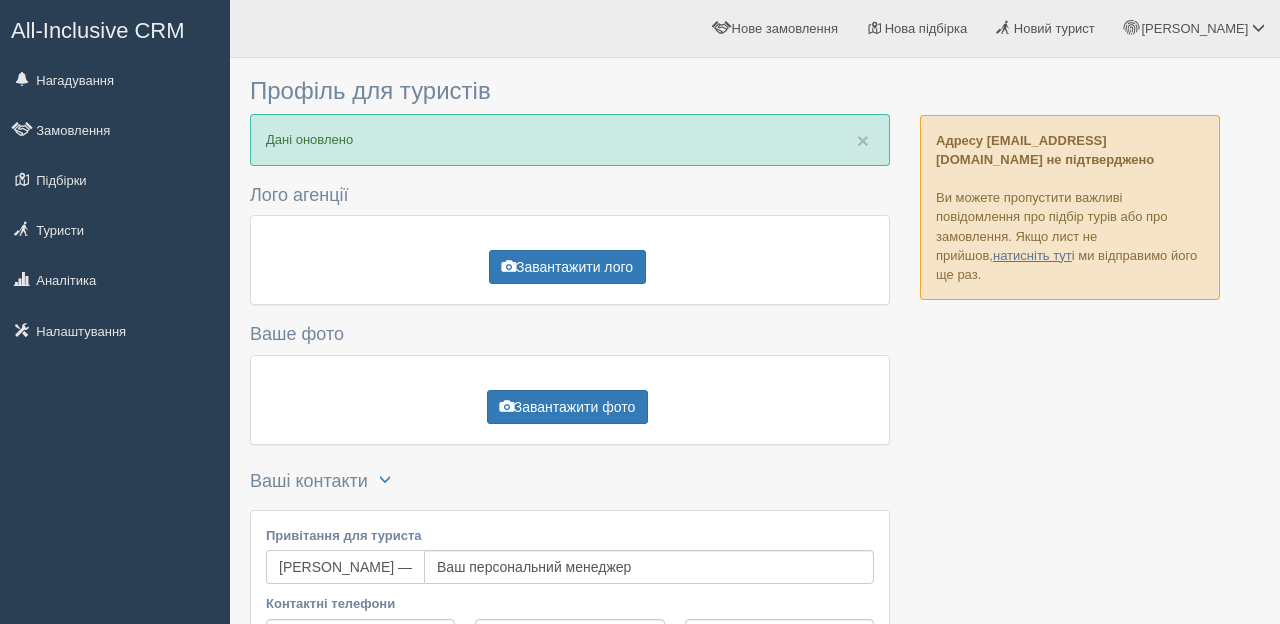 scroll, scrollTop: 0, scrollLeft: 0, axis: both 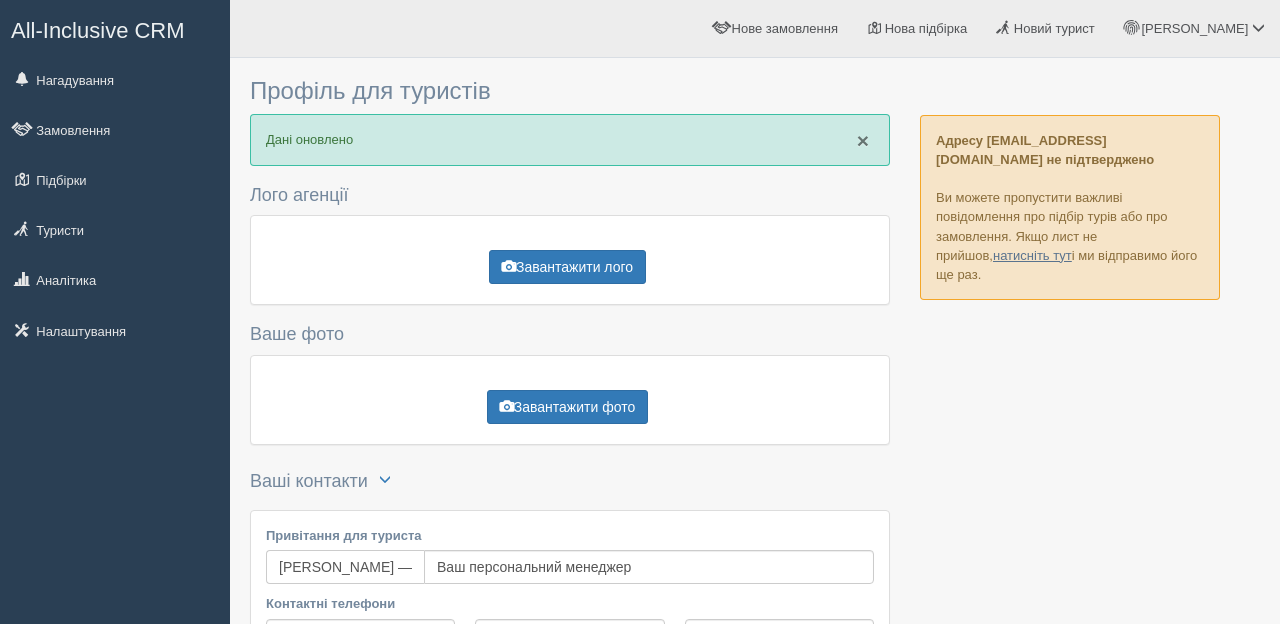 click on "×" at bounding box center [863, 140] 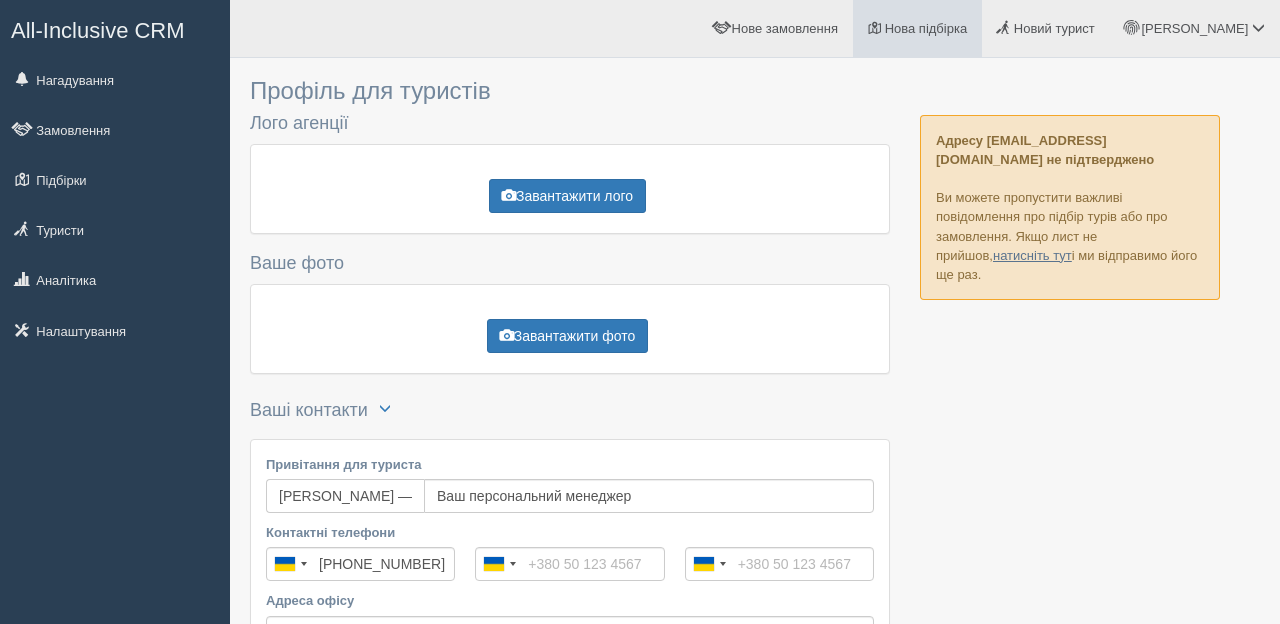 click on "Нова підбірка" at bounding box center (926, 28) 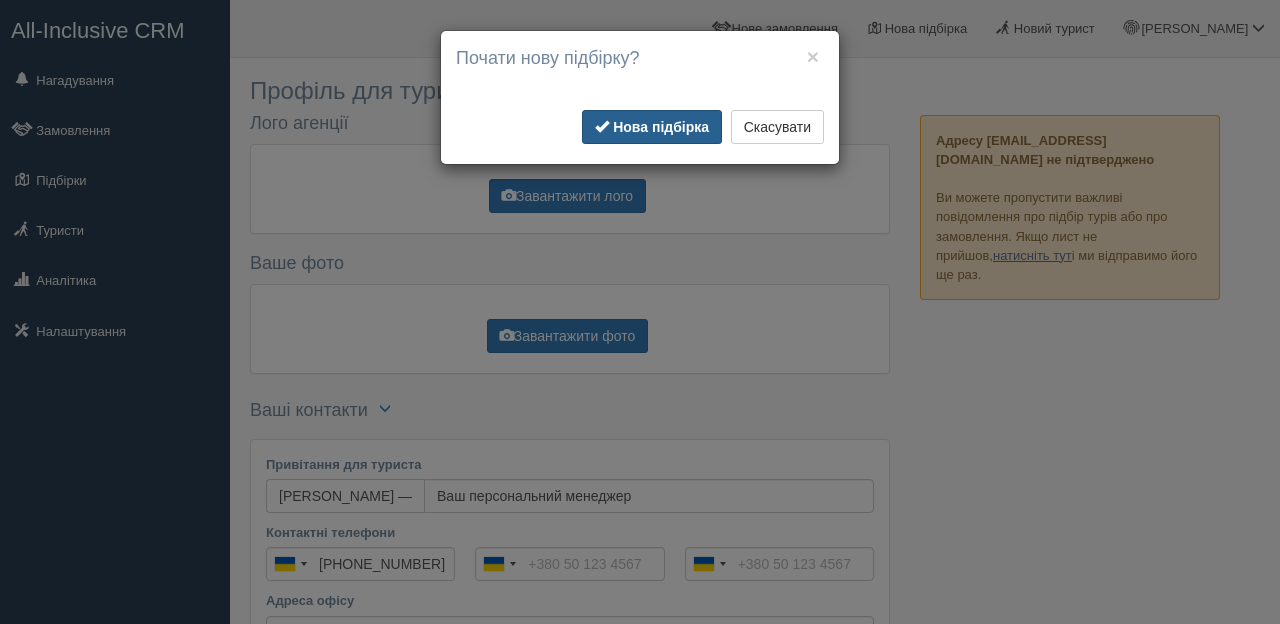 click on "Нова підбірка" at bounding box center [661, 127] 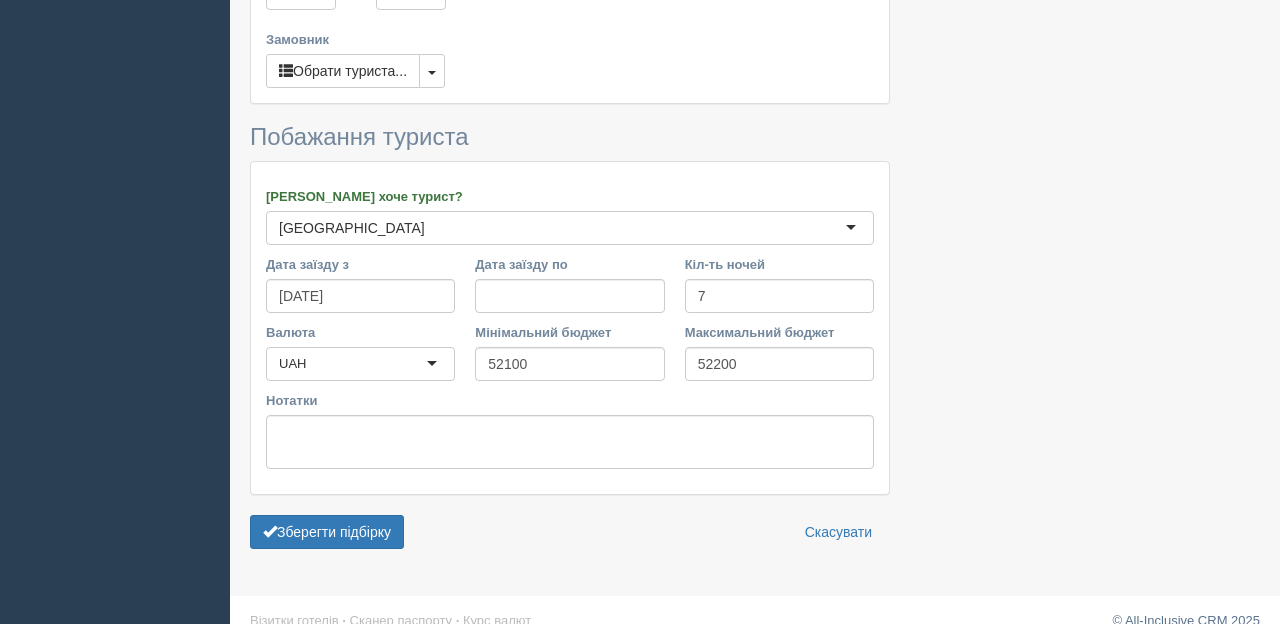 scroll, scrollTop: 442, scrollLeft: 0, axis: vertical 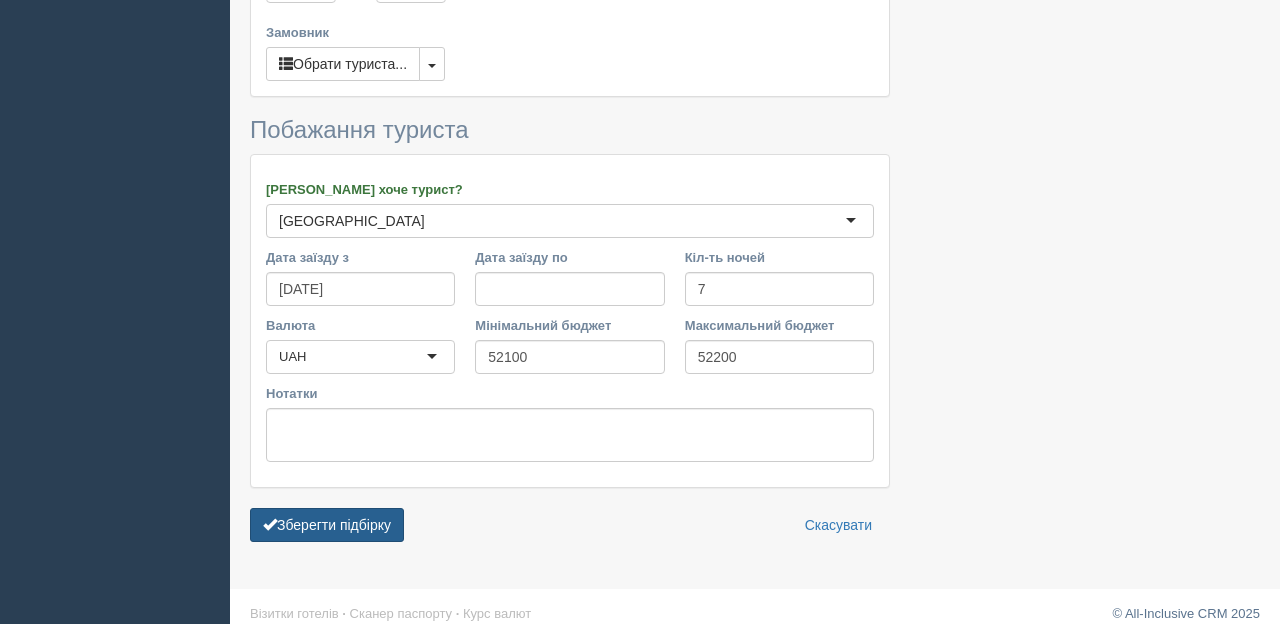 click on "Зберегти підбірку" at bounding box center (327, 525) 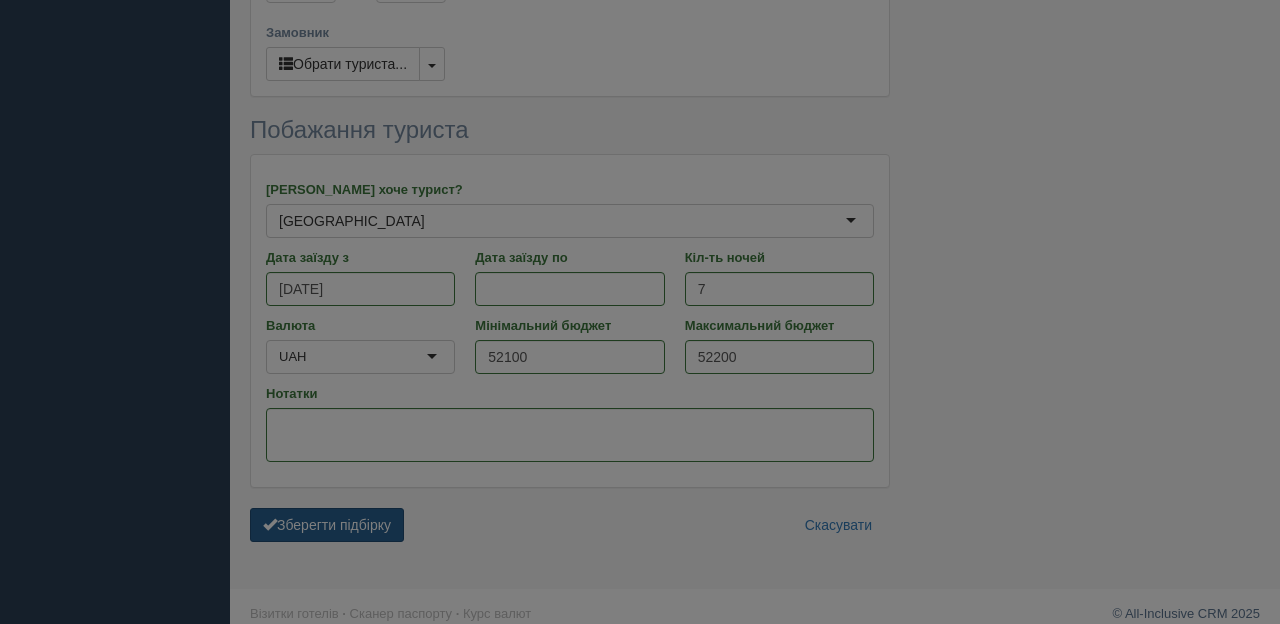 scroll, scrollTop: 436, scrollLeft: 0, axis: vertical 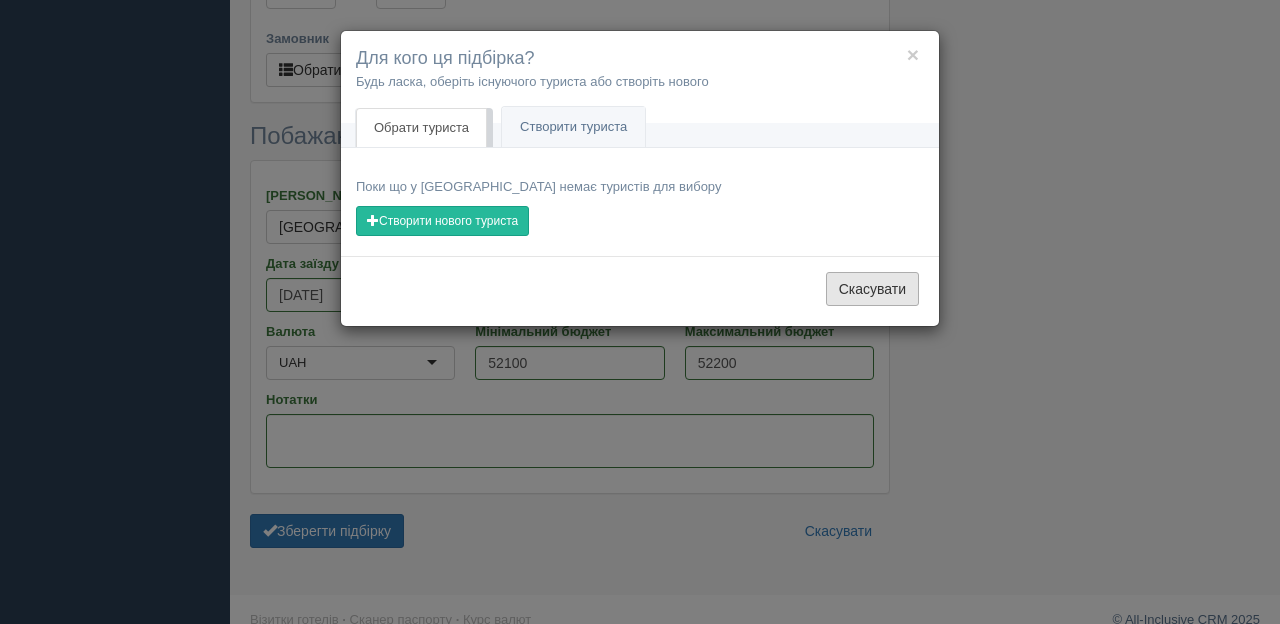 click on "Скасувати" at bounding box center [872, 289] 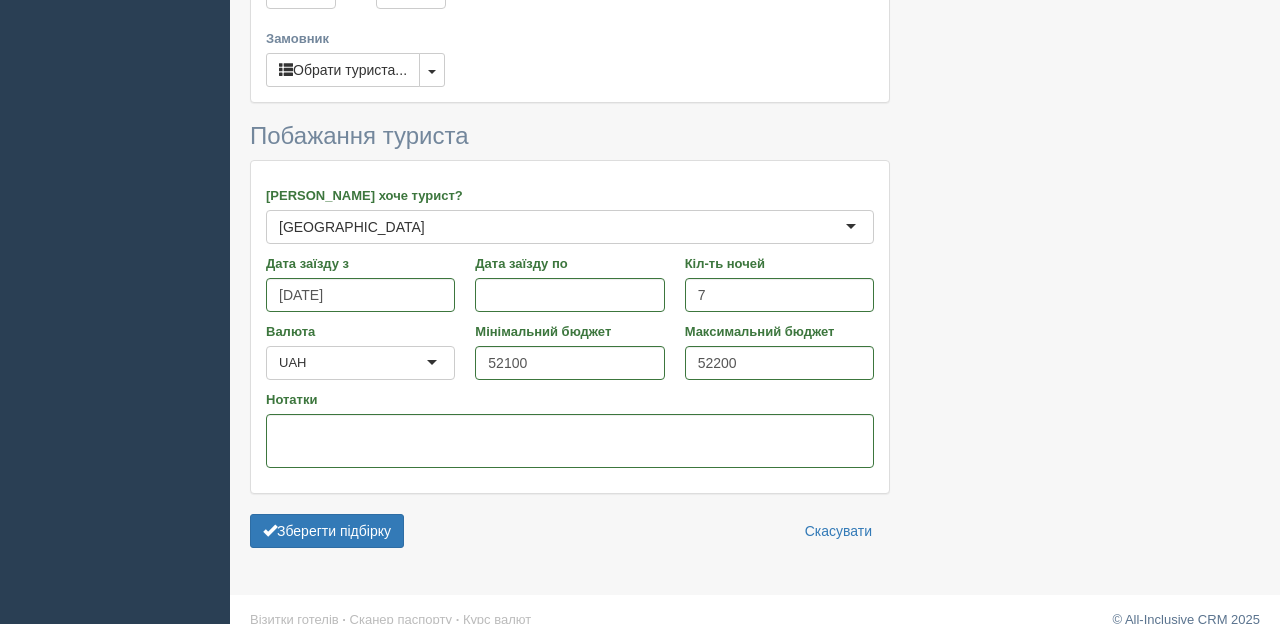 scroll, scrollTop: 442, scrollLeft: 0, axis: vertical 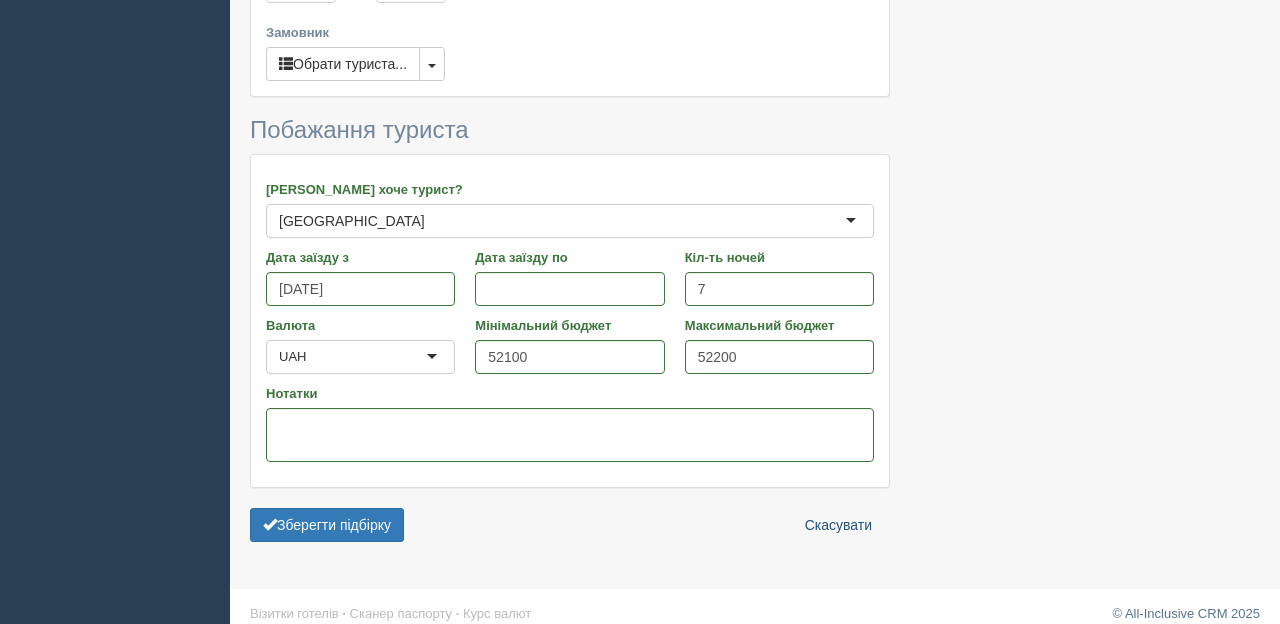 click on "Скасувати" at bounding box center [838, 525] 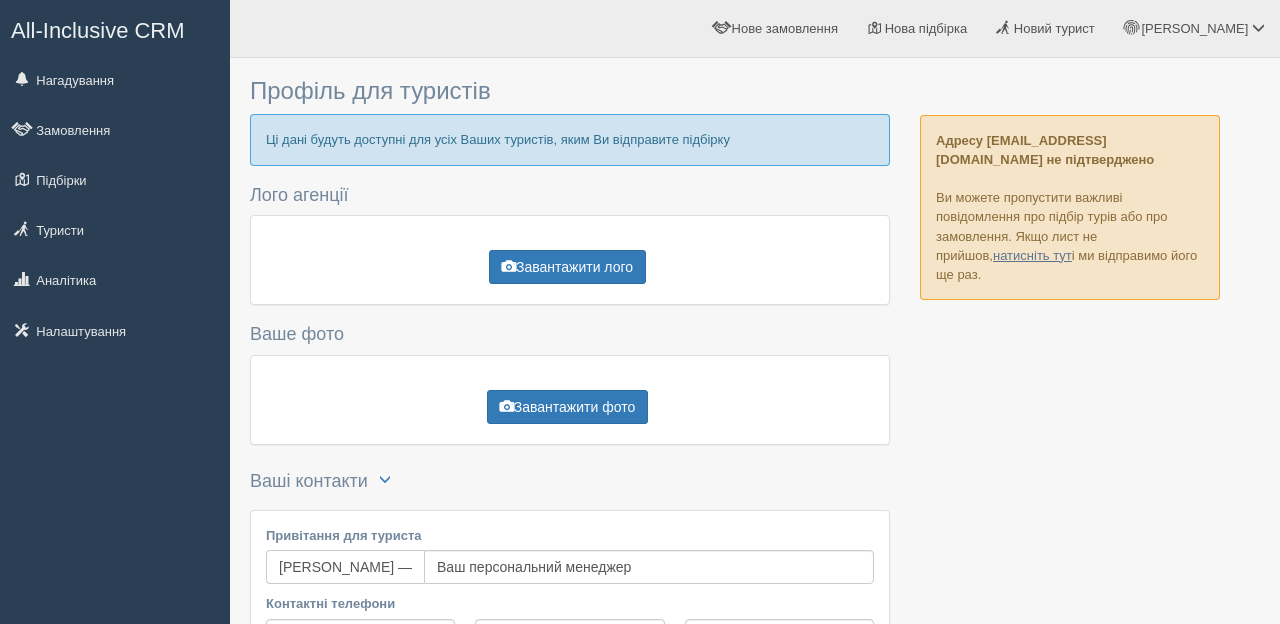 scroll, scrollTop: 0, scrollLeft: 0, axis: both 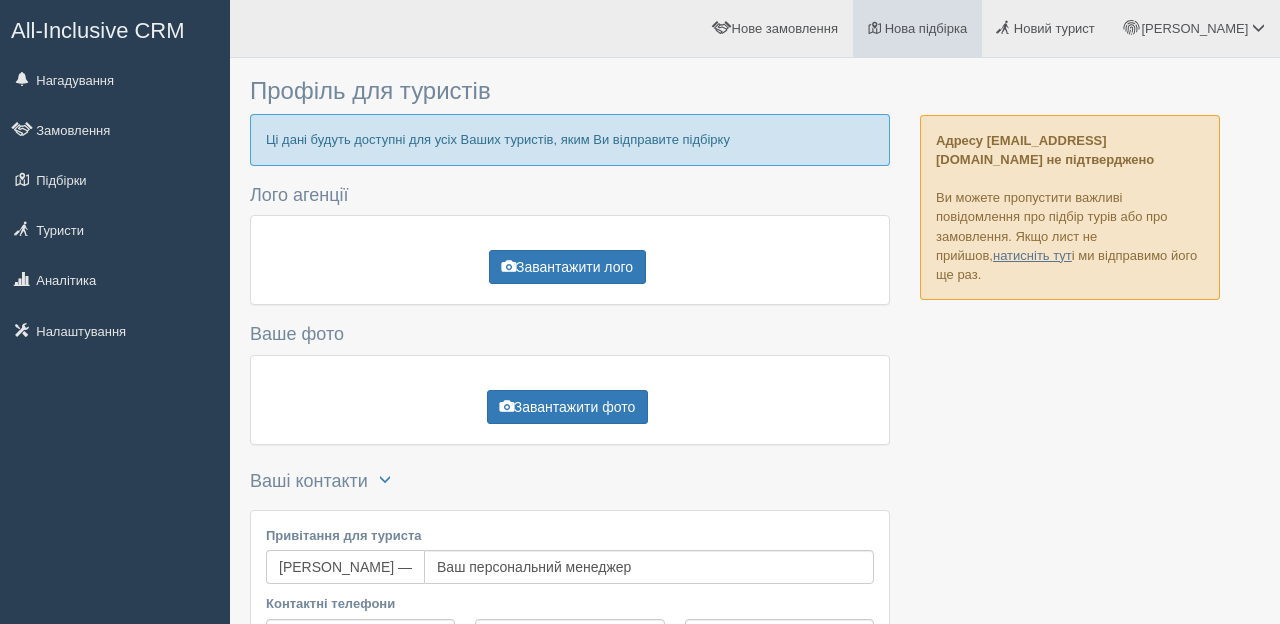 click on "Нова підбірка" at bounding box center (917, 28) 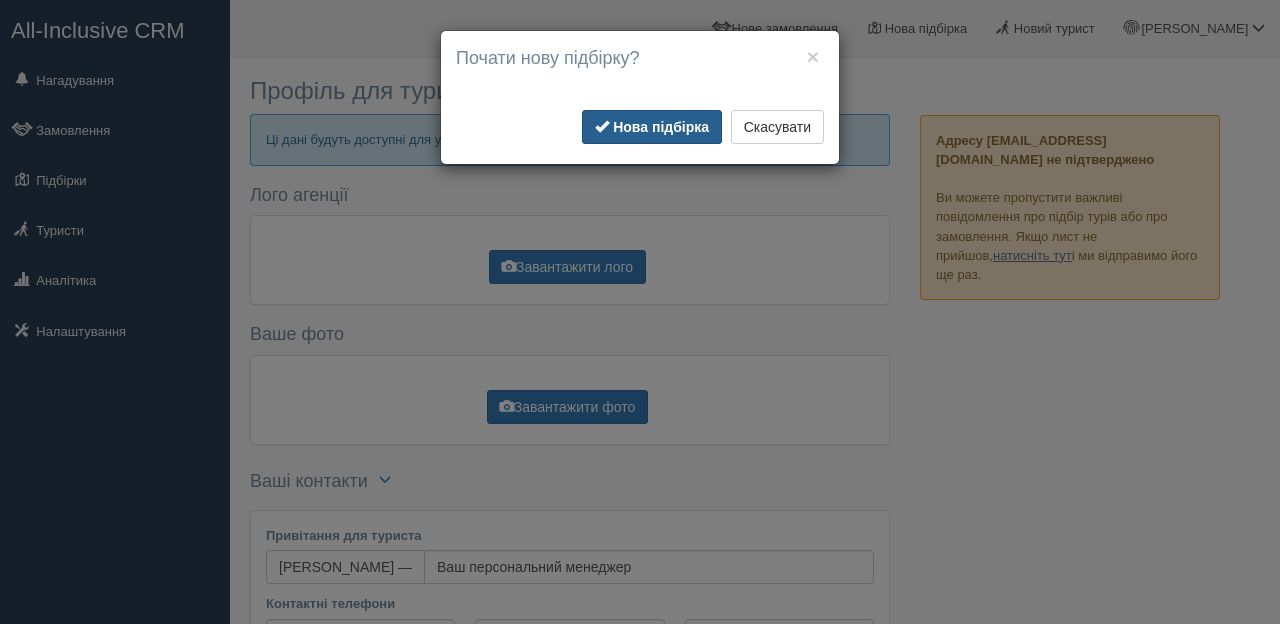 click on "Нова підбірка" at bounding box center [661, 127] 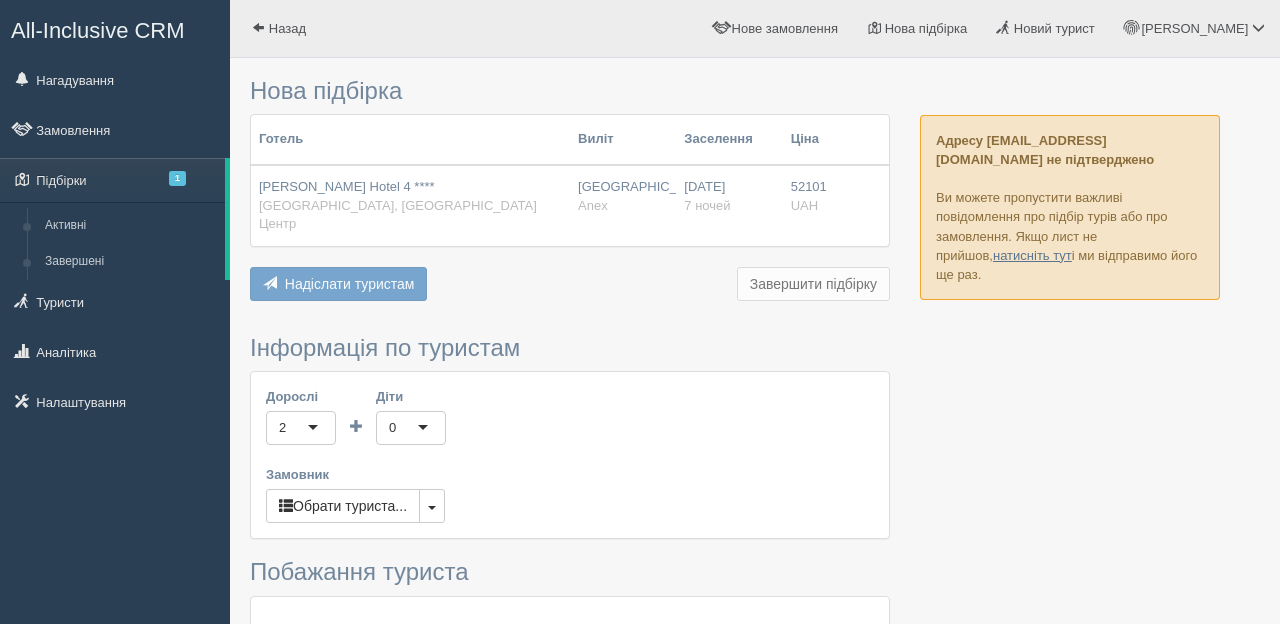 scroll, scrollTop: 0, scrollLeft: 0, axis: both 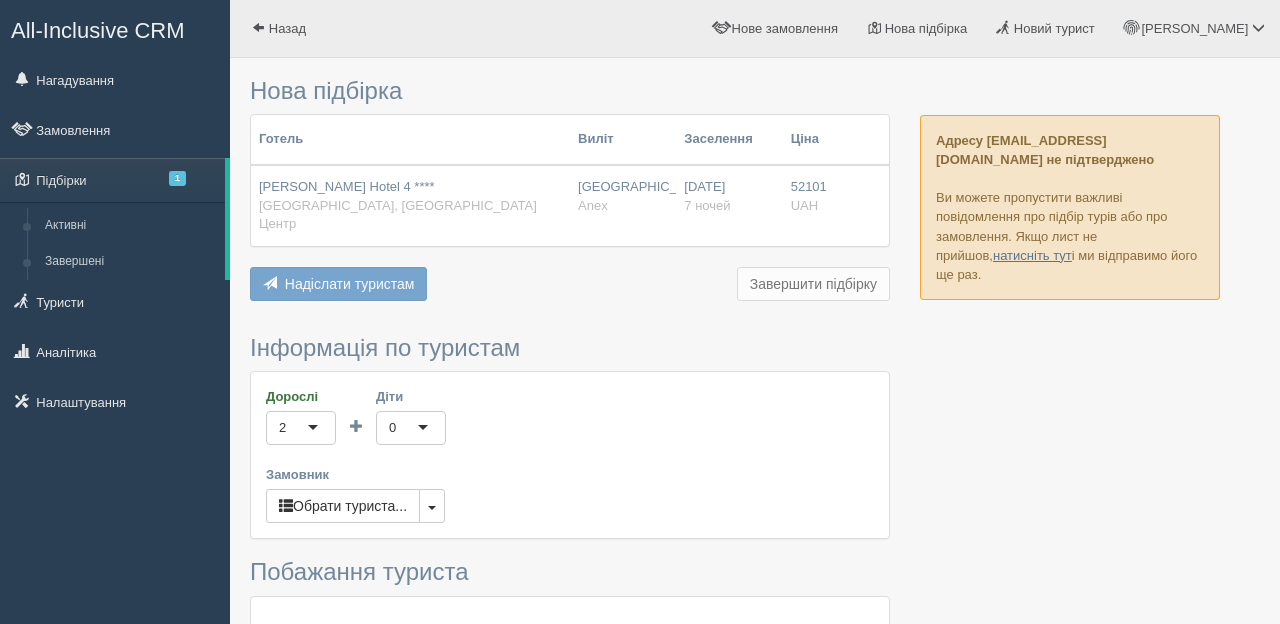 click on "Завершити підбірку" at bounding box center (813, 284) 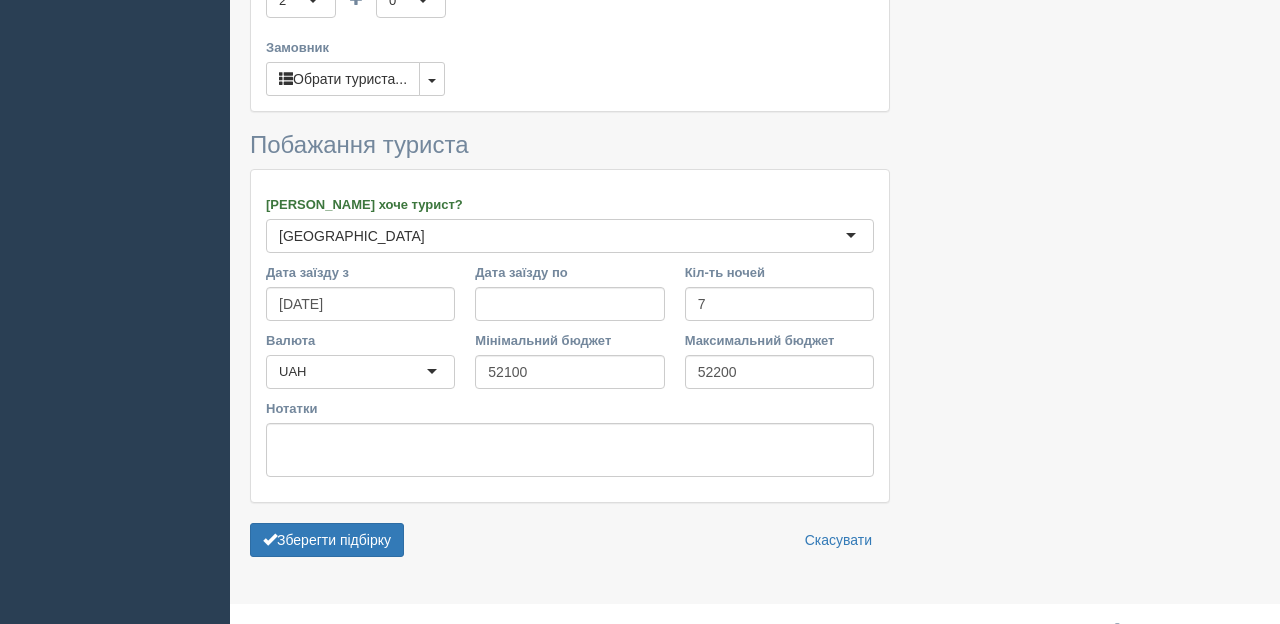 scroll, scrollTop: 442, scrollLeft: 0, axis: vertical 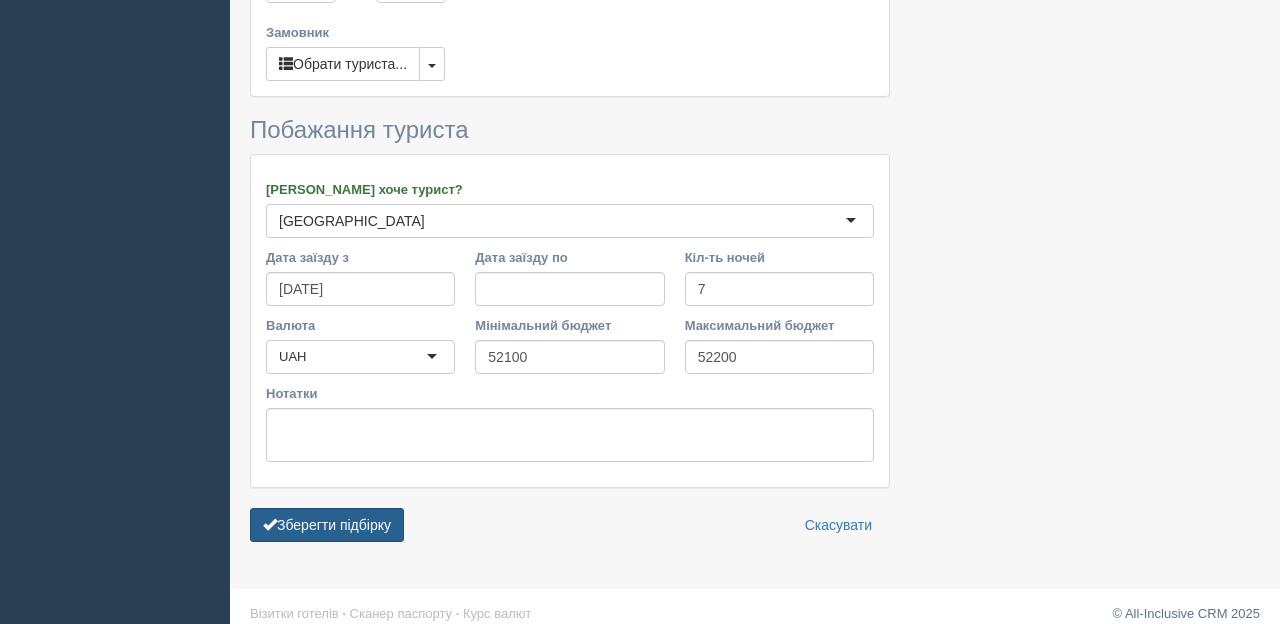 click on "Зберегти підбірку" at bounding box center (327, 525) 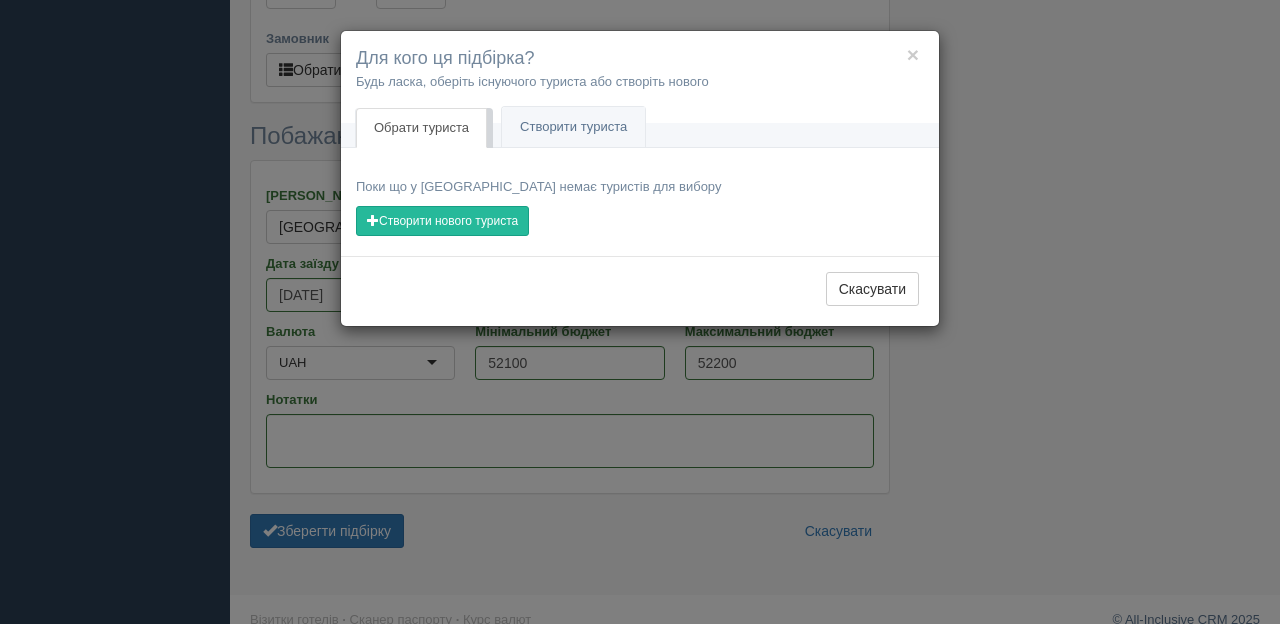 click on "Обрати туриста" at bounding box center [421, 128] 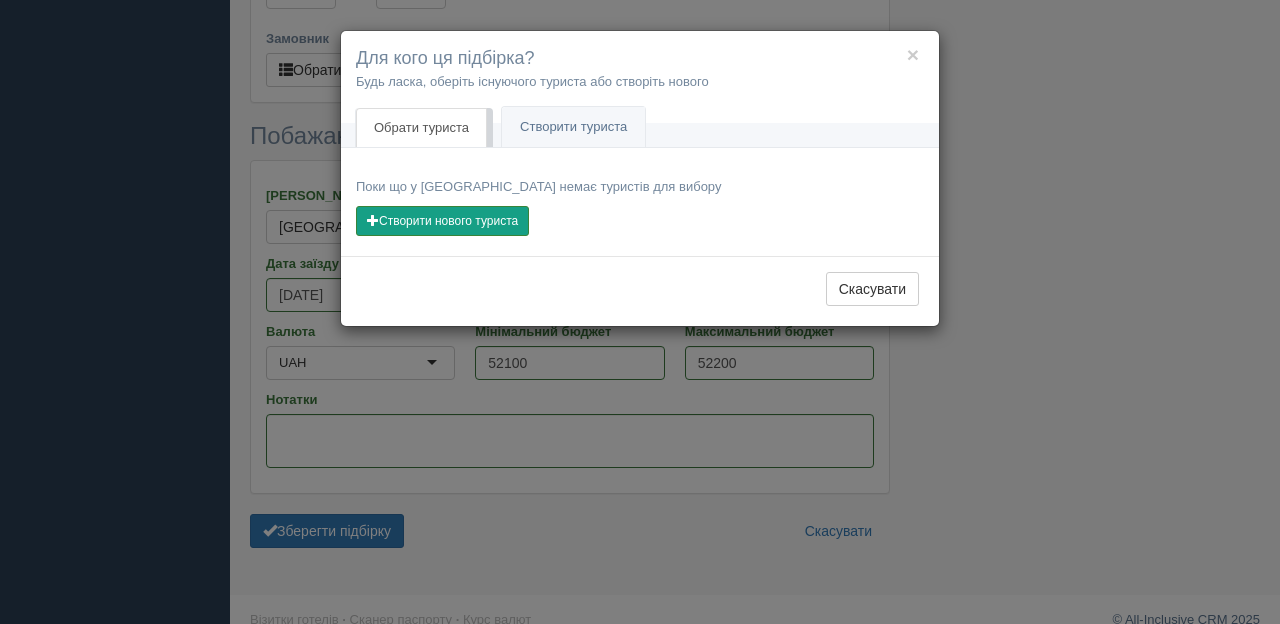 click on "Створити нового туриста" at bounding box center (442, 221) 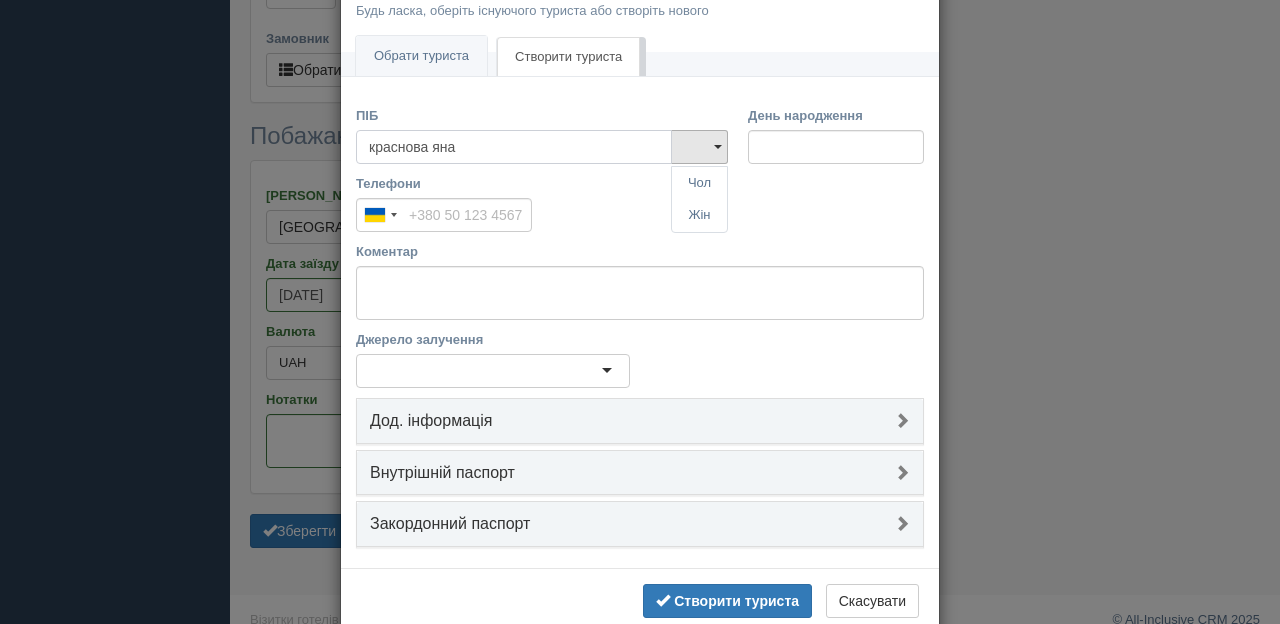 scroll, scrollTop: 117, scrollLeft: 0, axis: vertical 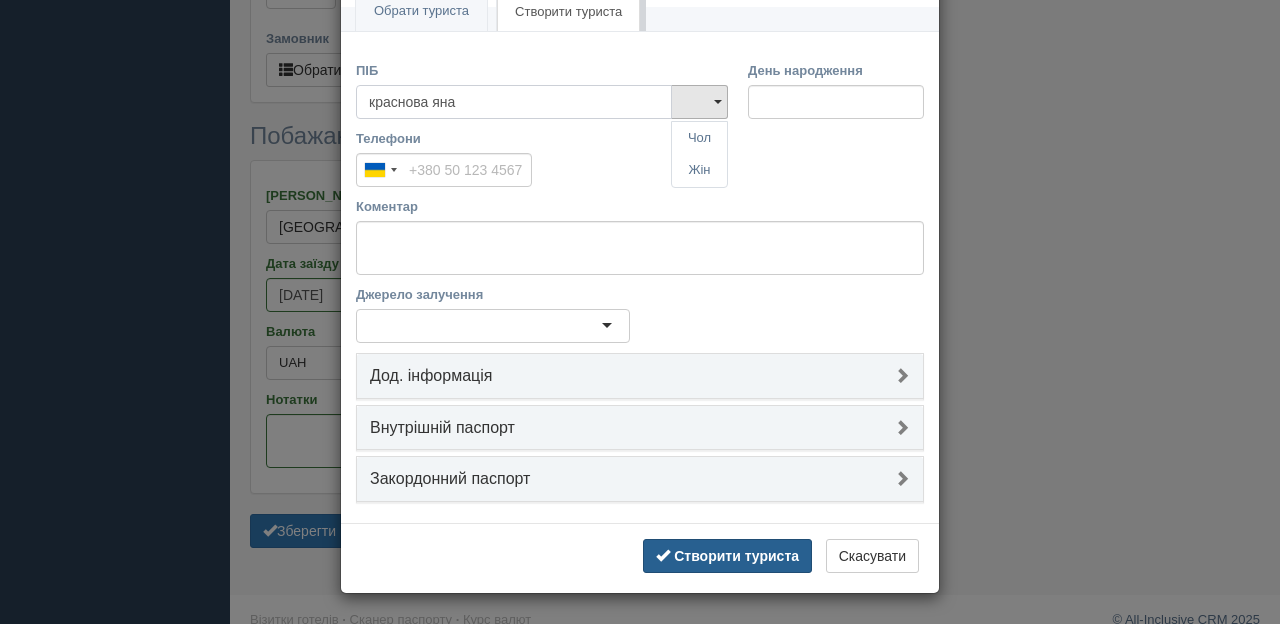 type on "краснова яна" 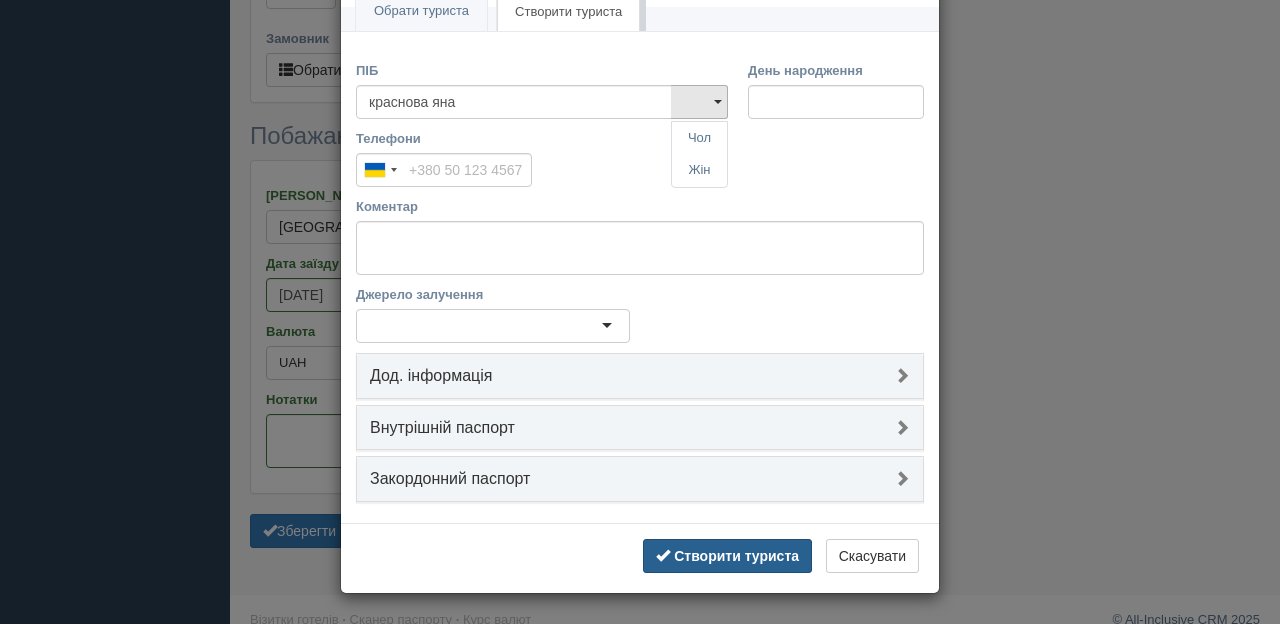 click on "Створити туриста" at bounding box center (736, 556) 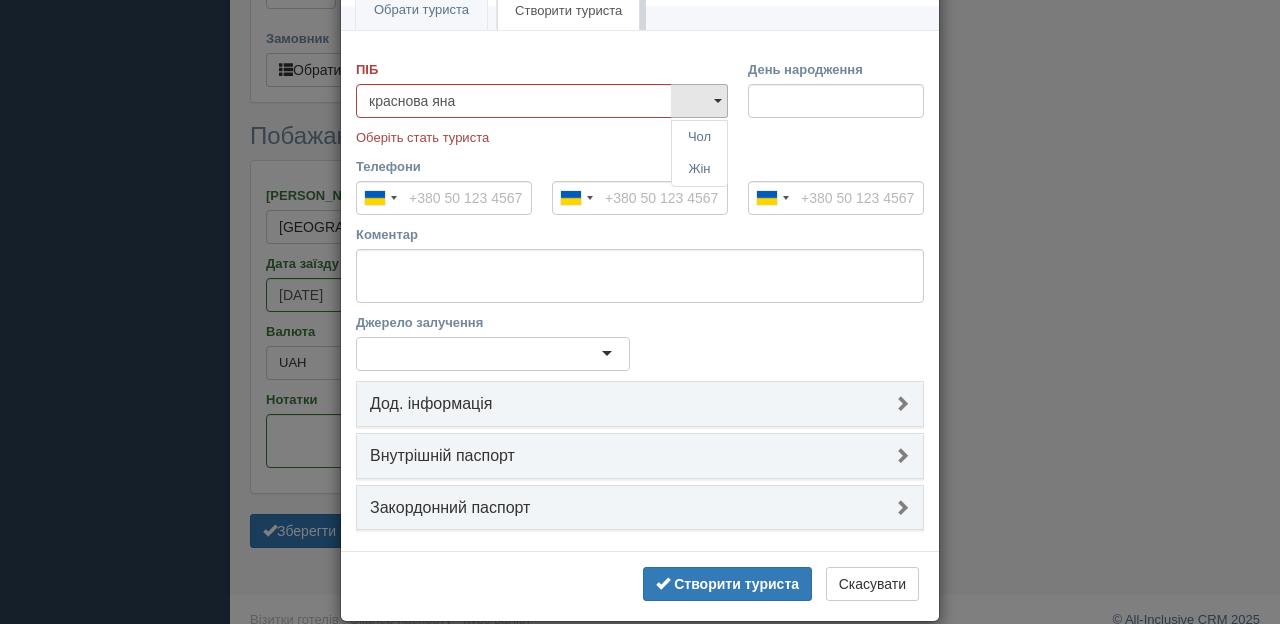 type 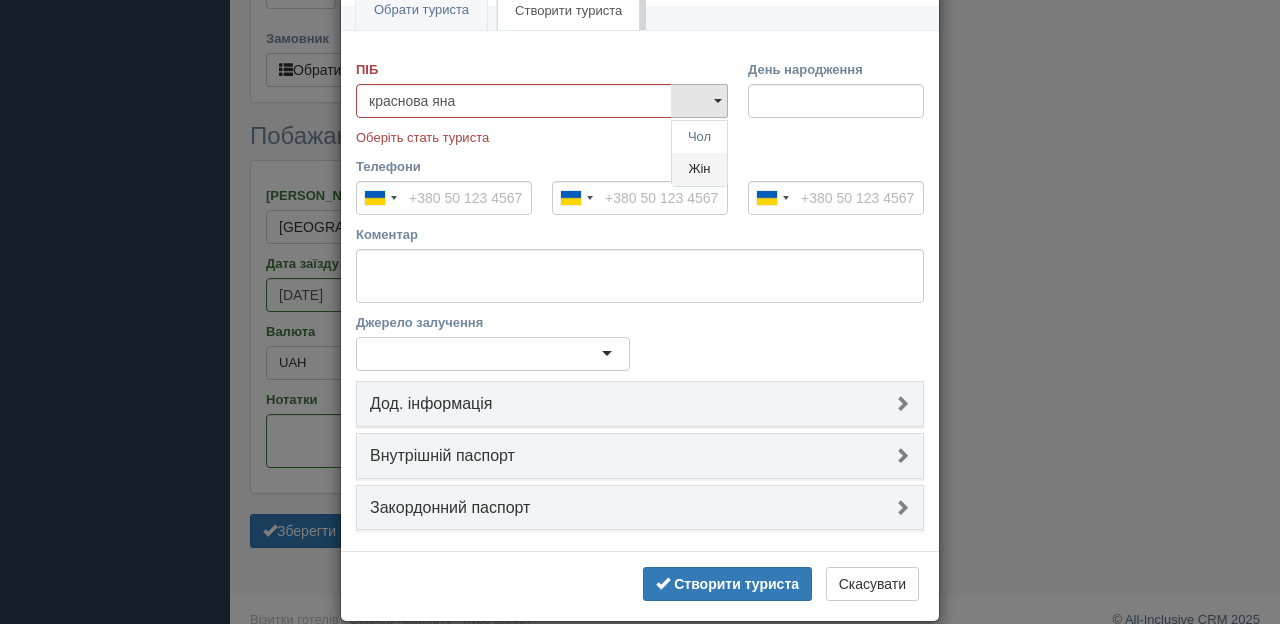click on "Жін" at bounding box center (699, 169) 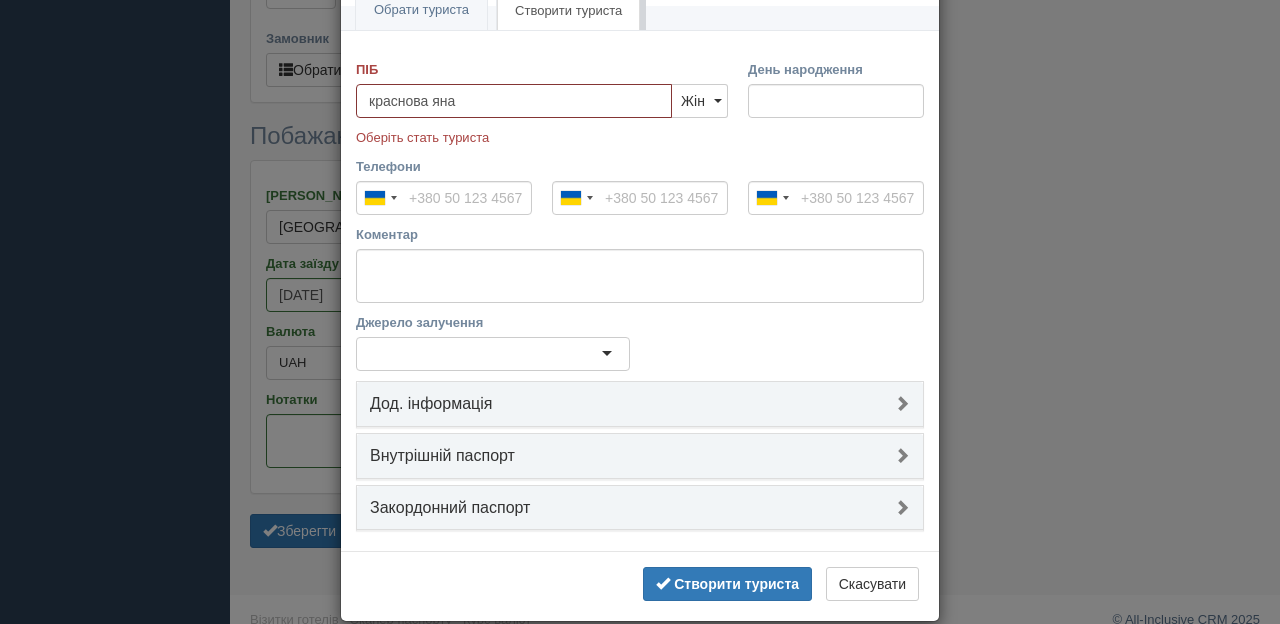 type 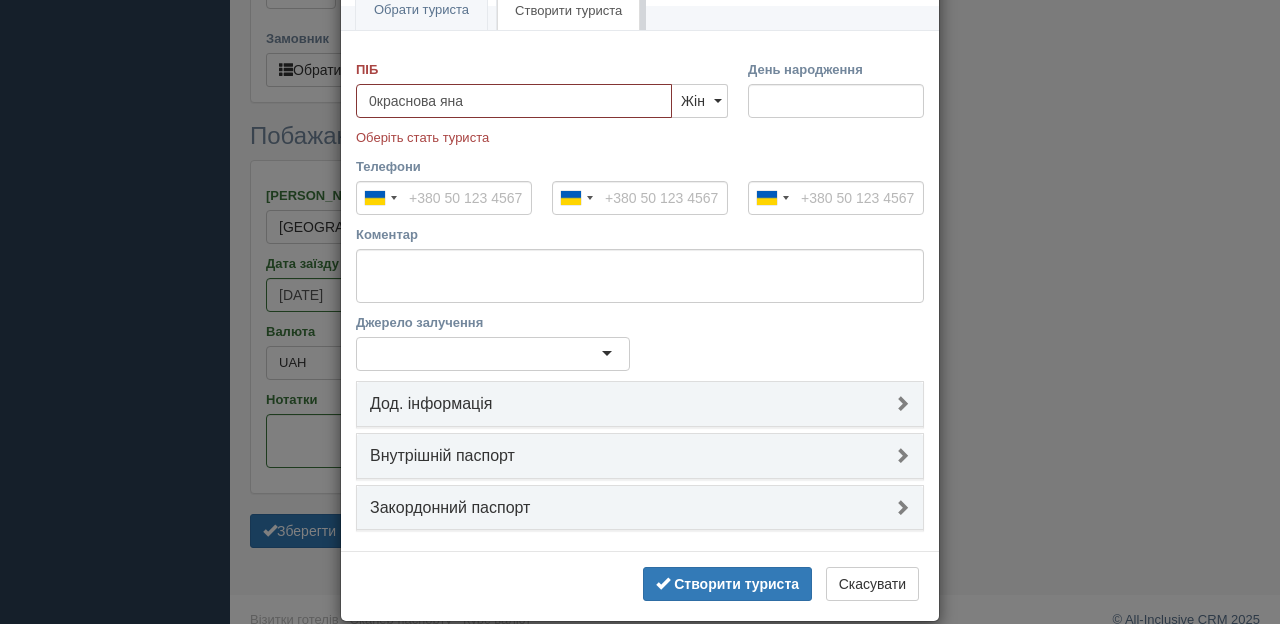 type on "краснова яна" 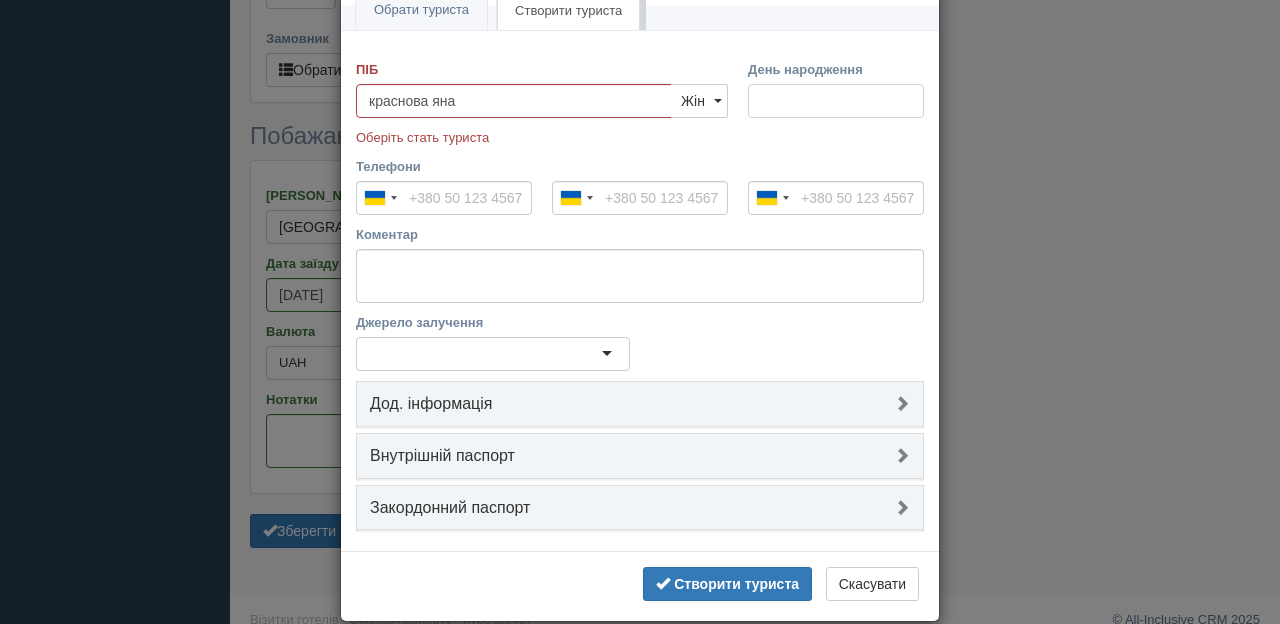 click on "День народження" at bounding box center [836, 101] 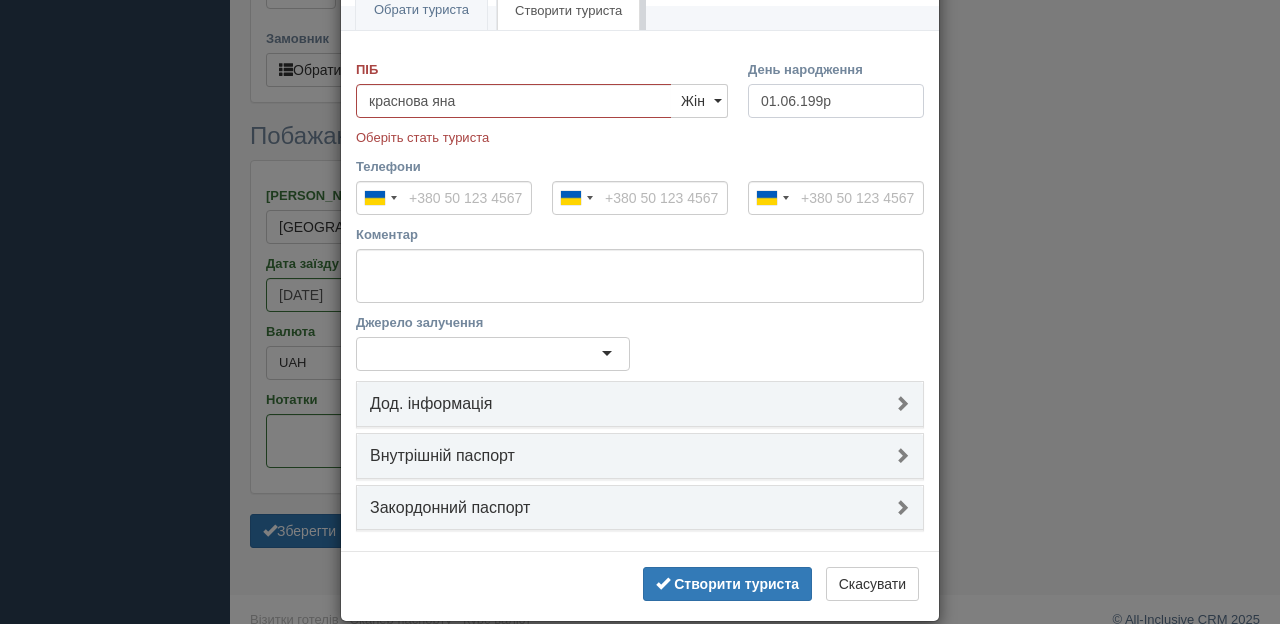 type on "01.06.1990" 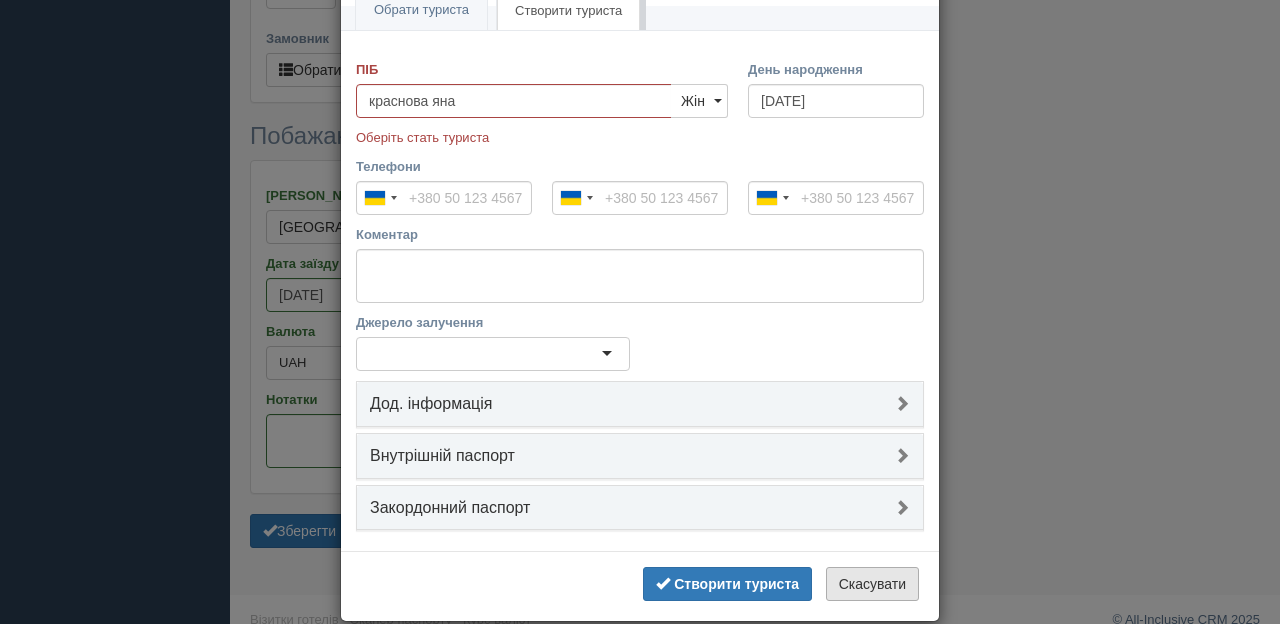 click on "Скасувати" at bounding box center [872, 584] 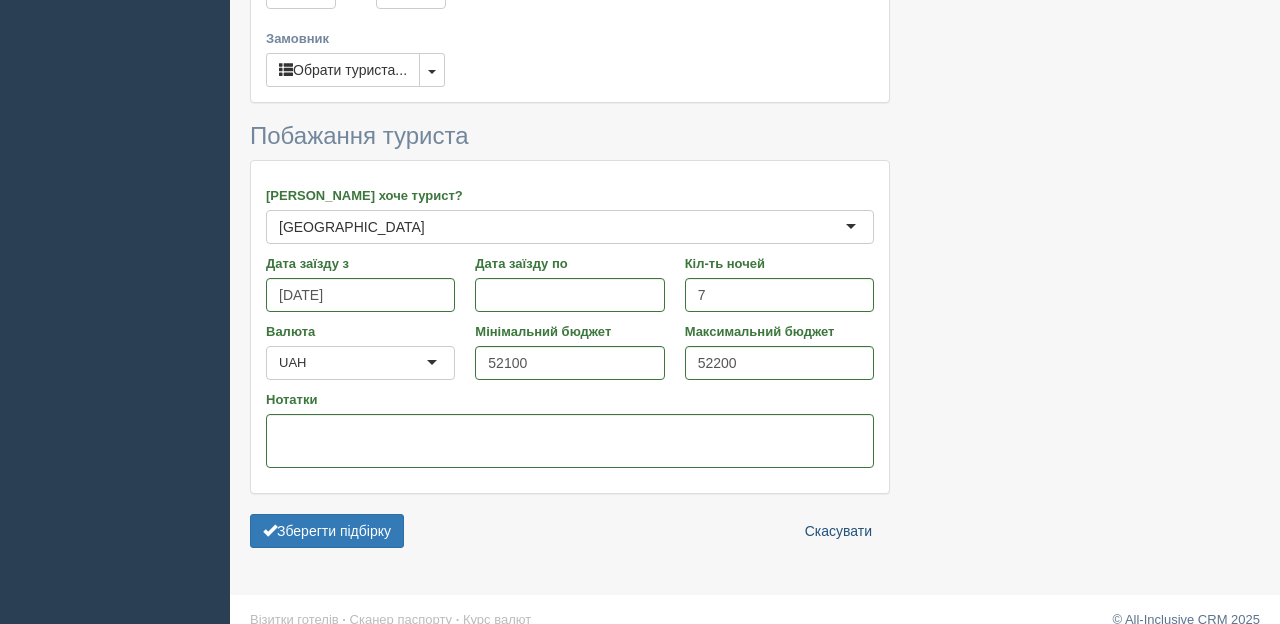 click on "Скасувати" at bounding box center (838, 531) 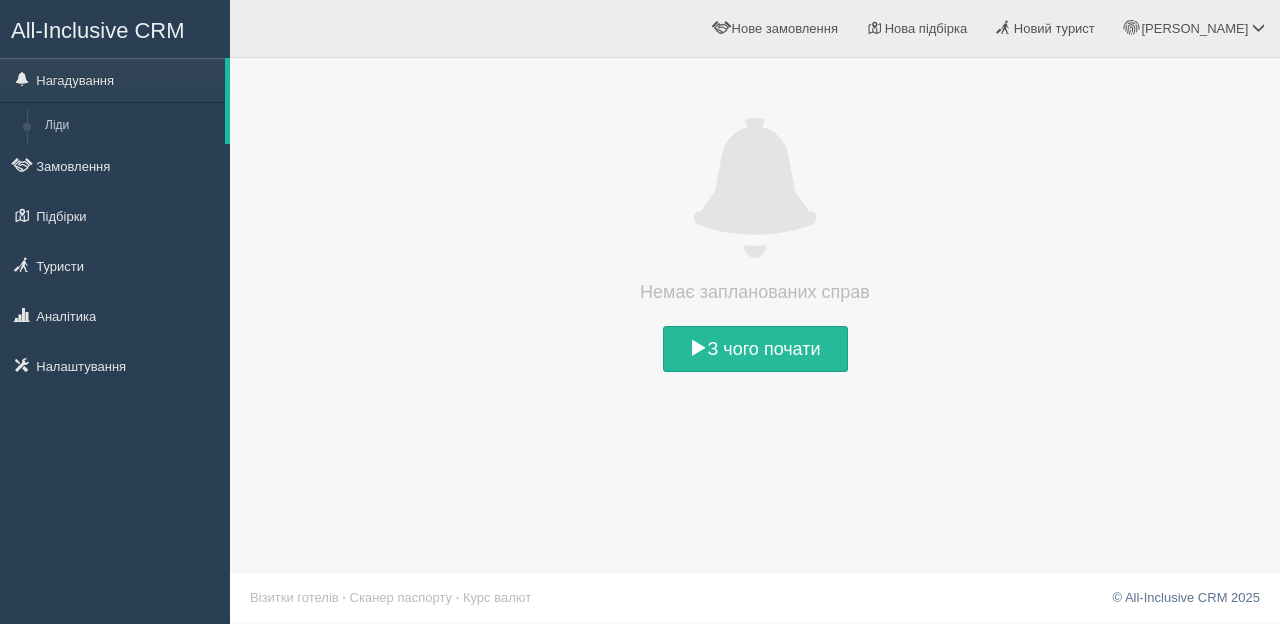 scroll, scrollTop: 0, scrollLeft: 0, axis: both 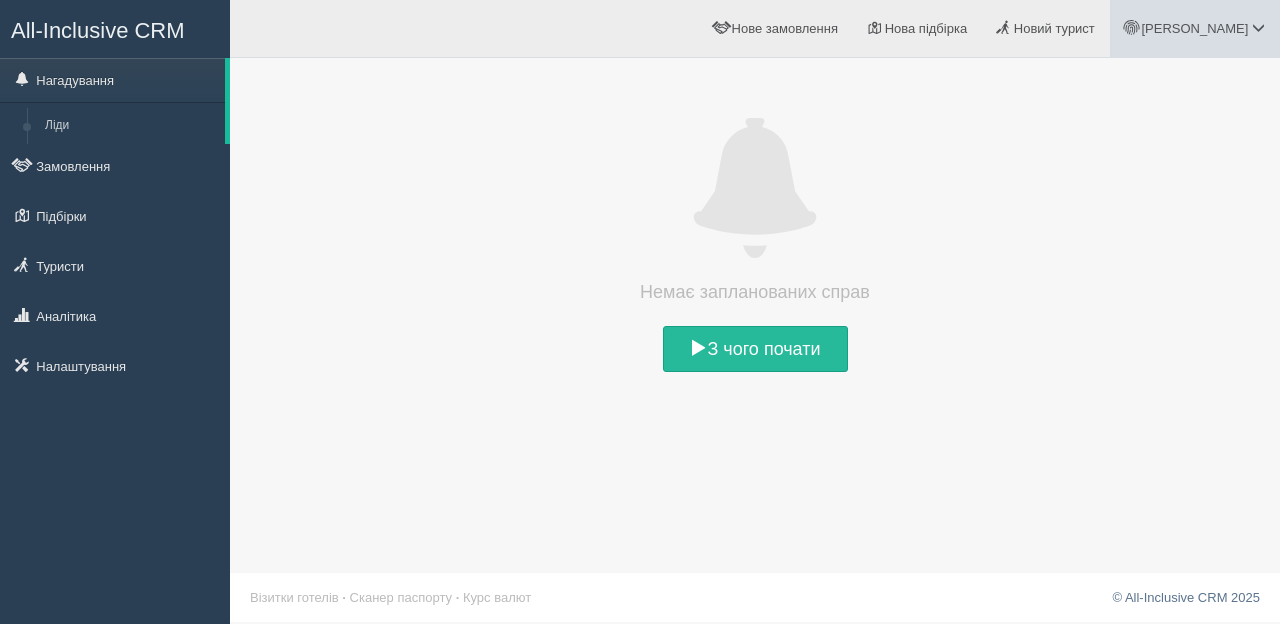 click at bounding box center (1258, 27) 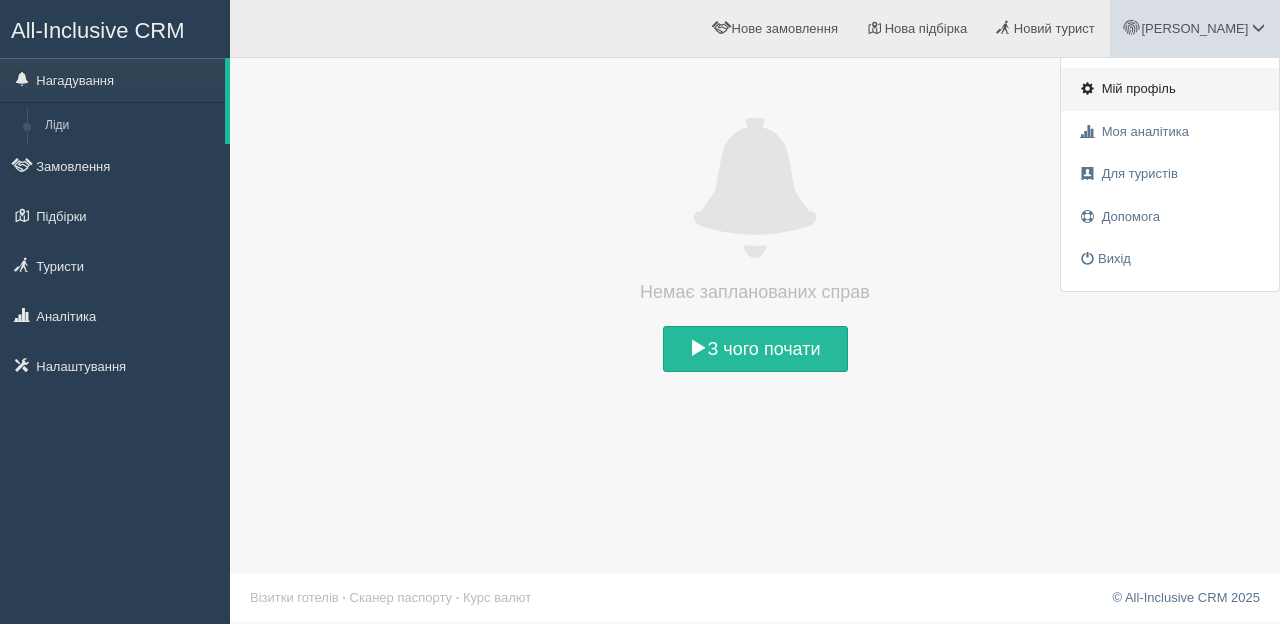 click on "Мій профіль" at bounding box center [1139, 88] 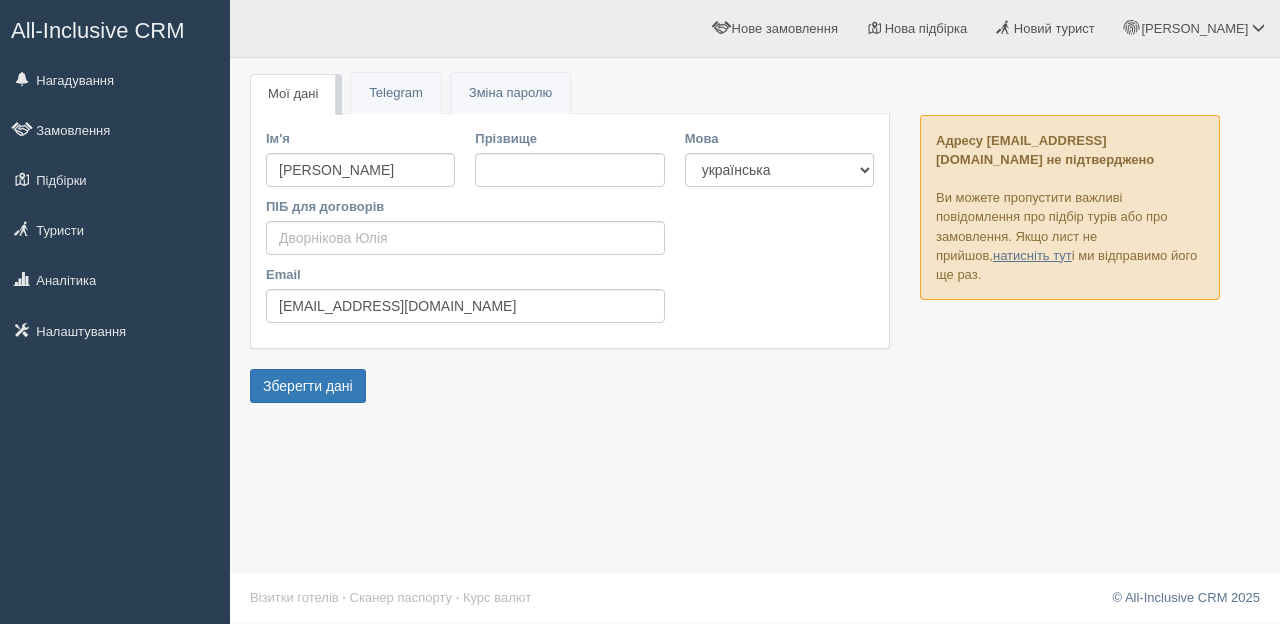scroll, scrollTop: 0, scrollLeft: 0, axis: both 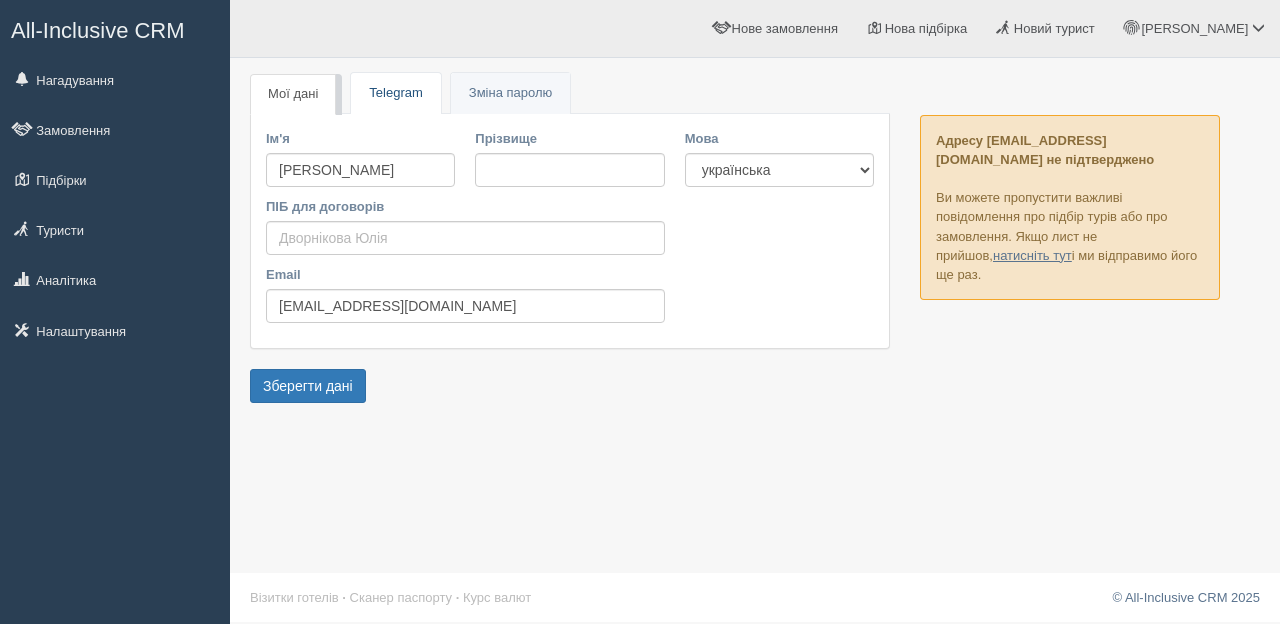 click on "Telegram" at bounding box center (395, 93) 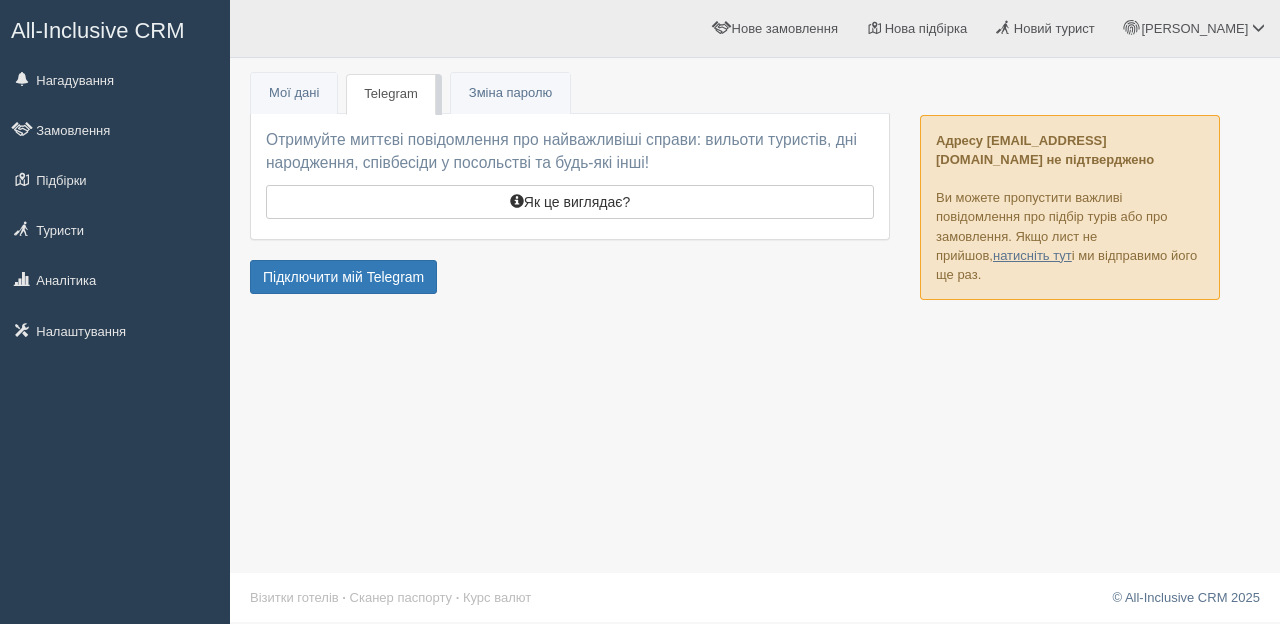 scroll, scrollTop: 0, scrollLeft: 0, axis: both 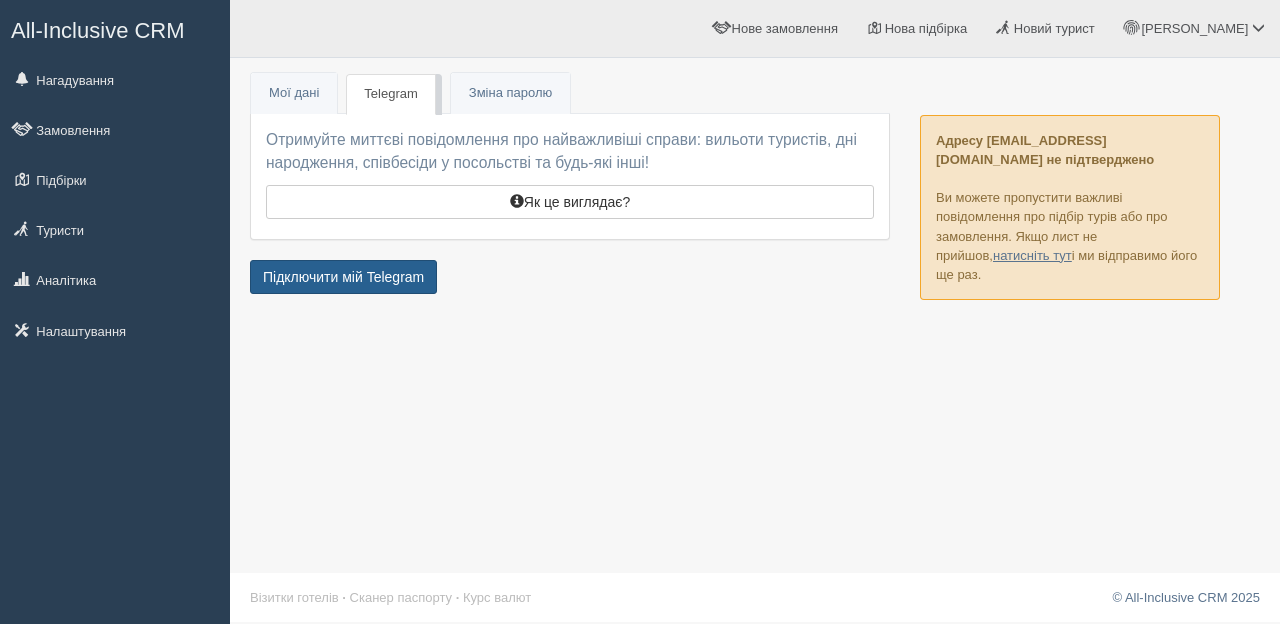 click on "Підключити мій Telegram" at bounding box center (343, 277) 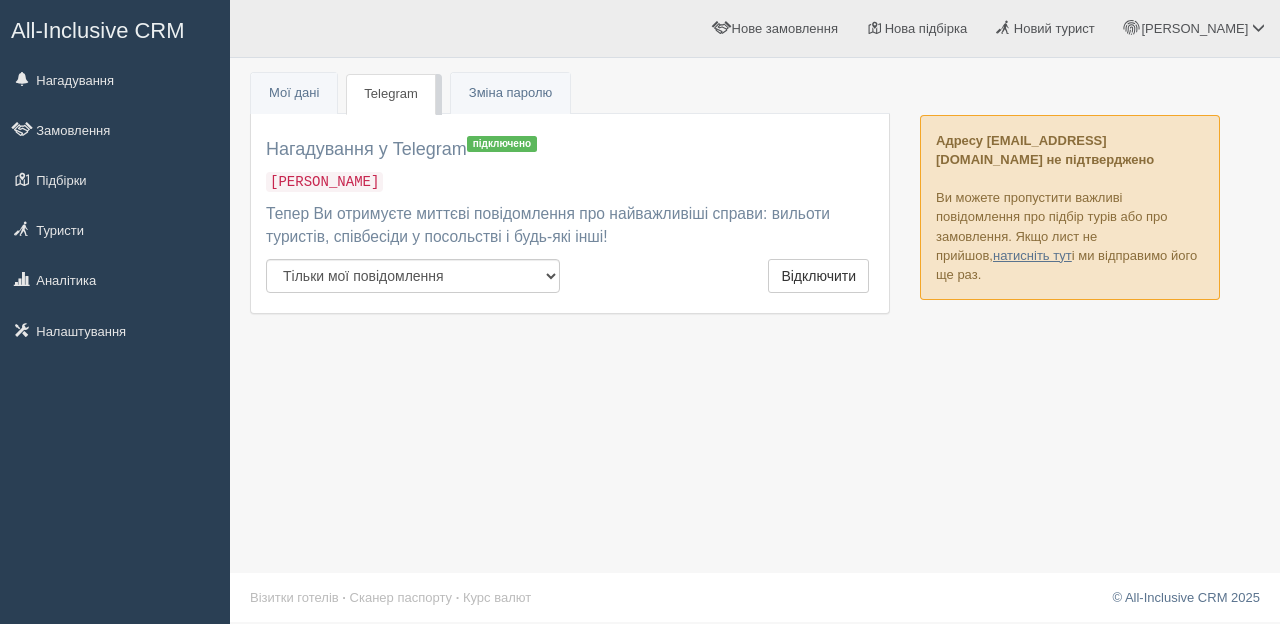 scroll, scrollTop: 0, scrollLeft: 0, axis: both 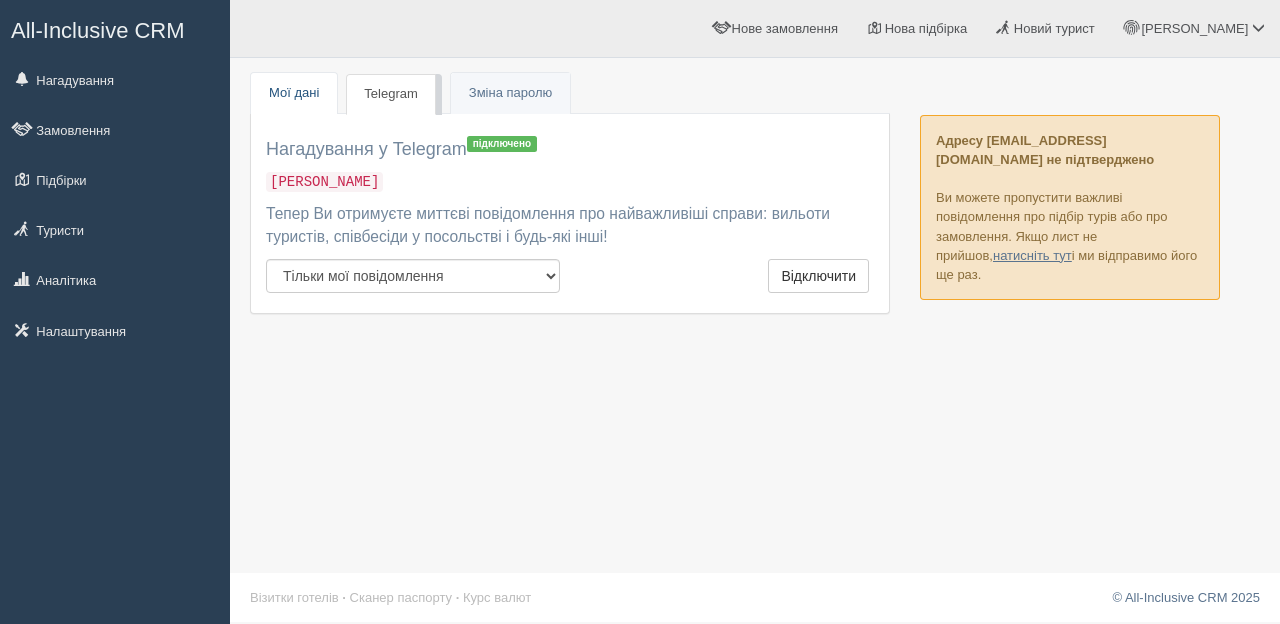 click on "Мої дані" at bounding box center [294, 93] 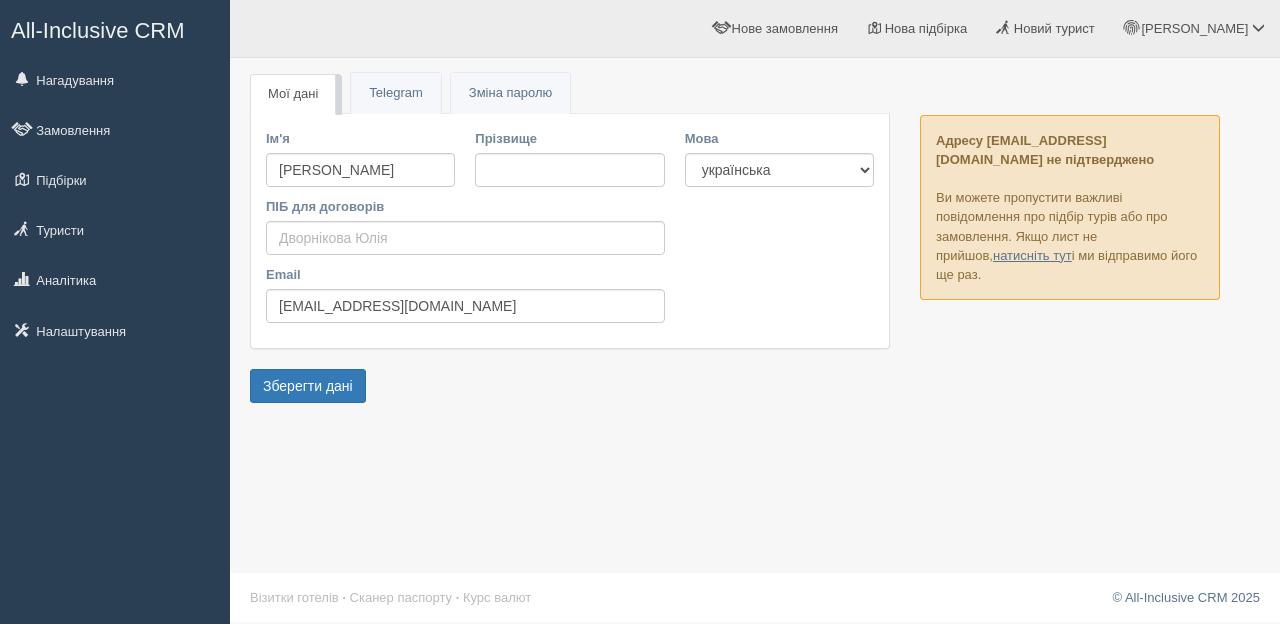 scroll, scrollTop: 0, scrollLeft: 0, axis: both 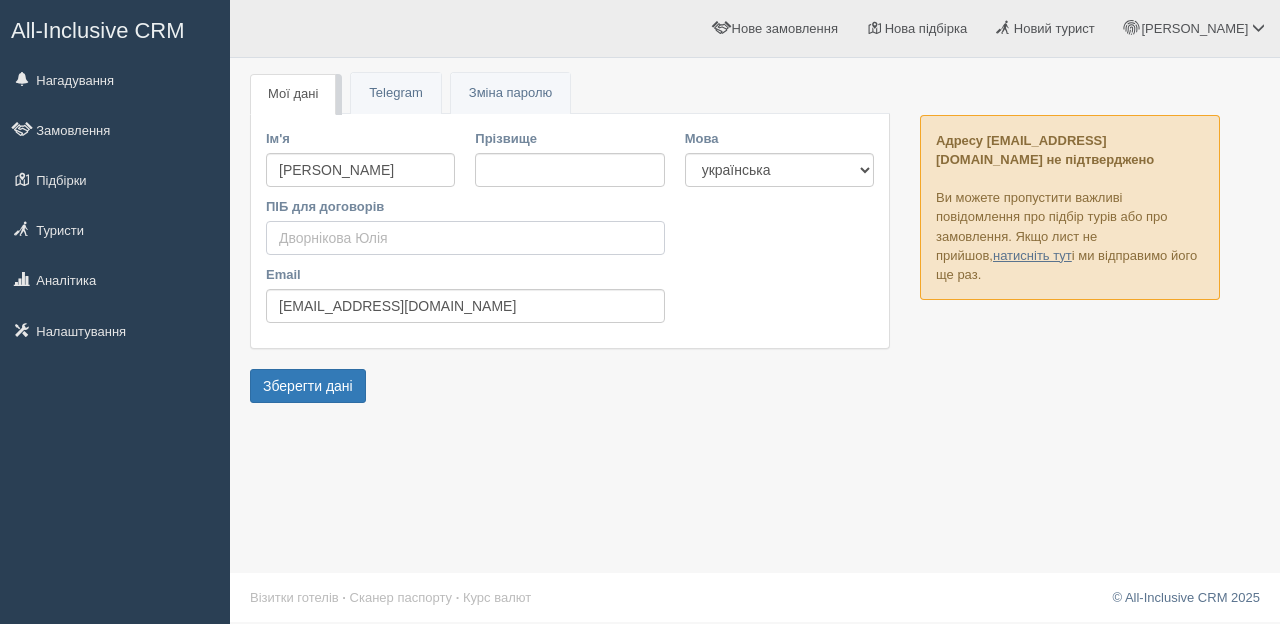 click on "ПІБ для договорів" at bounding box center (465, 238) 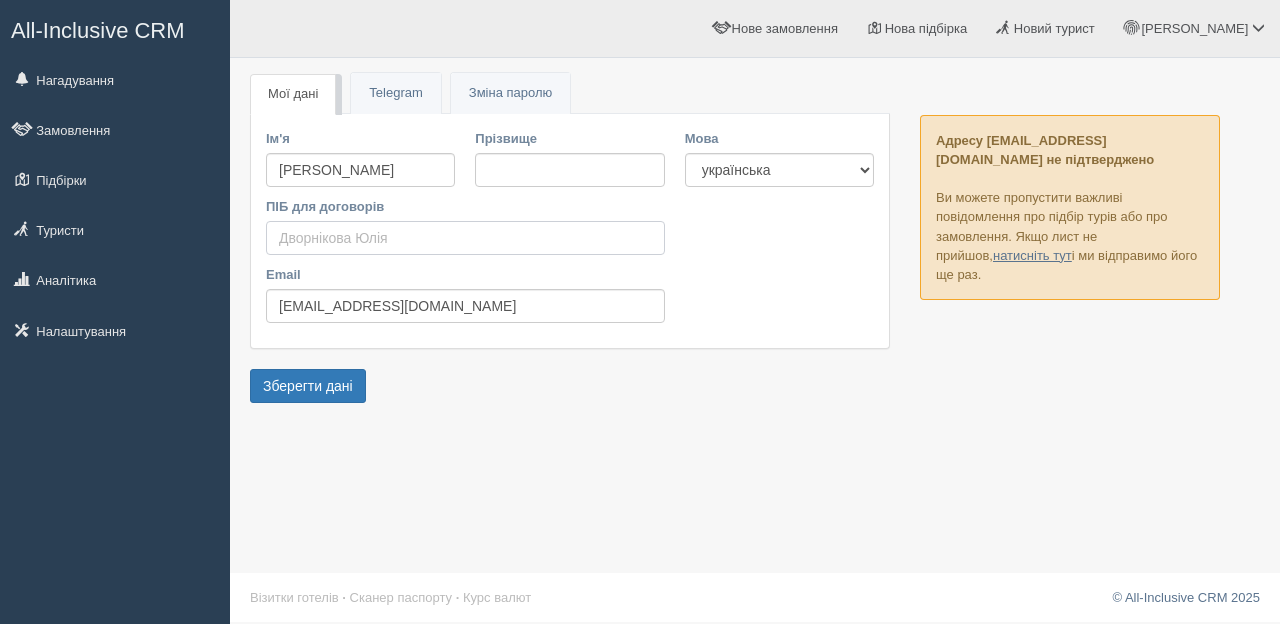 click on "ПІБ для договорів" at bounding box center (465, 238) 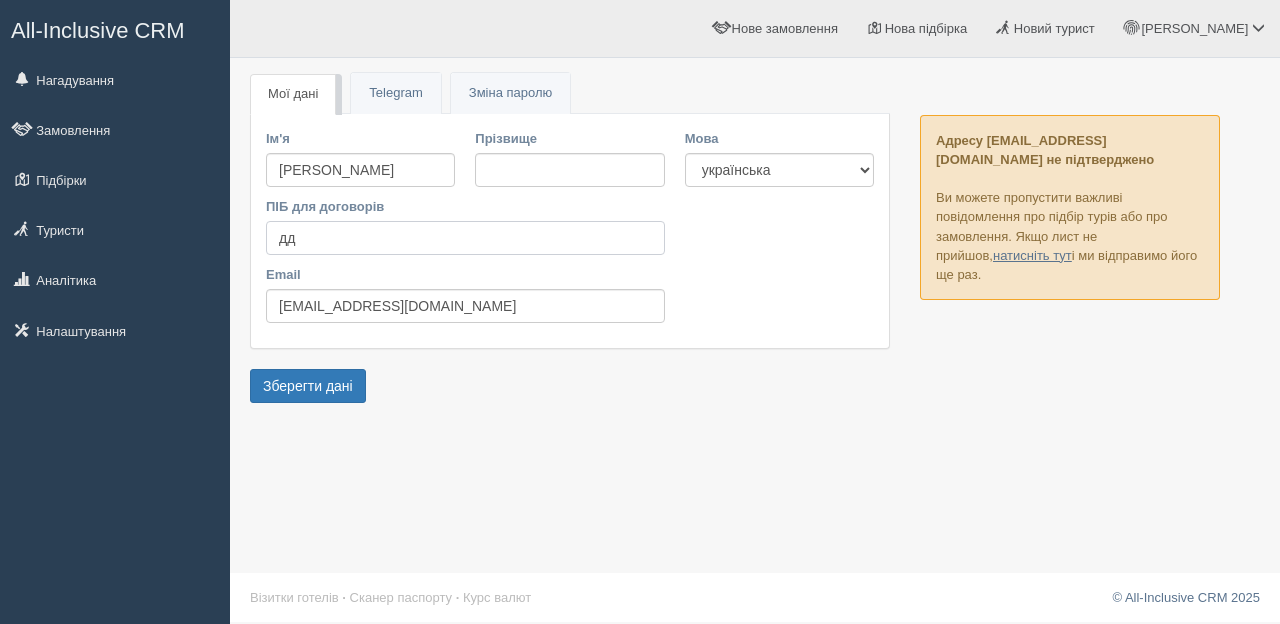type on "д" 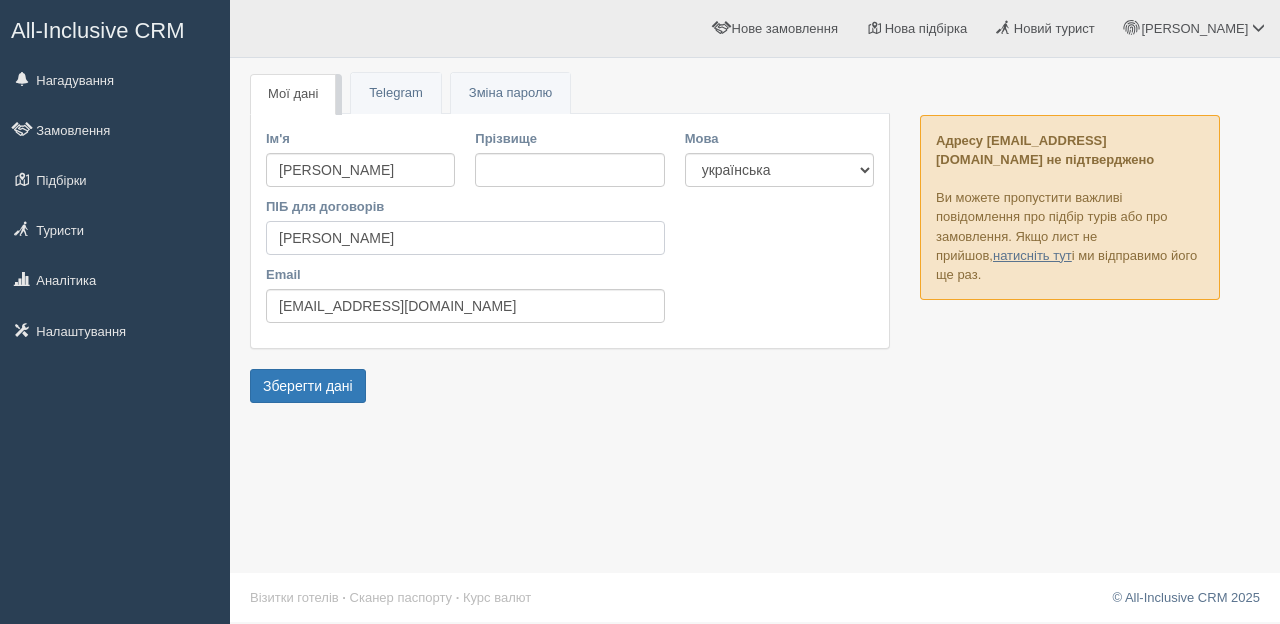click on "Дворнікова Юлія" at bounding box center [465, 238] 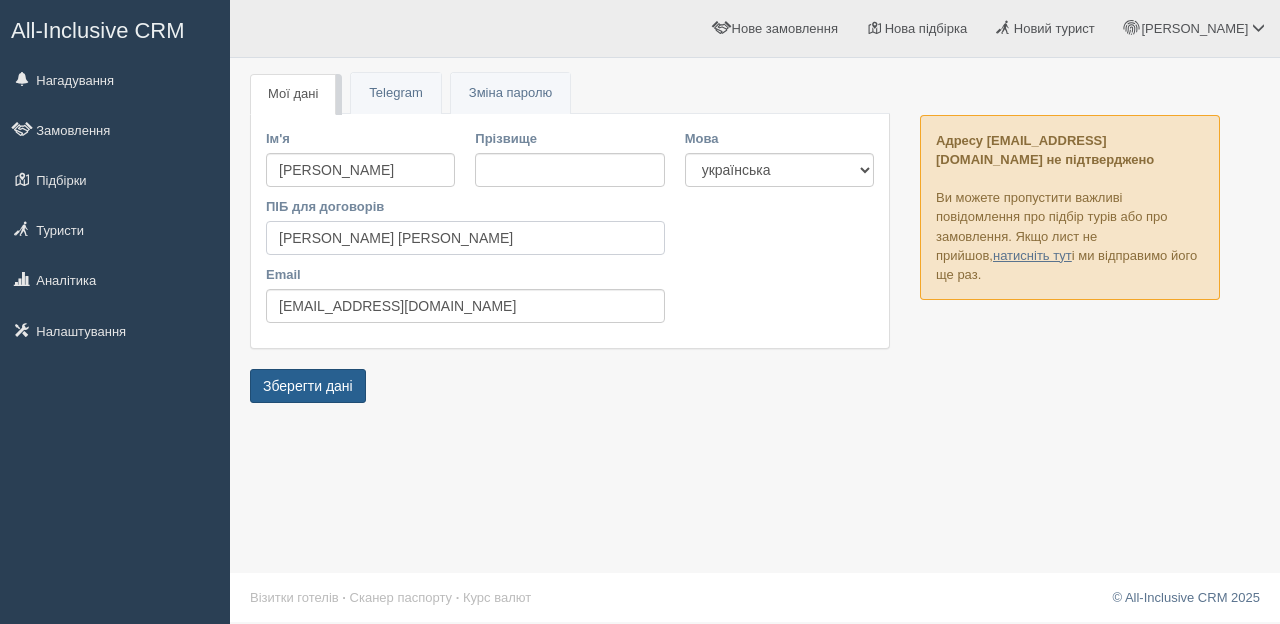 type on "[PERSON_NAME] [PERSON_NAME]" 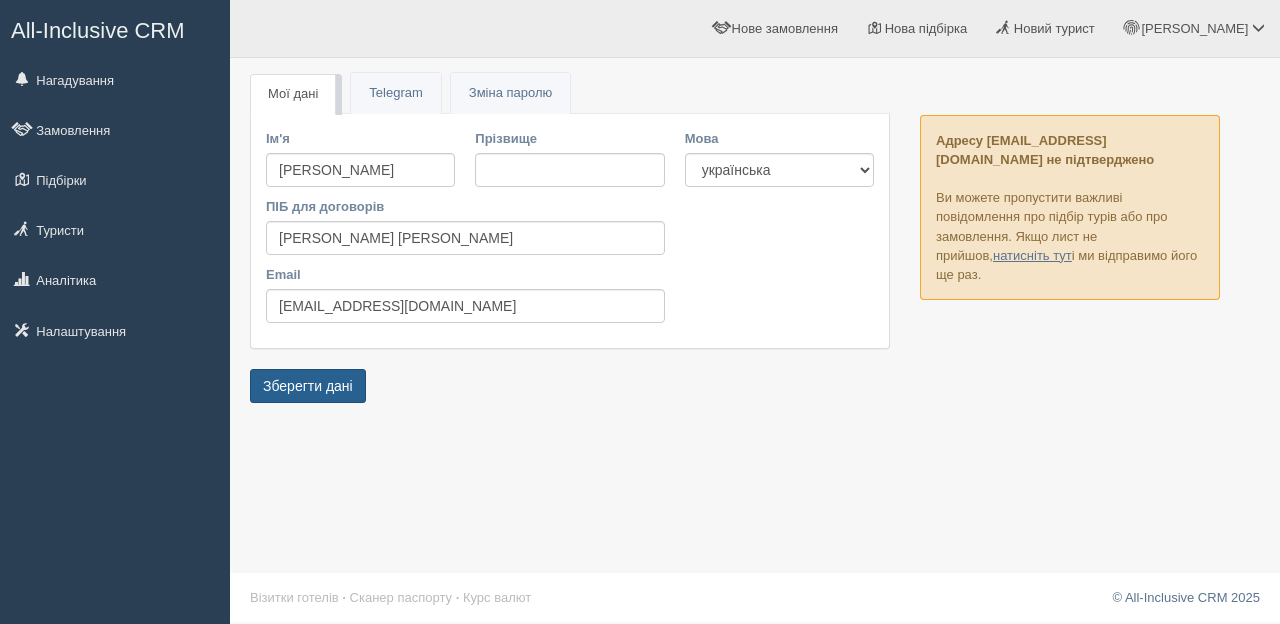 click on "Зберегти дані" at bounding box center [308, 386] 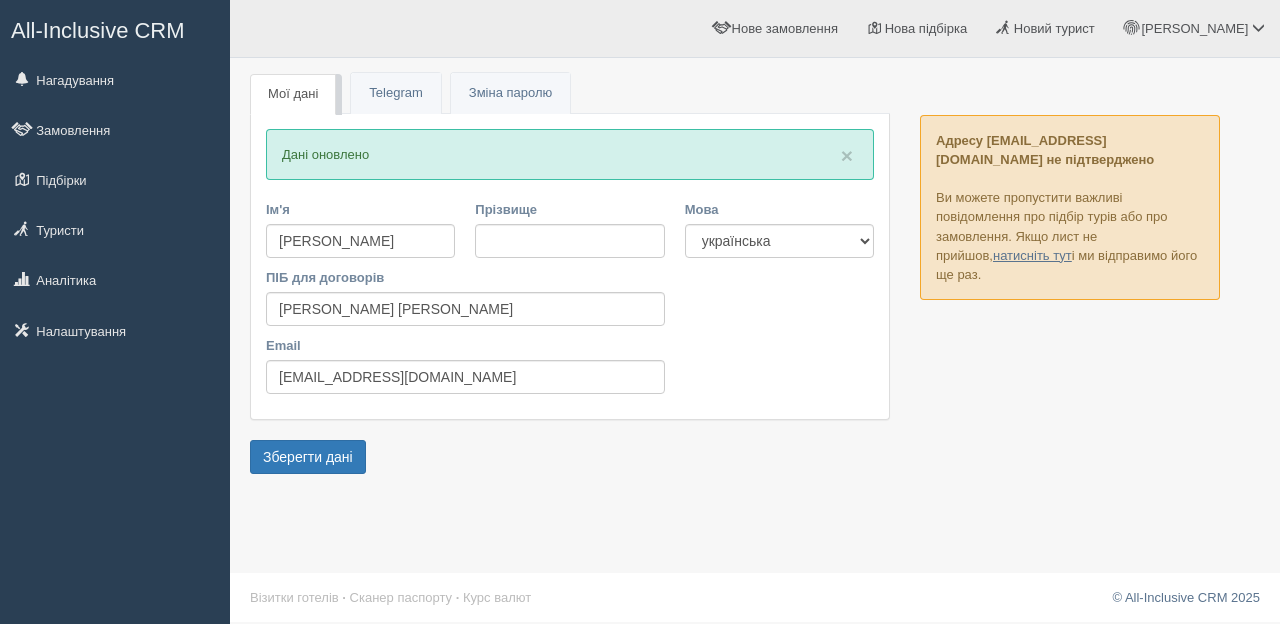scroll, scrollTop: 0, scrollLeft: 0, axis: both 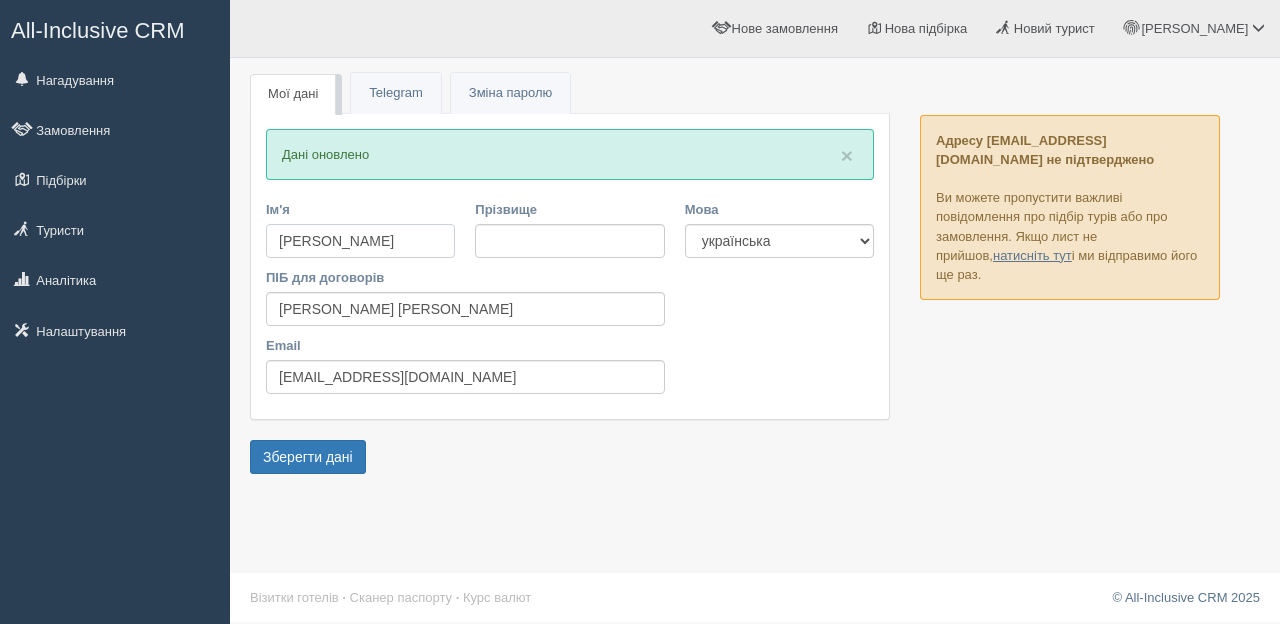 click on "Дворнікова Юлія" at bounding box center [360, 241] 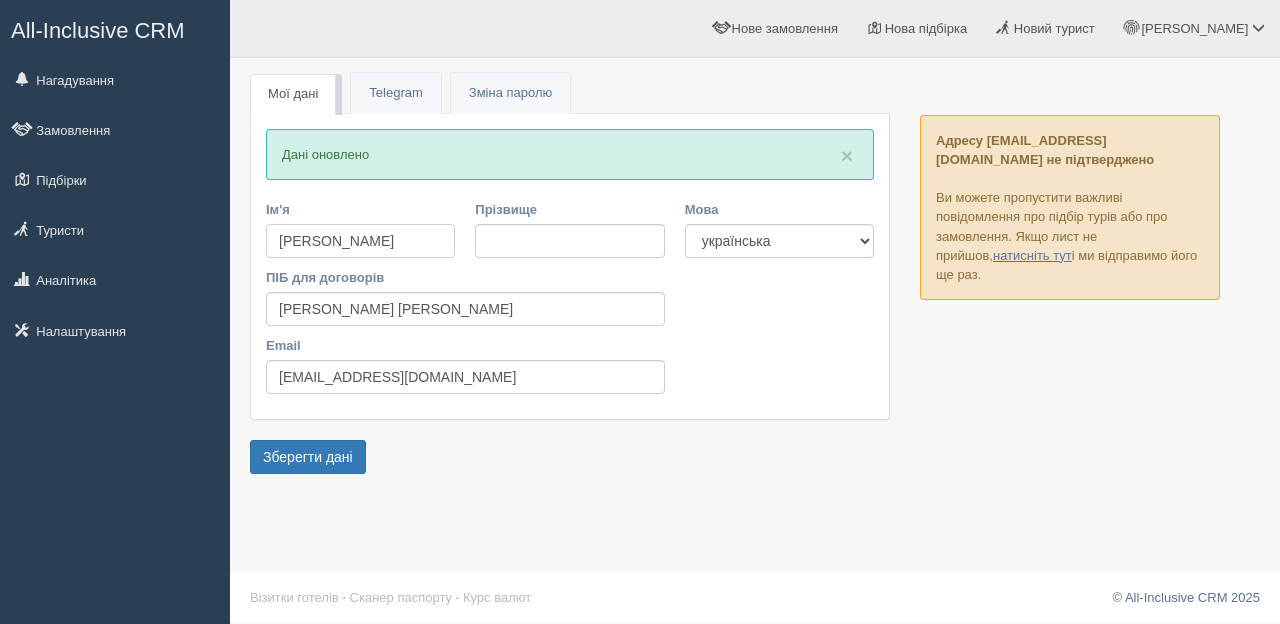 click on "Дворнікова Юлія" at bounding box center [360, 241] 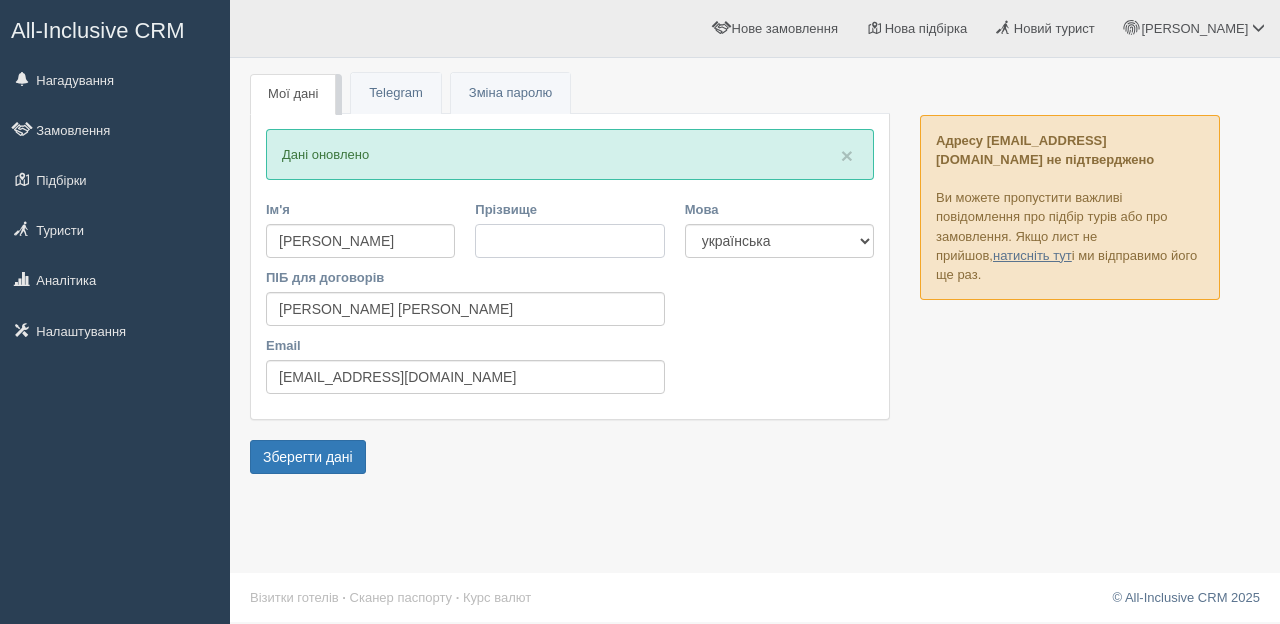 click on "Прізвище" at bounding box center (569, 241) 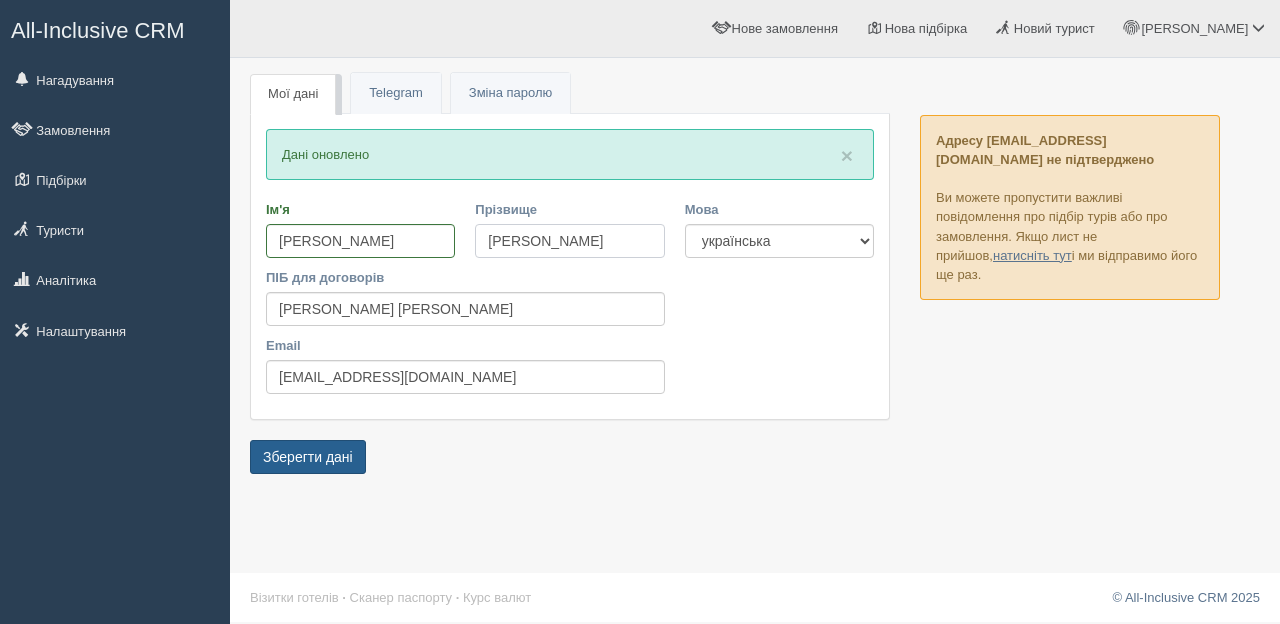 type on "[PERSON_NAME]" 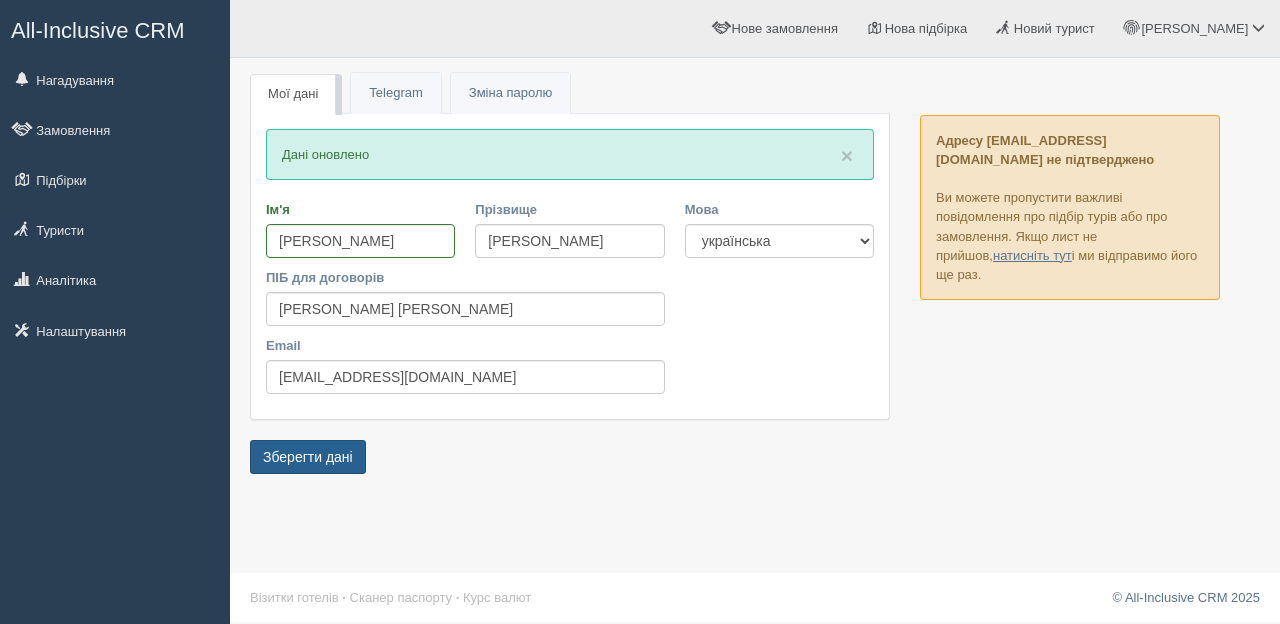click on "Зберегти дані" at bounding box center [308, 457] 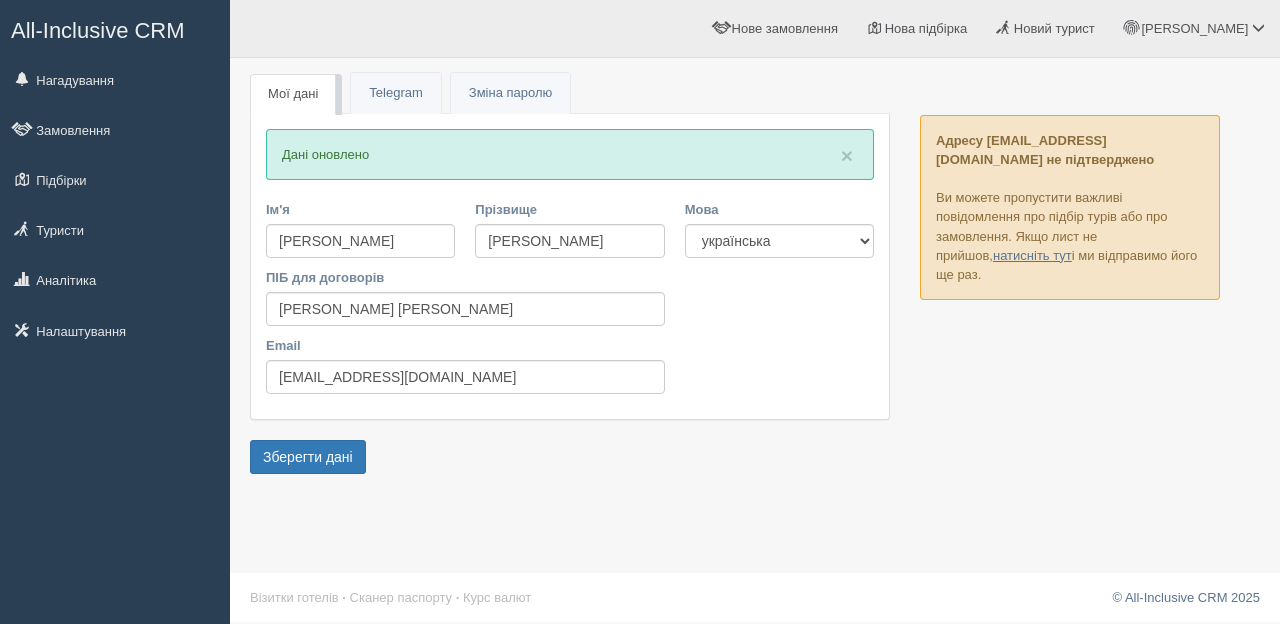 scroll, scrollTop: 0, scrollLeft: 0, axis: both 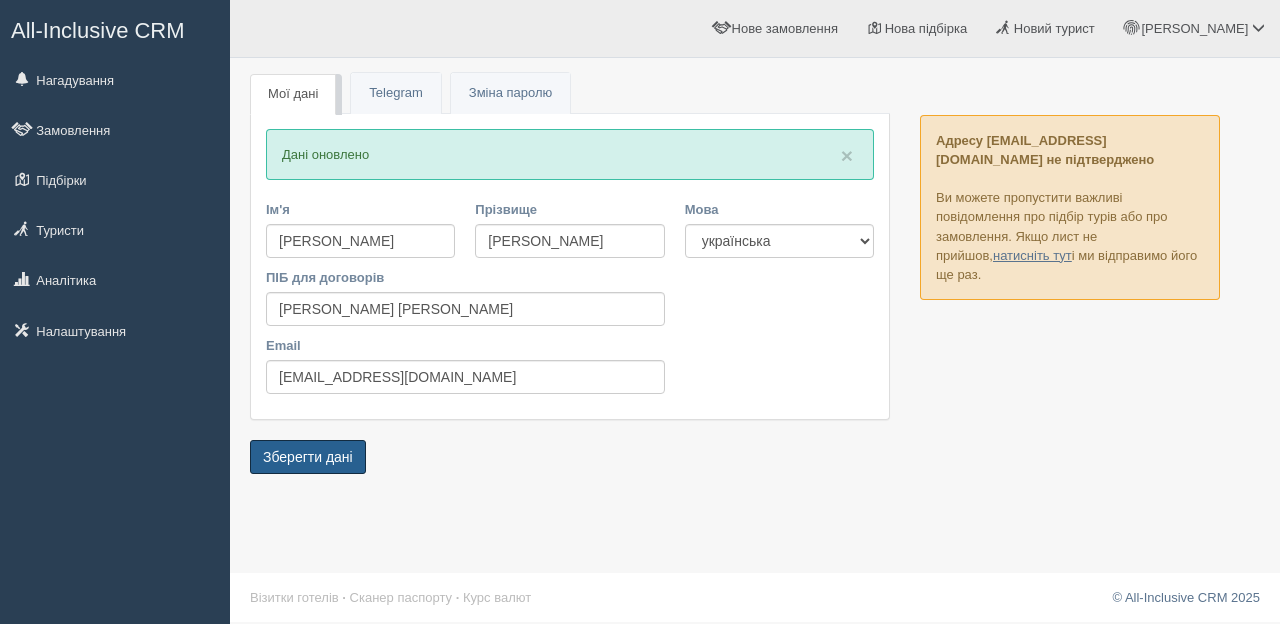 click on "Зберегти дані" at bounding box center (308, 457) 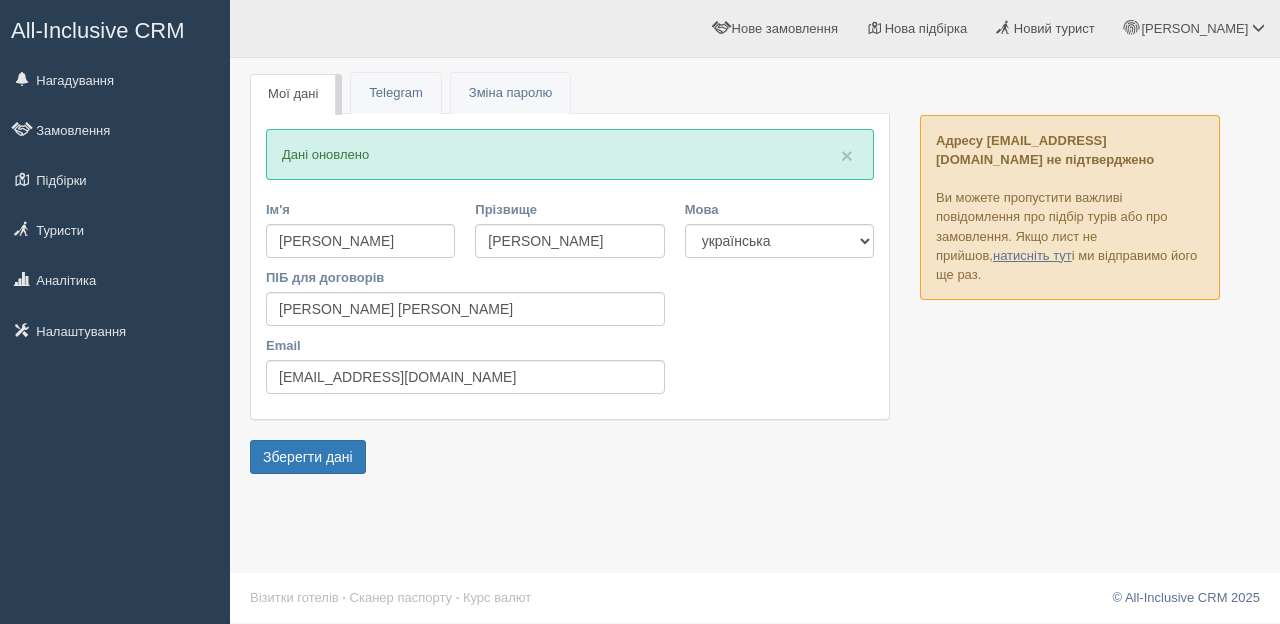 scroll, scrollTop: 0, scrollLeft: 0, axis: both 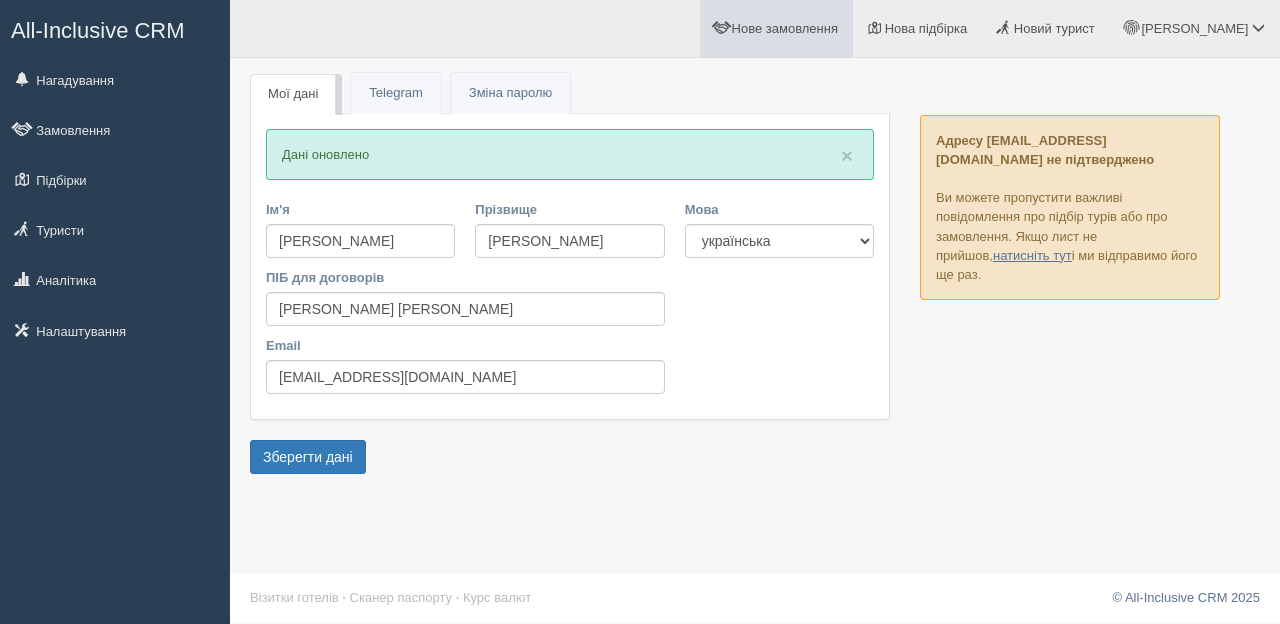 click on "Нове замовлення" at bounding box center (785, 28) 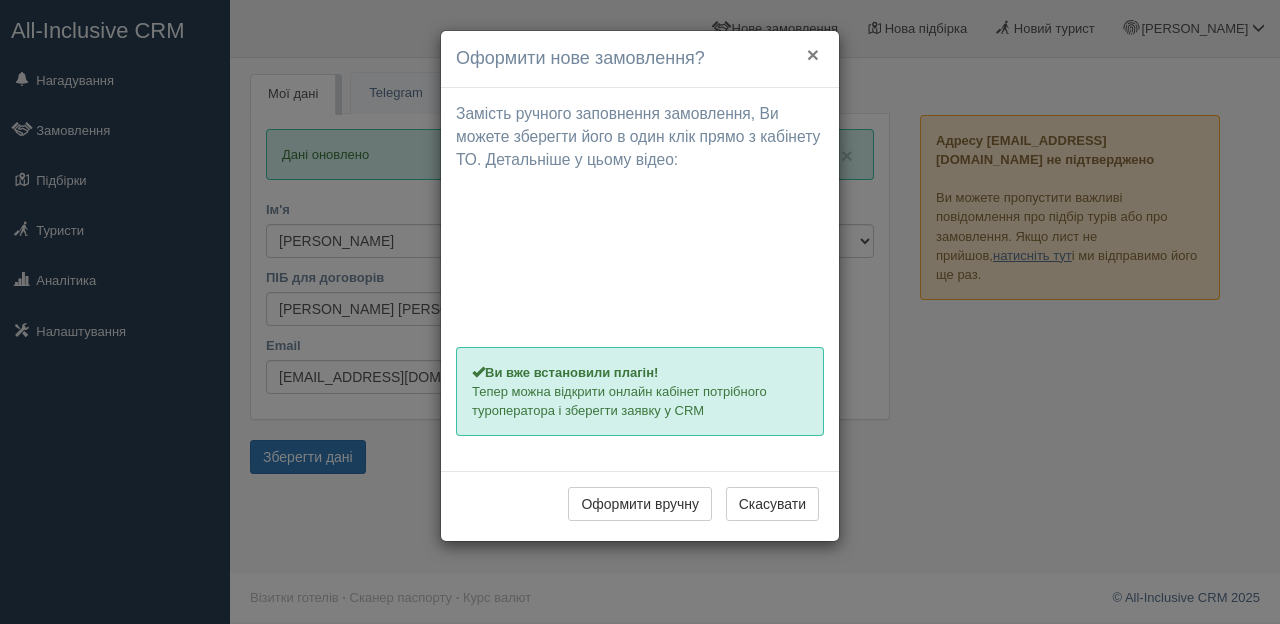 click on "×" at bounding box center [813, 54] 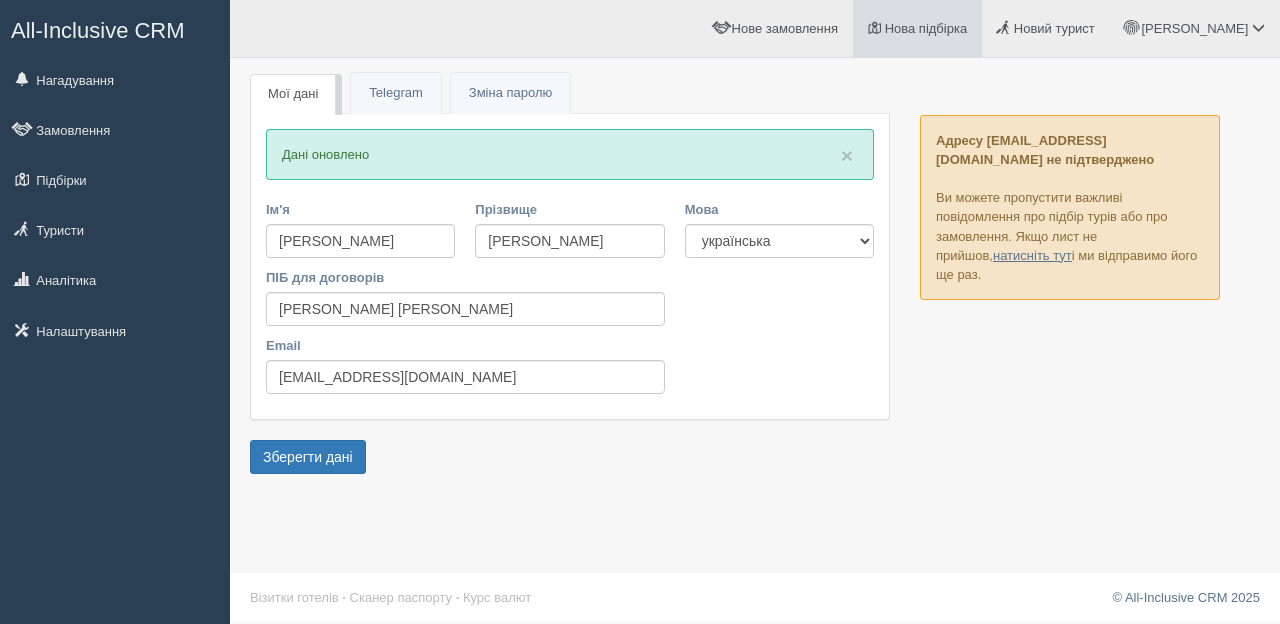 click on "Нова підбірка" at bounding box center [926, 28] 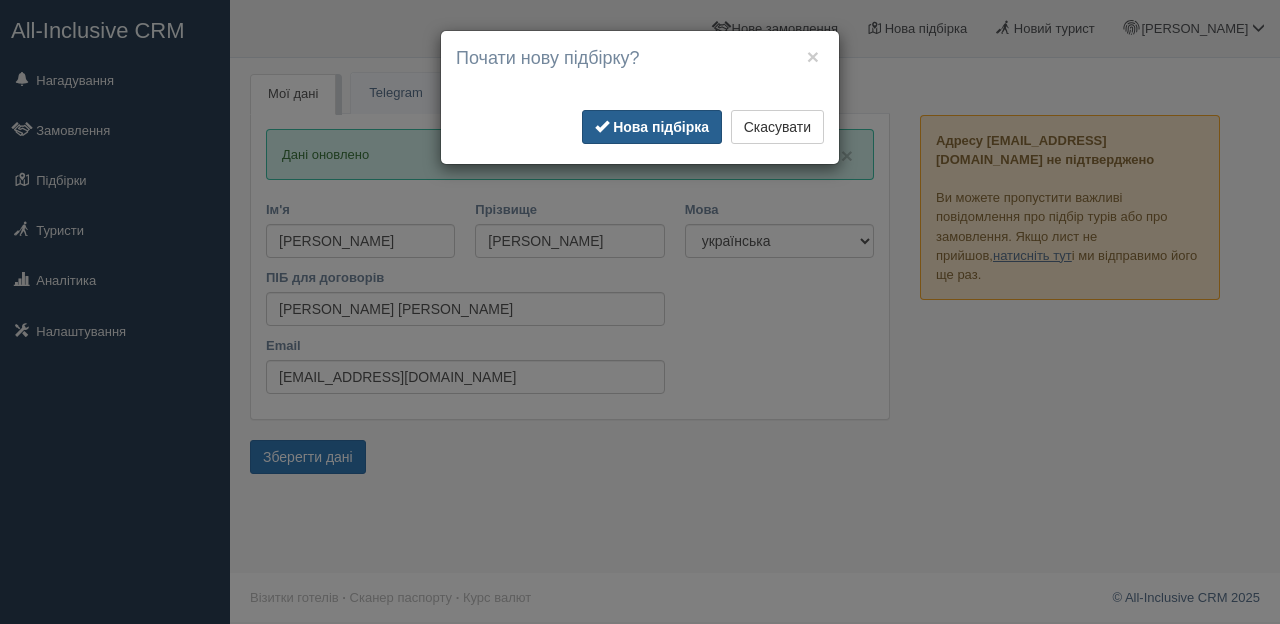 click on "Нова підбірка" at bounding box center [661, 127] 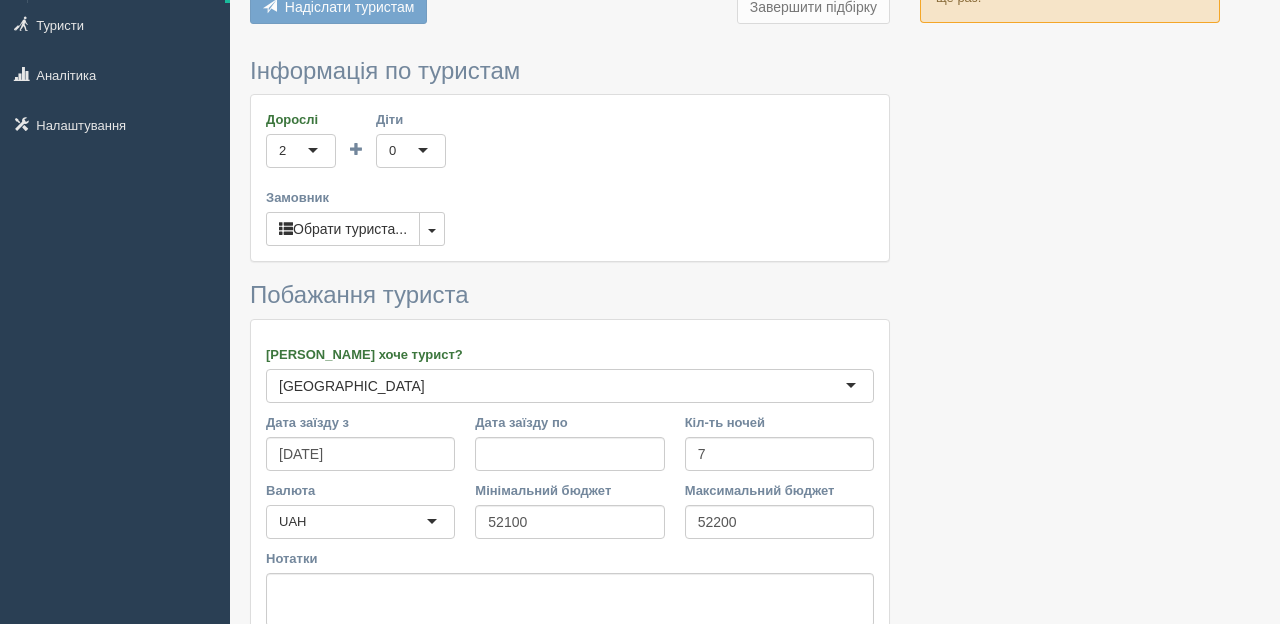 scroll, scrollTop: 285, scrollLeft: 0, axis: vertical 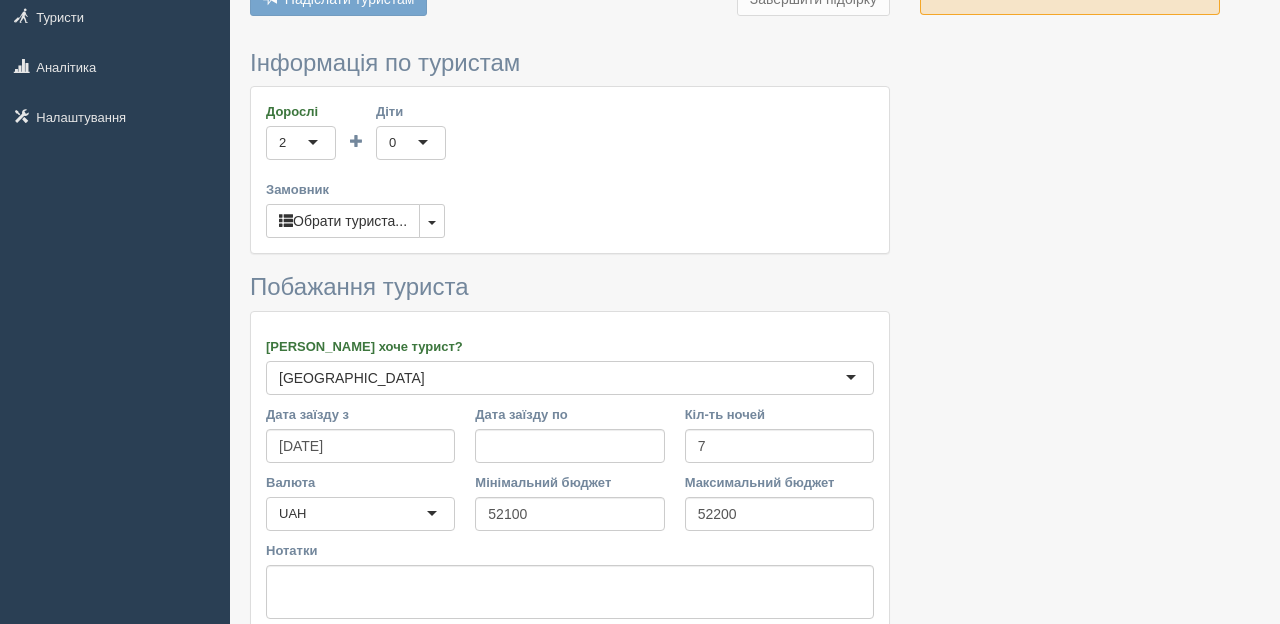 click on "Туреччина" at bounding box center (570, 378) 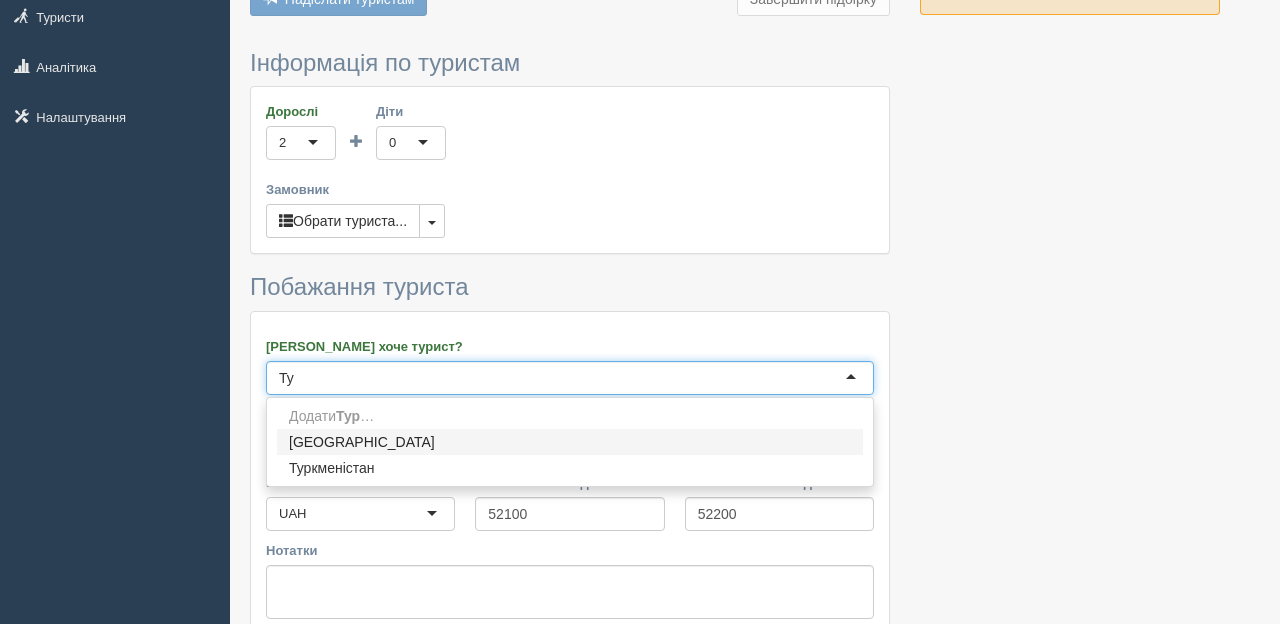 type on "Т" 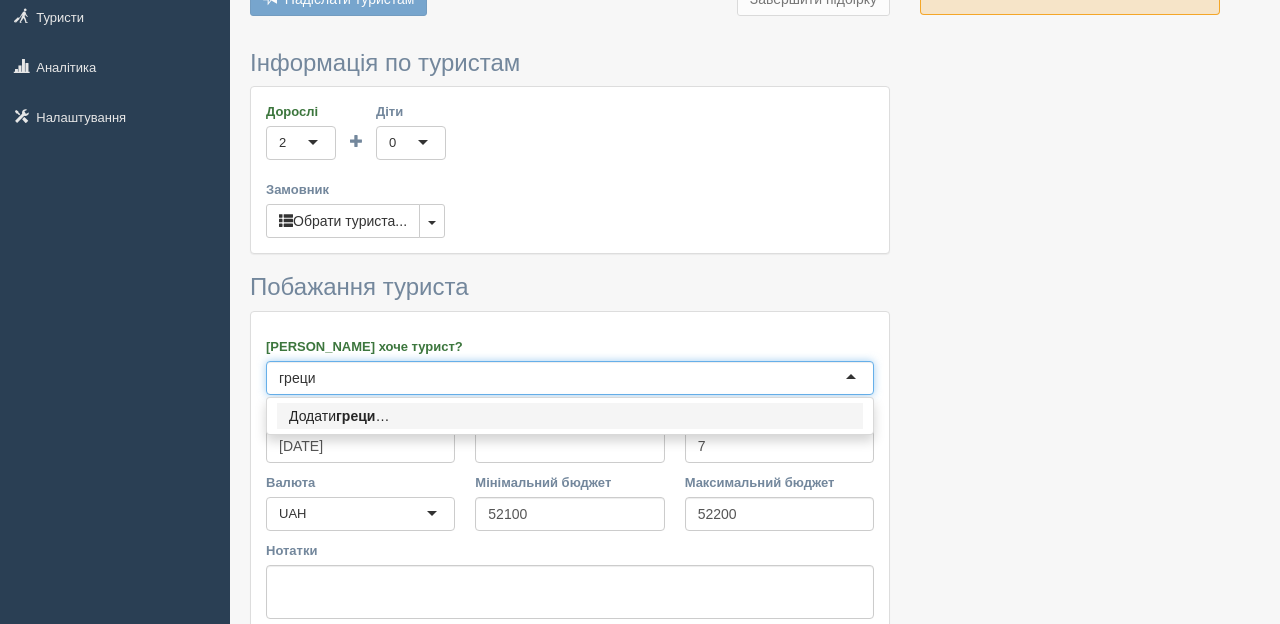 type on "греция" 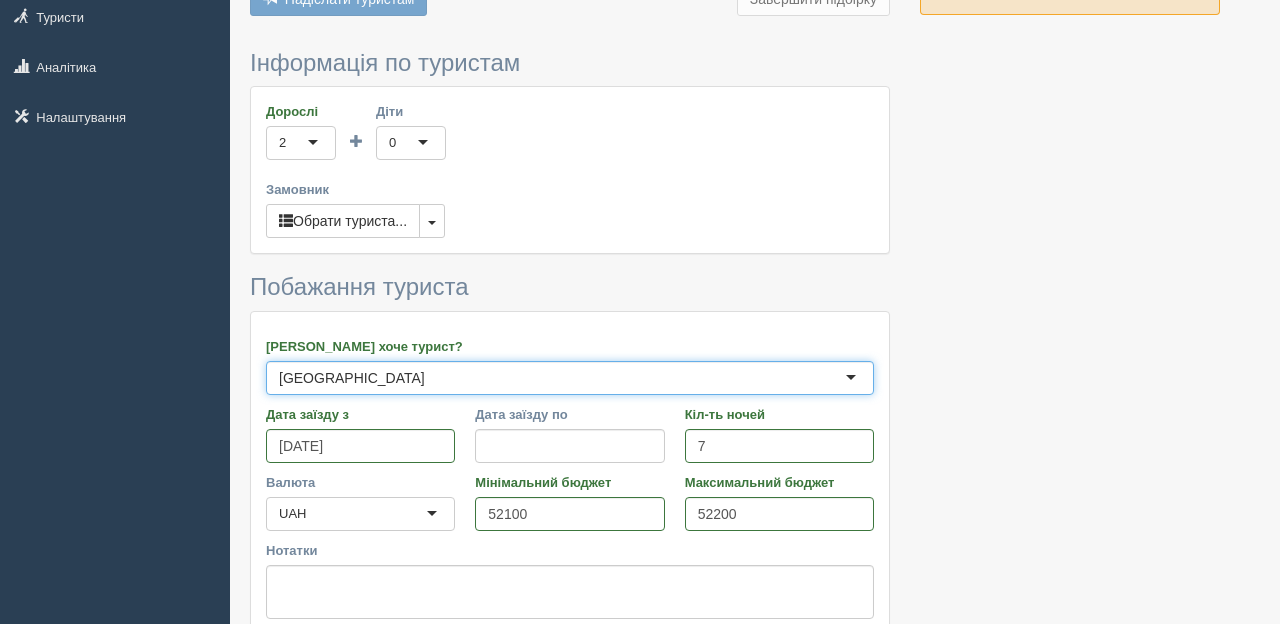 type 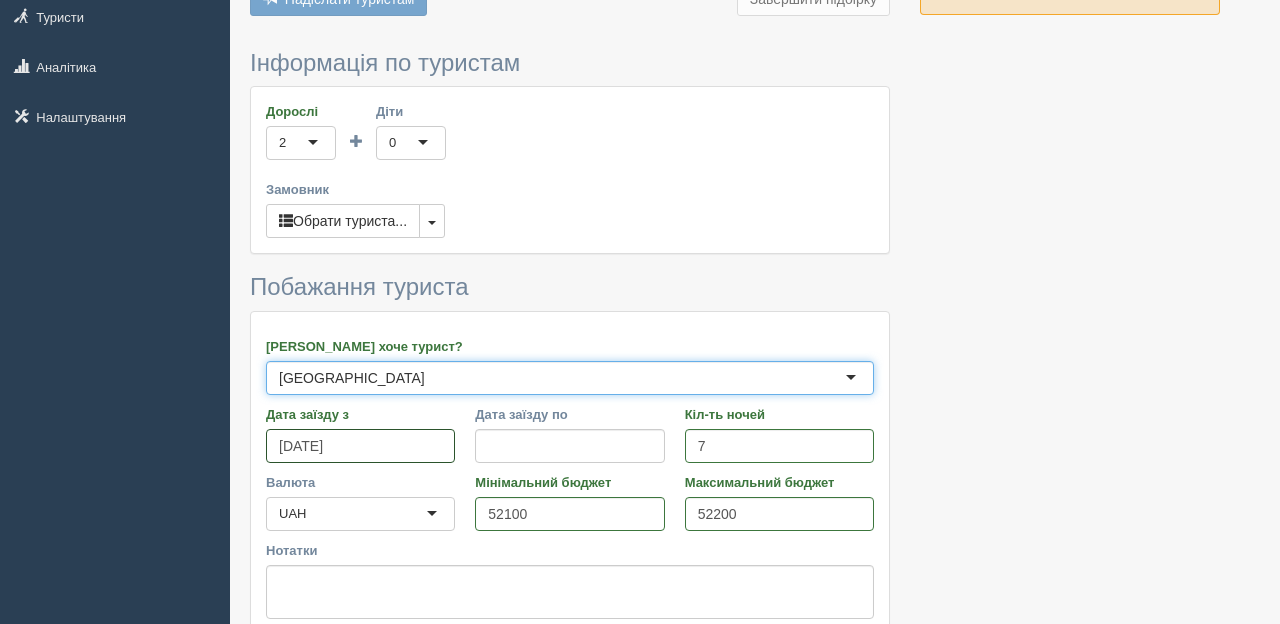 click on "01.08.2025" at bounding box center (360, 446) 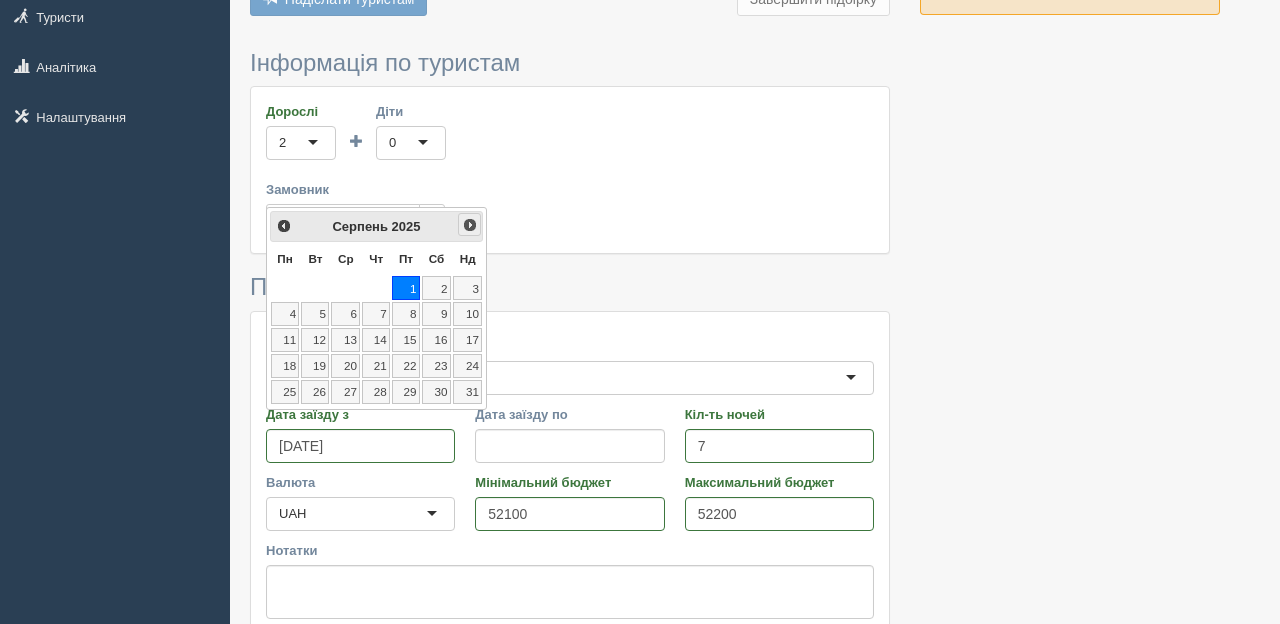 click on "Наст>" at bounding box center (470, 225) 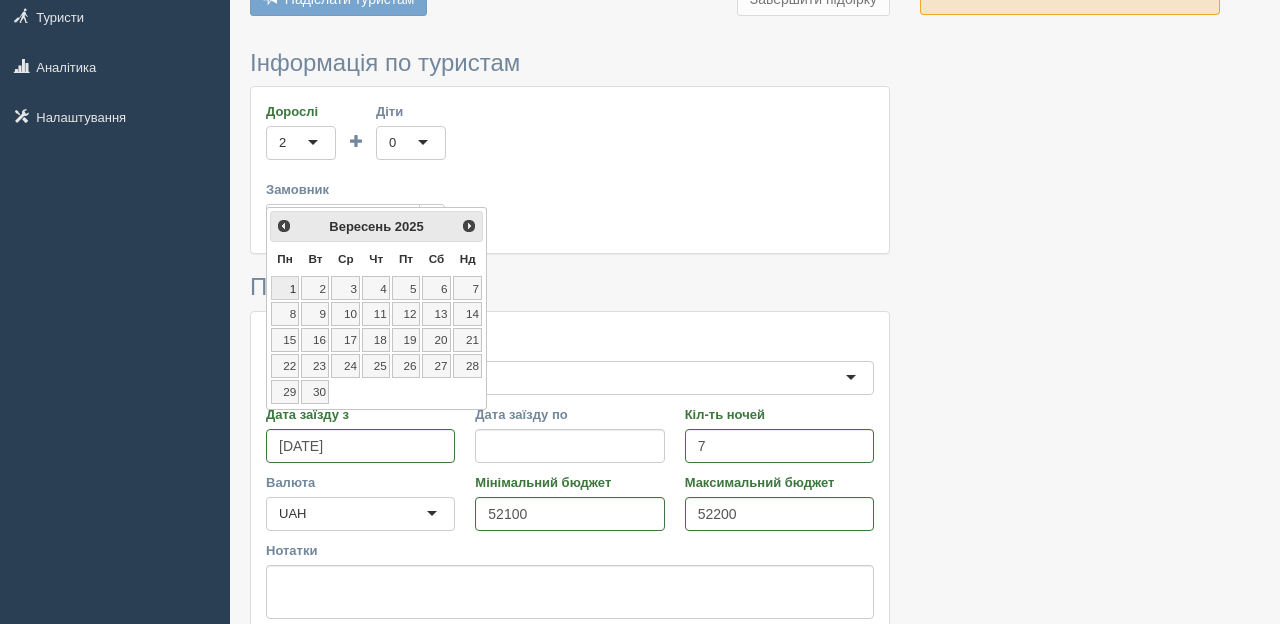 click on "1" at bounding box center [285, 288] 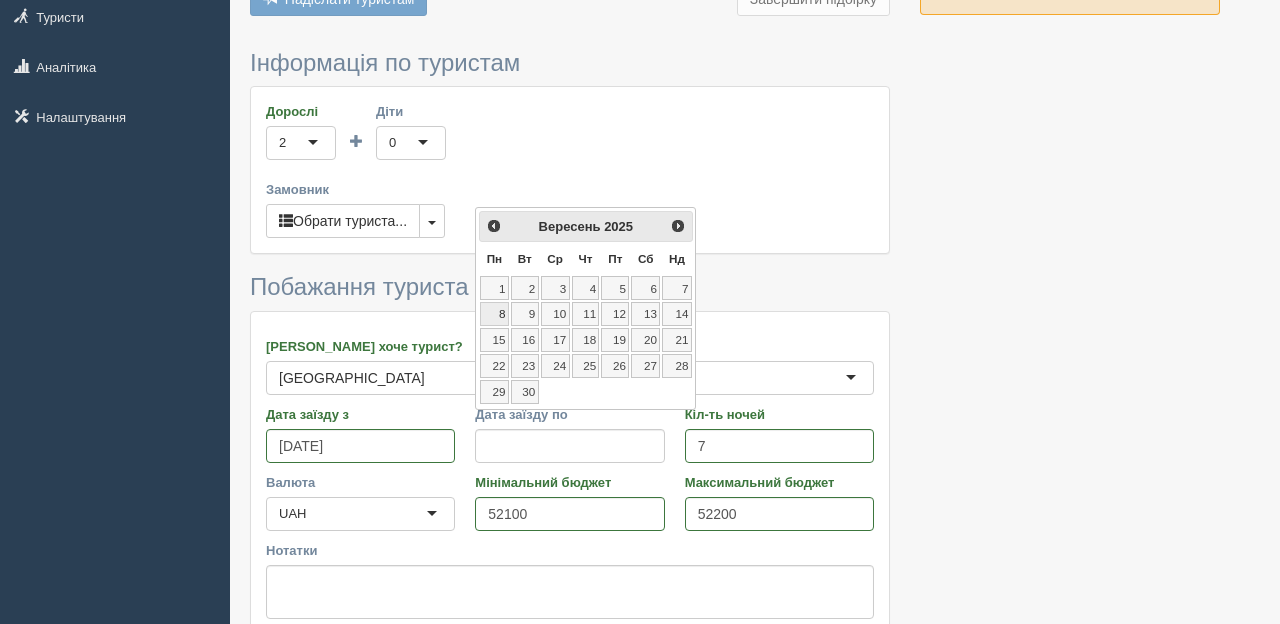 click on "8" at bounding box center [494, 314] 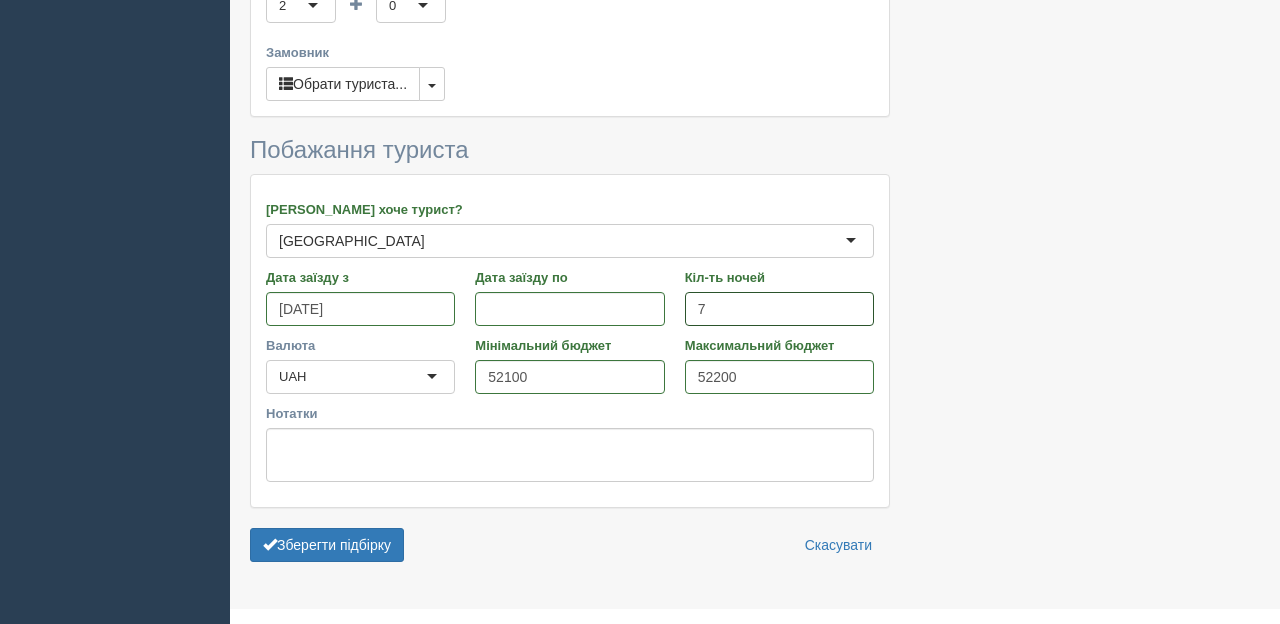 scroll, scrollTop: 442, scrollLeft: 0, axis: vertical 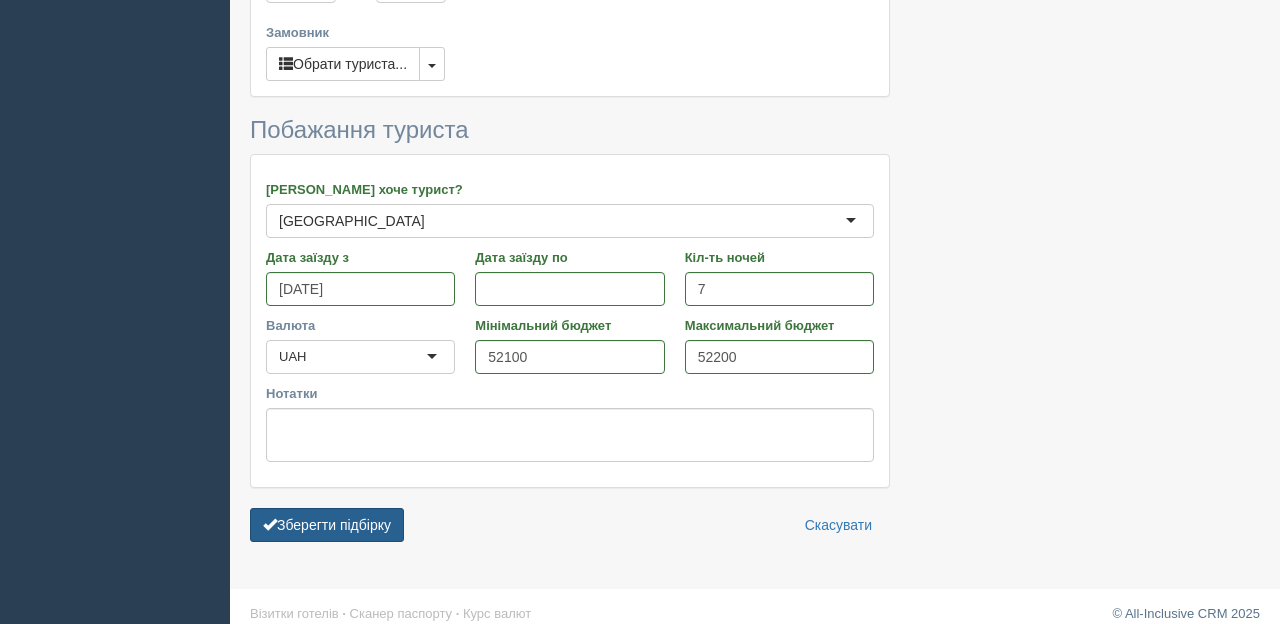 click on "Зберегти підбірку" at bounding box center [327, 525] 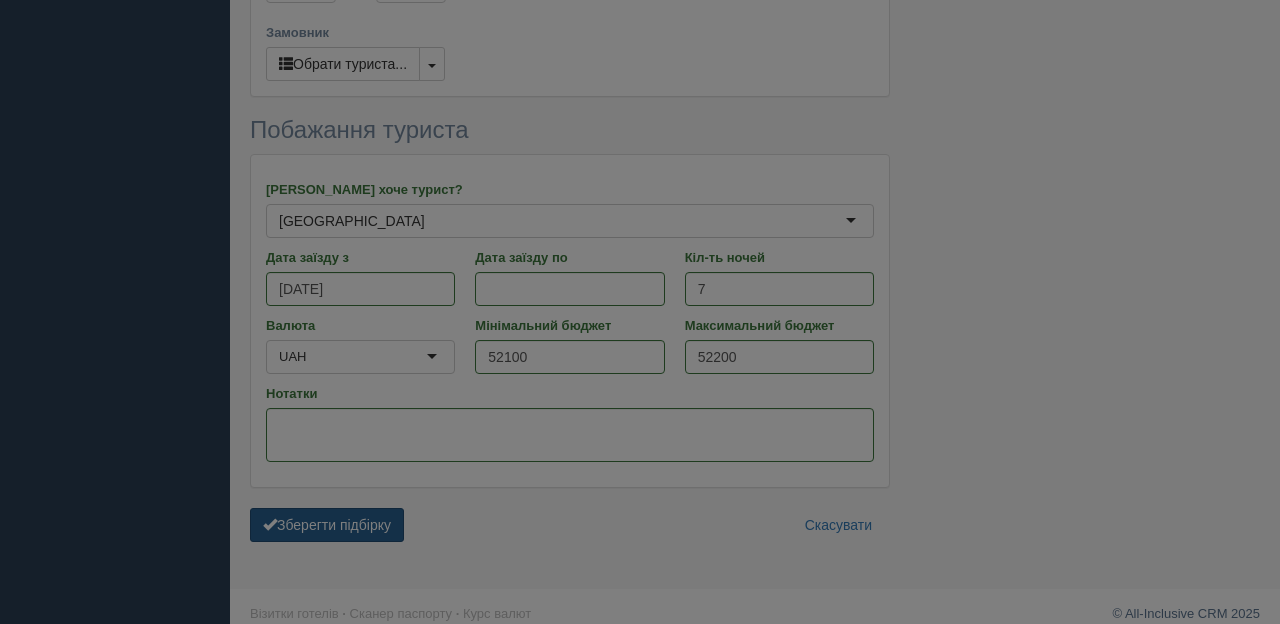 scroll, scrollTop: 436, scrollLeft: 0, axis: vertical 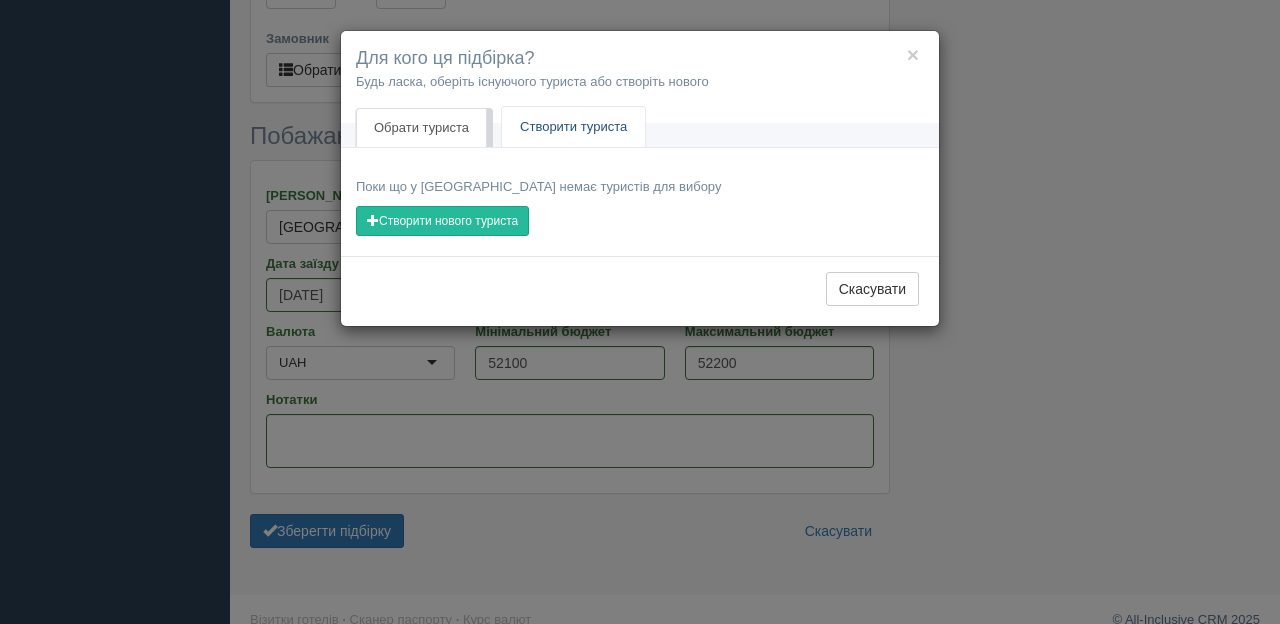 click on "Створити туриста" at bounding box center (573, 127) 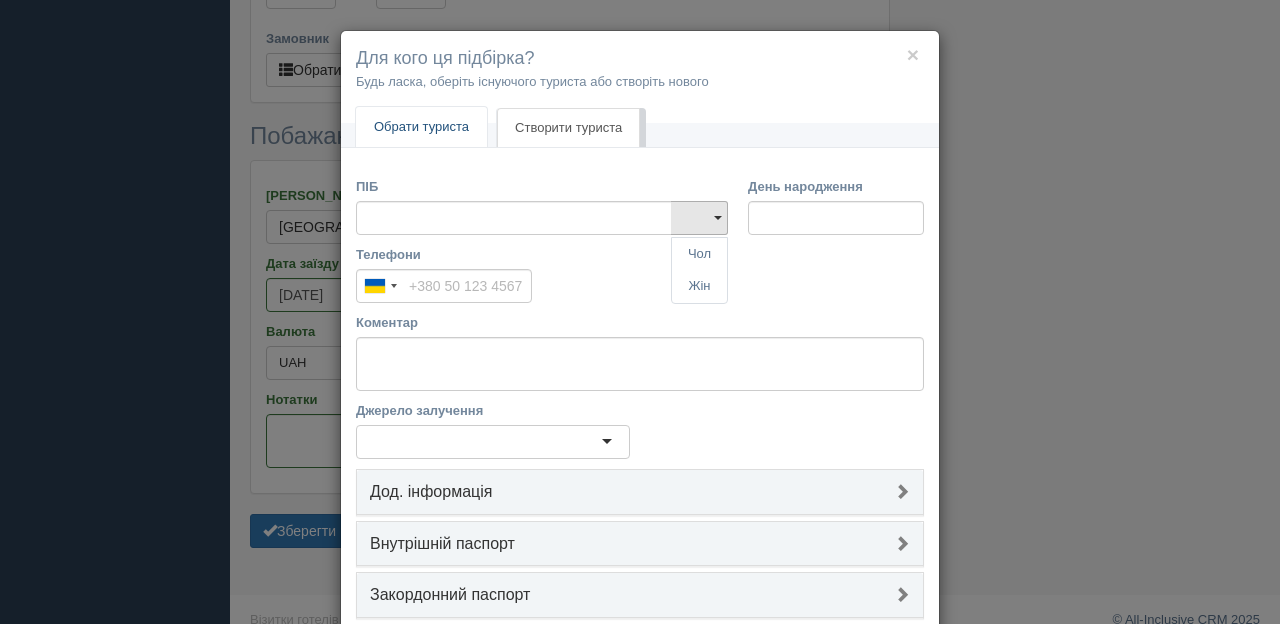 click on "Обрати туриста" at bounding box center [421, 127] 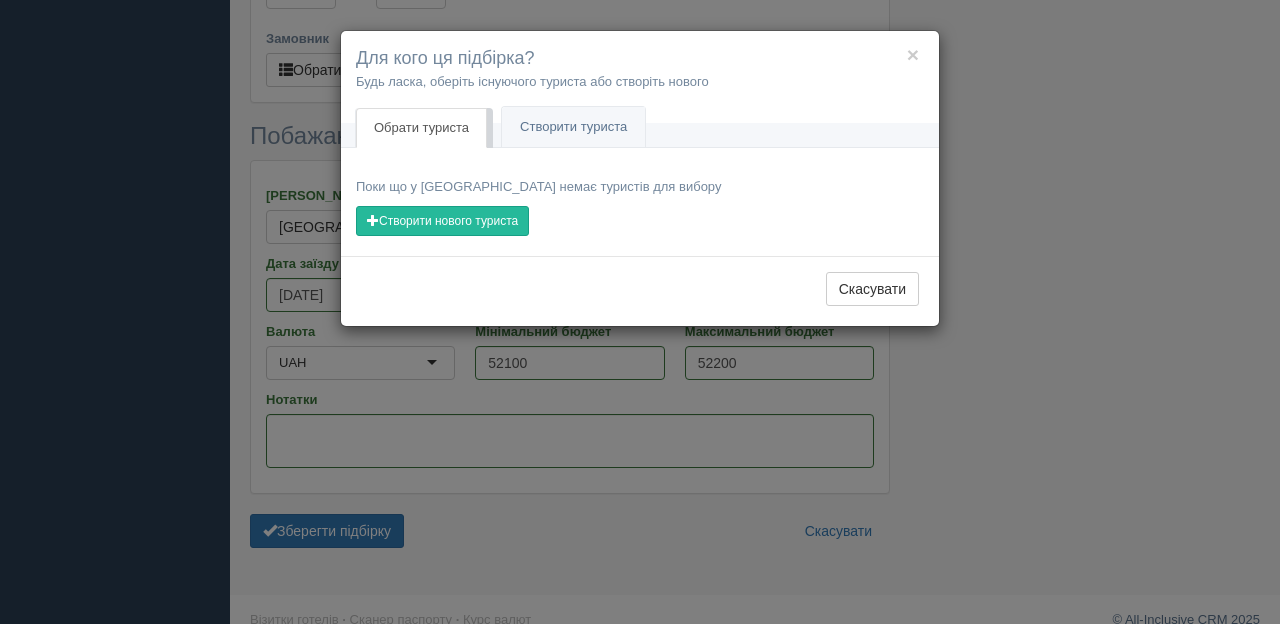 click on "Обрати туриста" at bounding box center (421, 128) 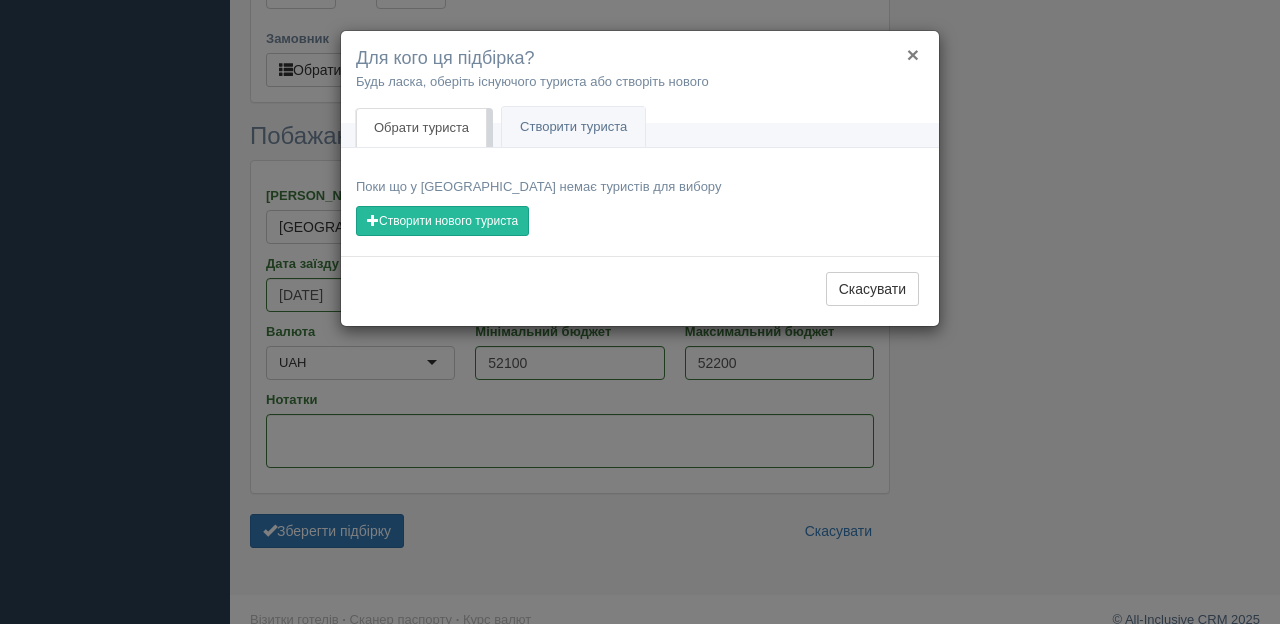 click on "×" at bounding box center (913, 54) 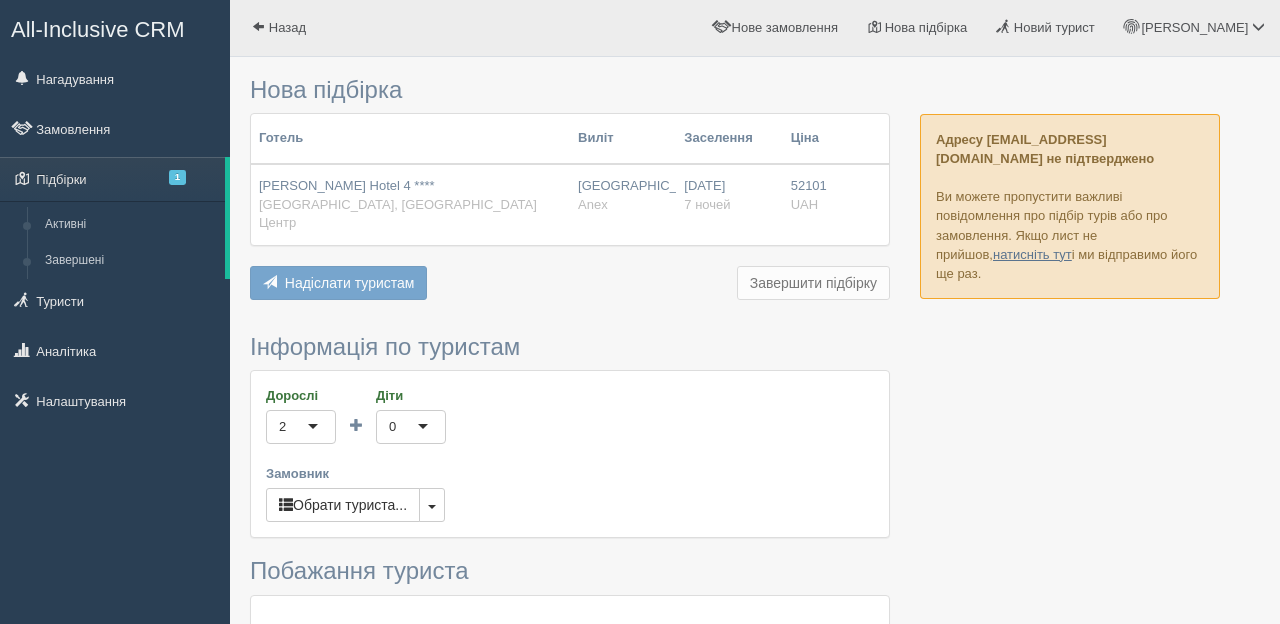 scroll, scrollTop: 0, scrollLeft: 0, axis: both 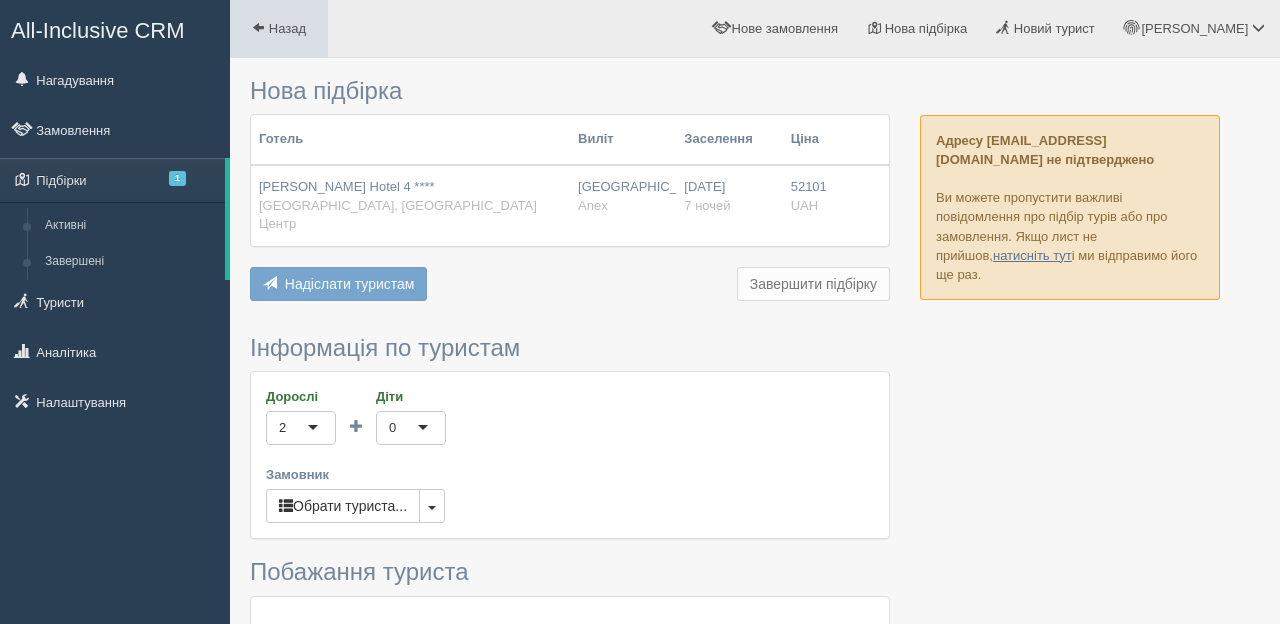 click on "Назад" at bounding box center [287, 28] 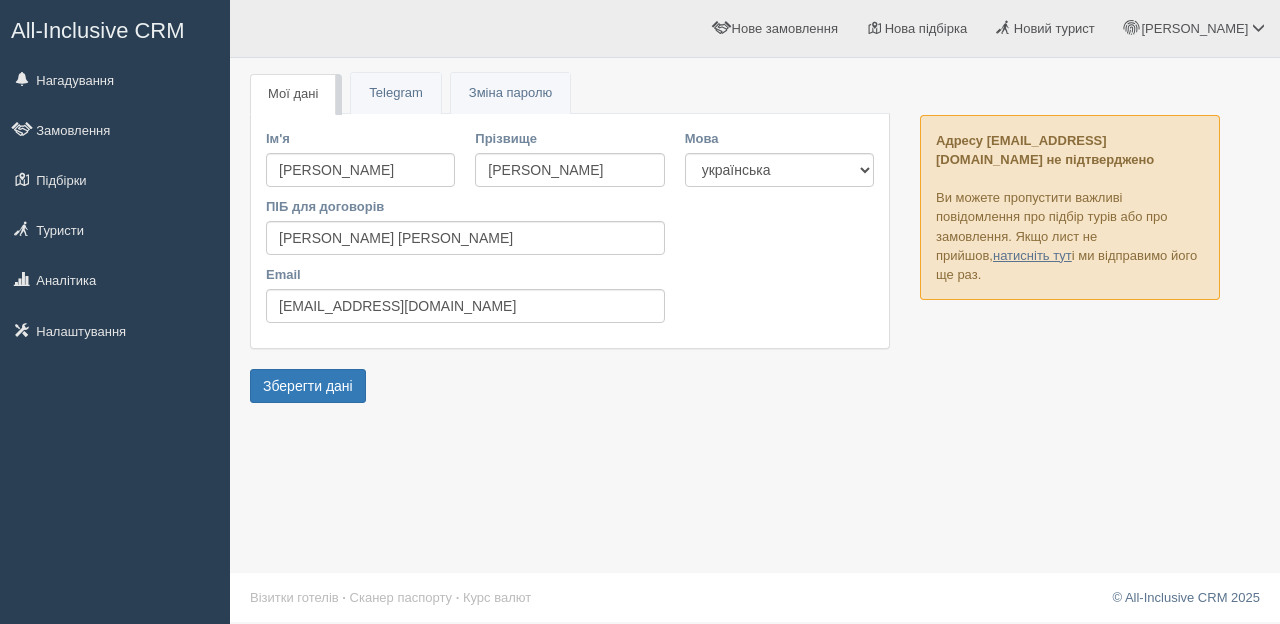 scroll, scrollTop: 0, scrollLeft: 0, axis: both 